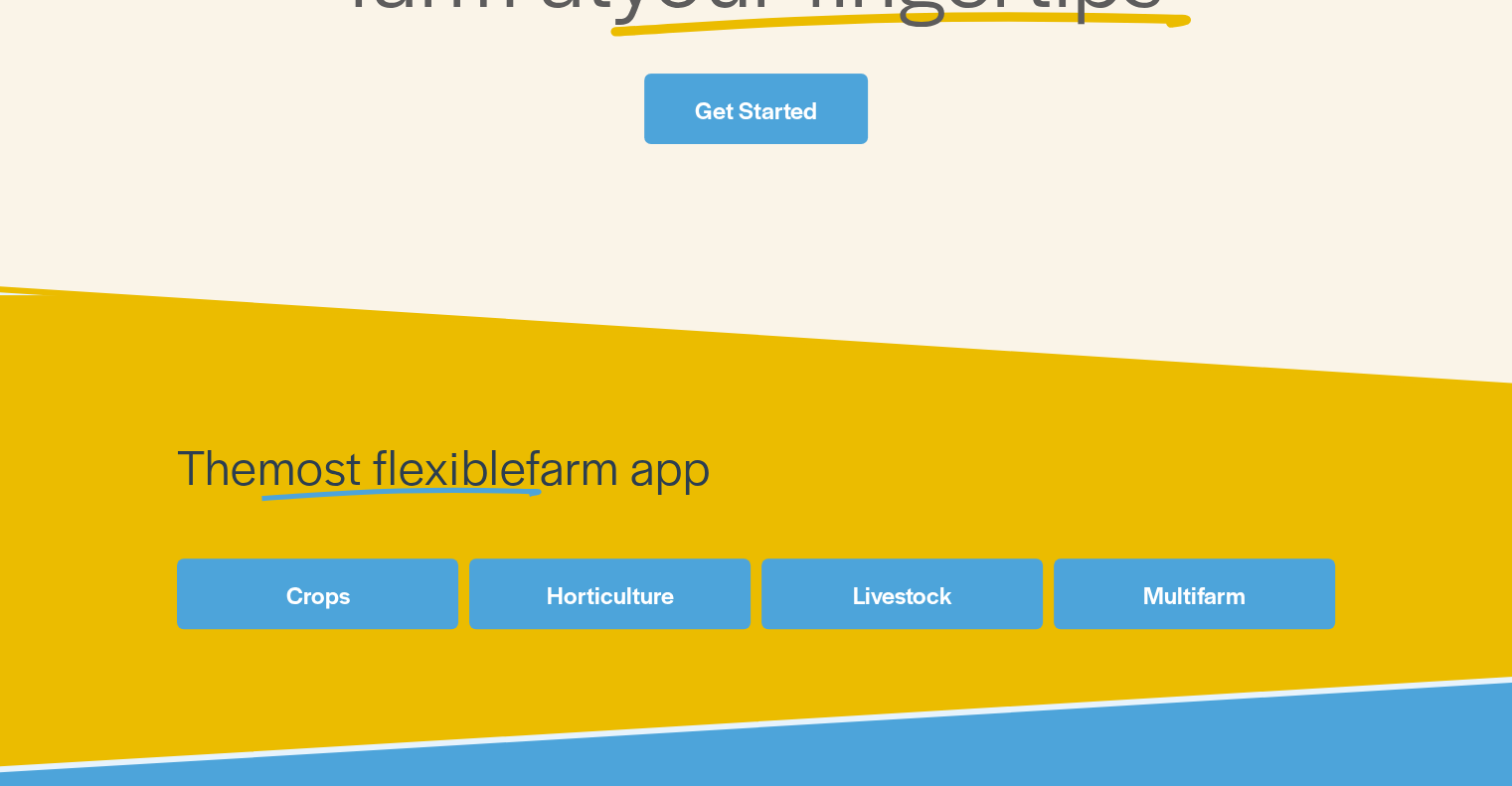 scroll, scrollTop: 596, scrollLeft: 0, axis: vertical 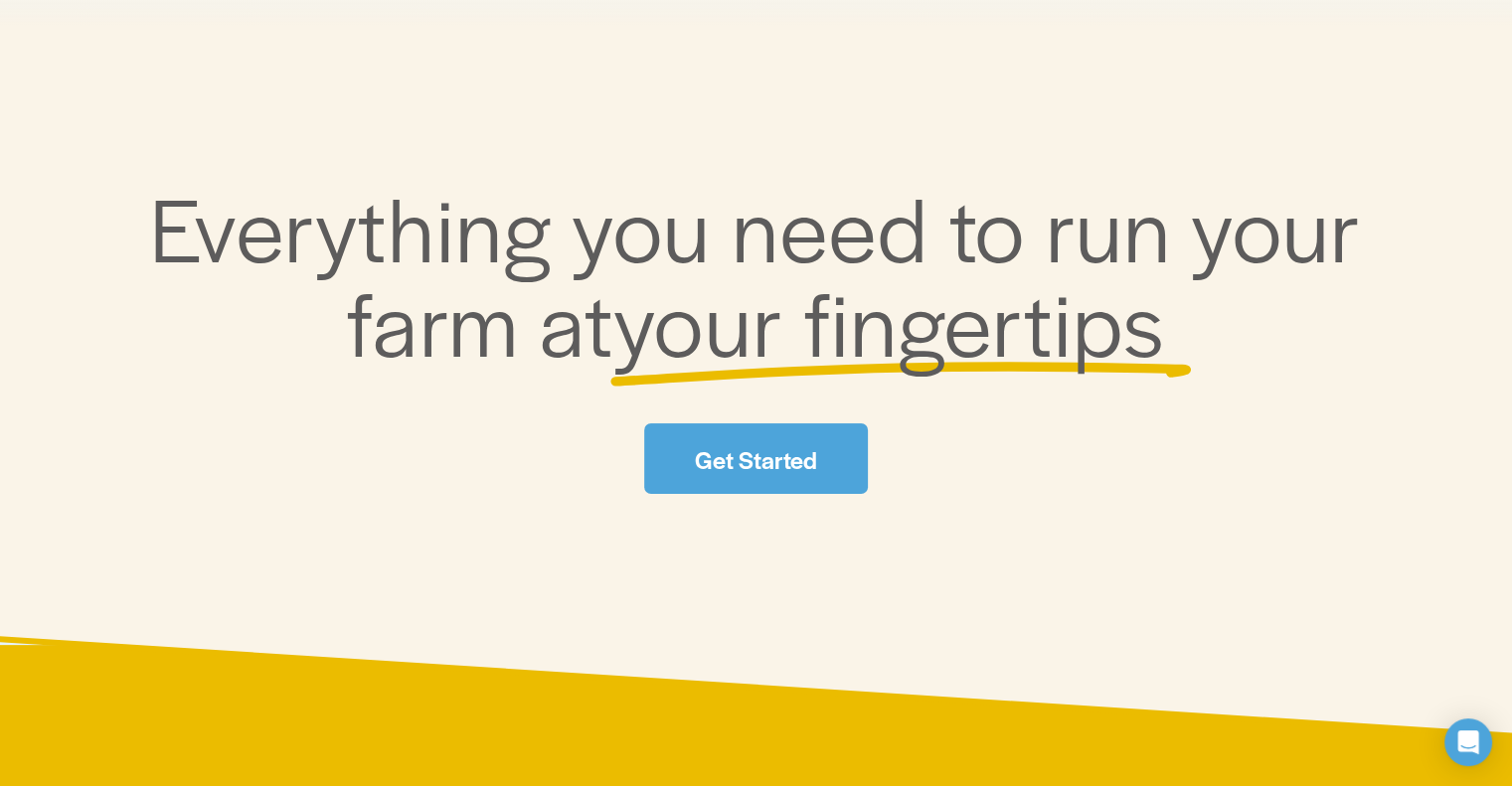click on "Get Started" at bounding box center (756, 458) 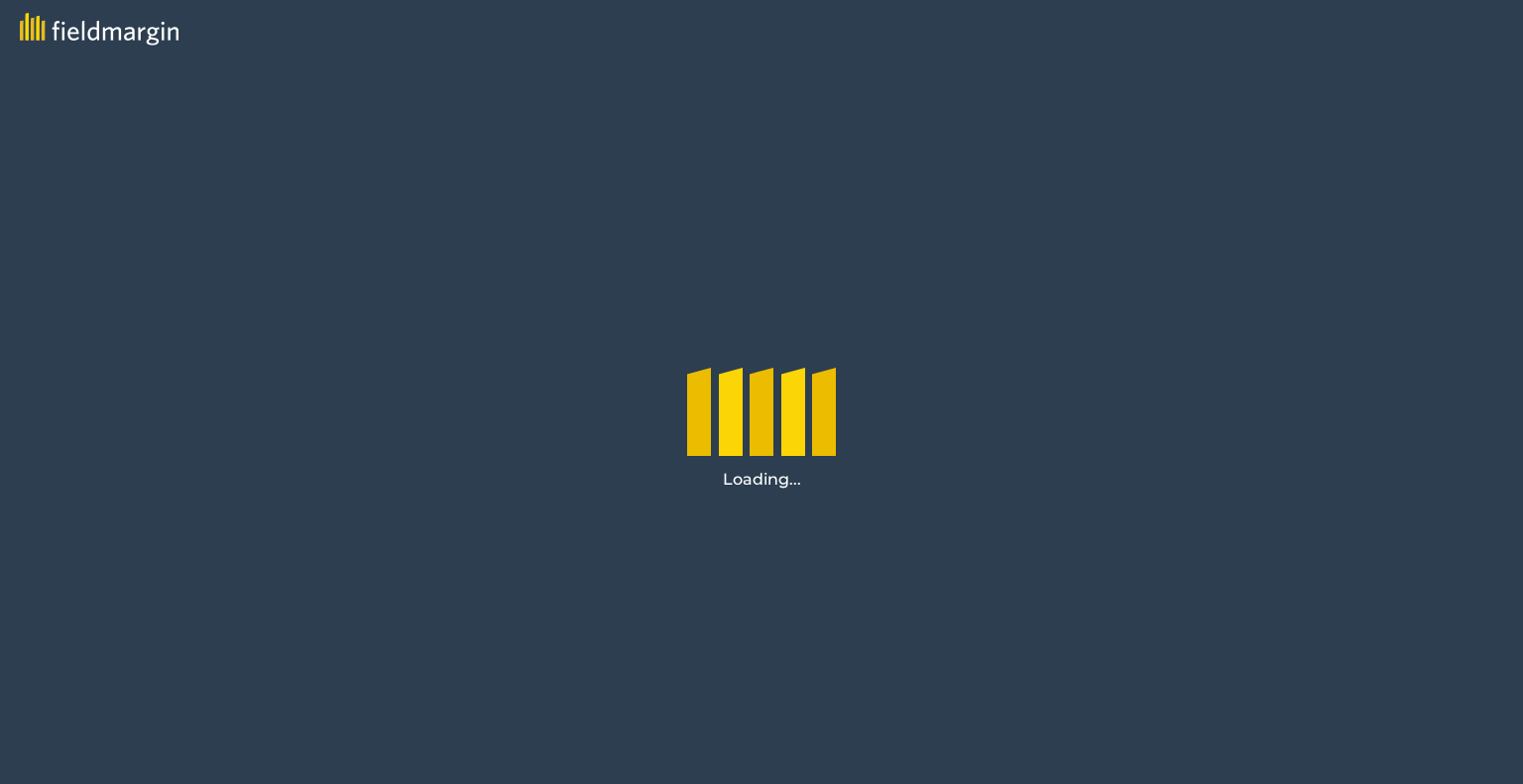scroll, scrollTop: 0, scrollLeft: 0, axis: both 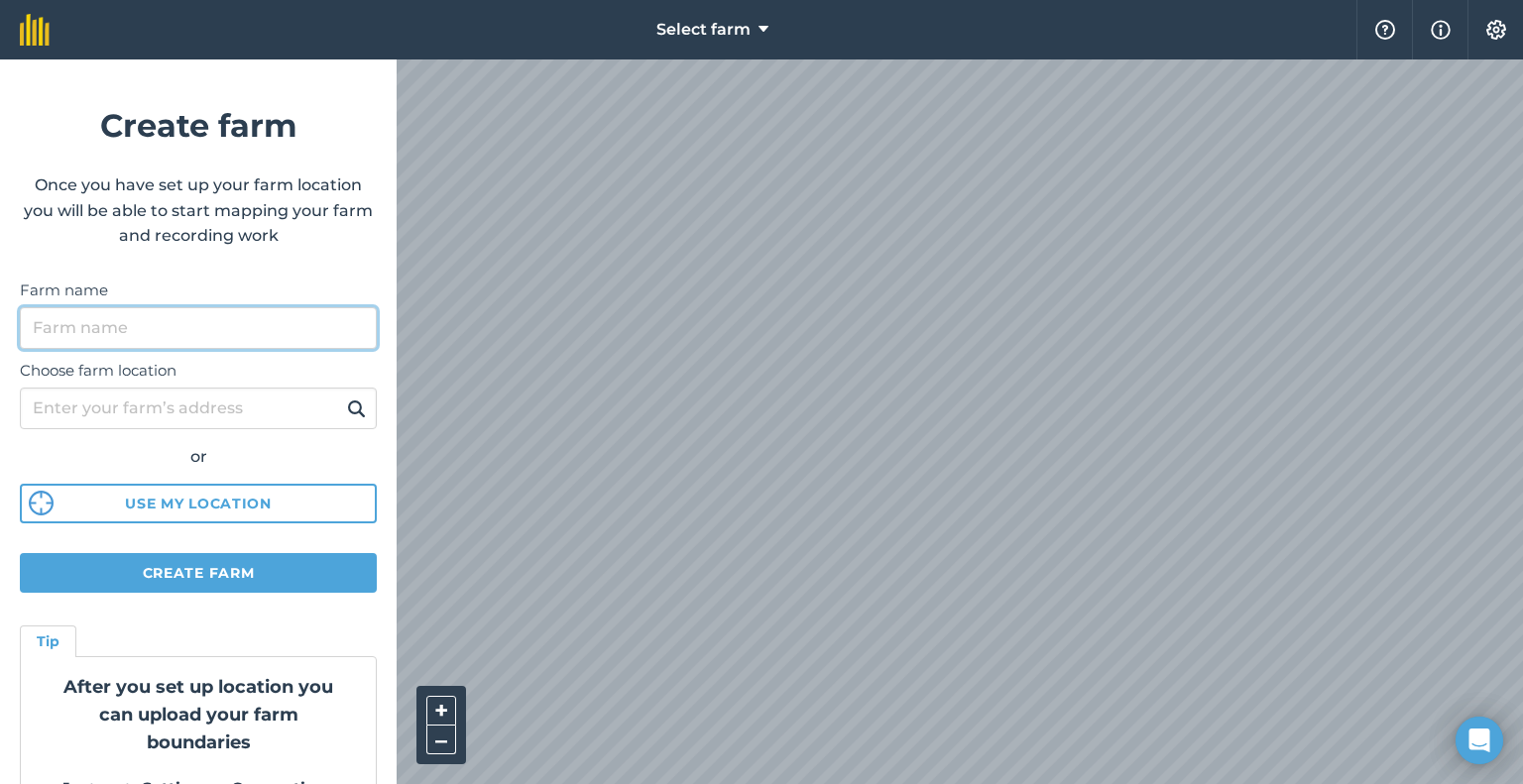 click on "Farm name" at bounding box center (198, 328) 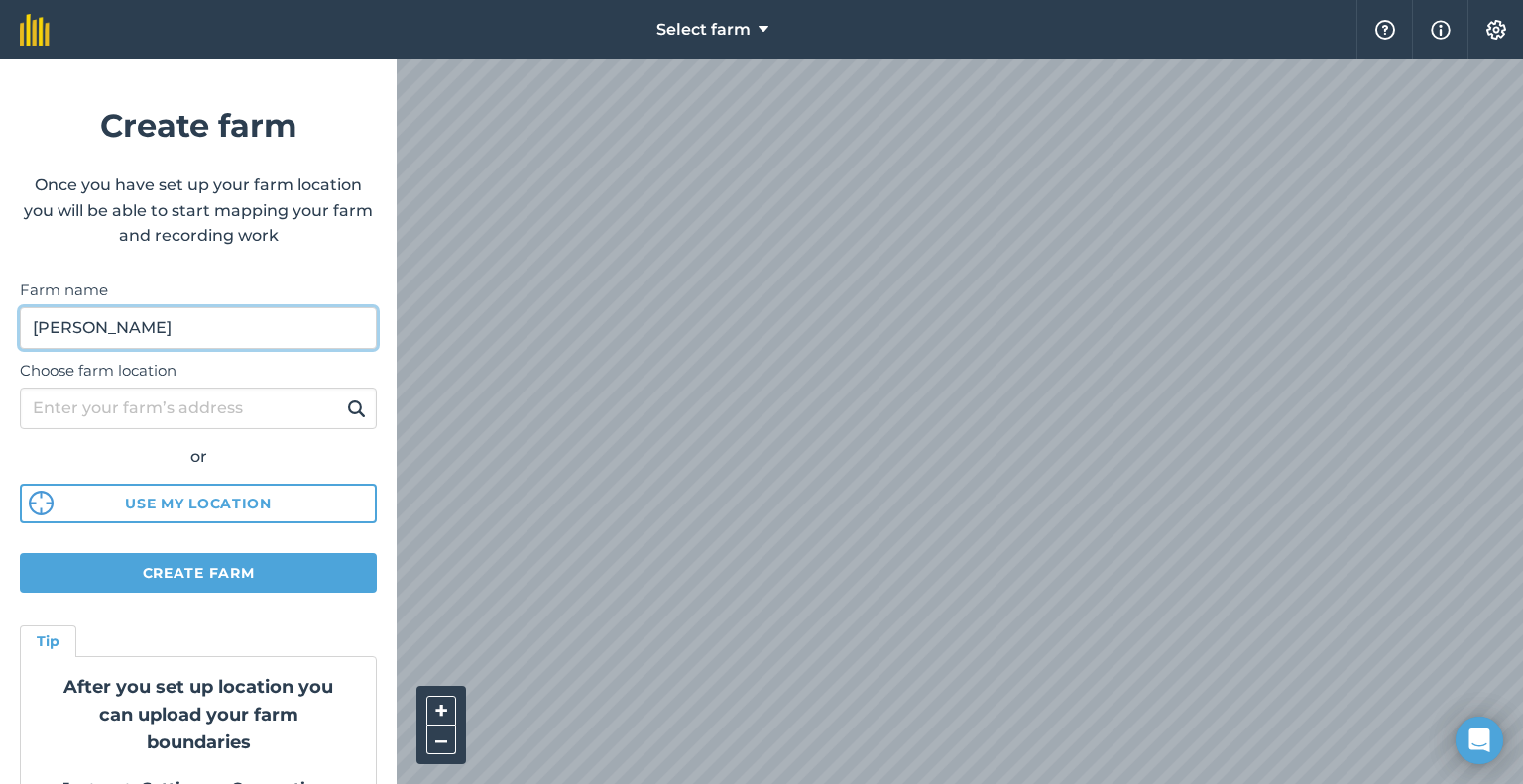 type on "Kobar Jamil" 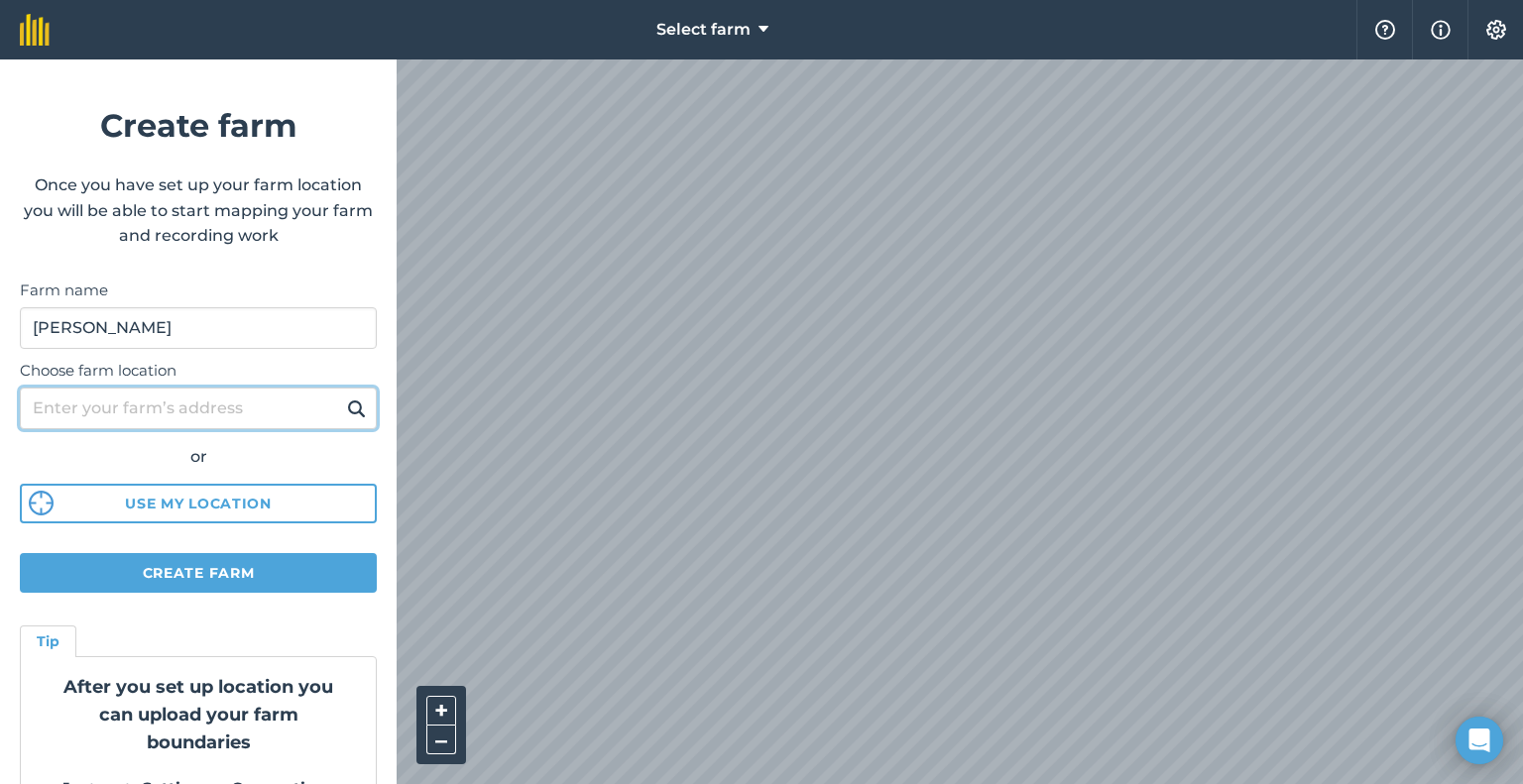 click on "Choose farm location" at bounding box center [198, 408] 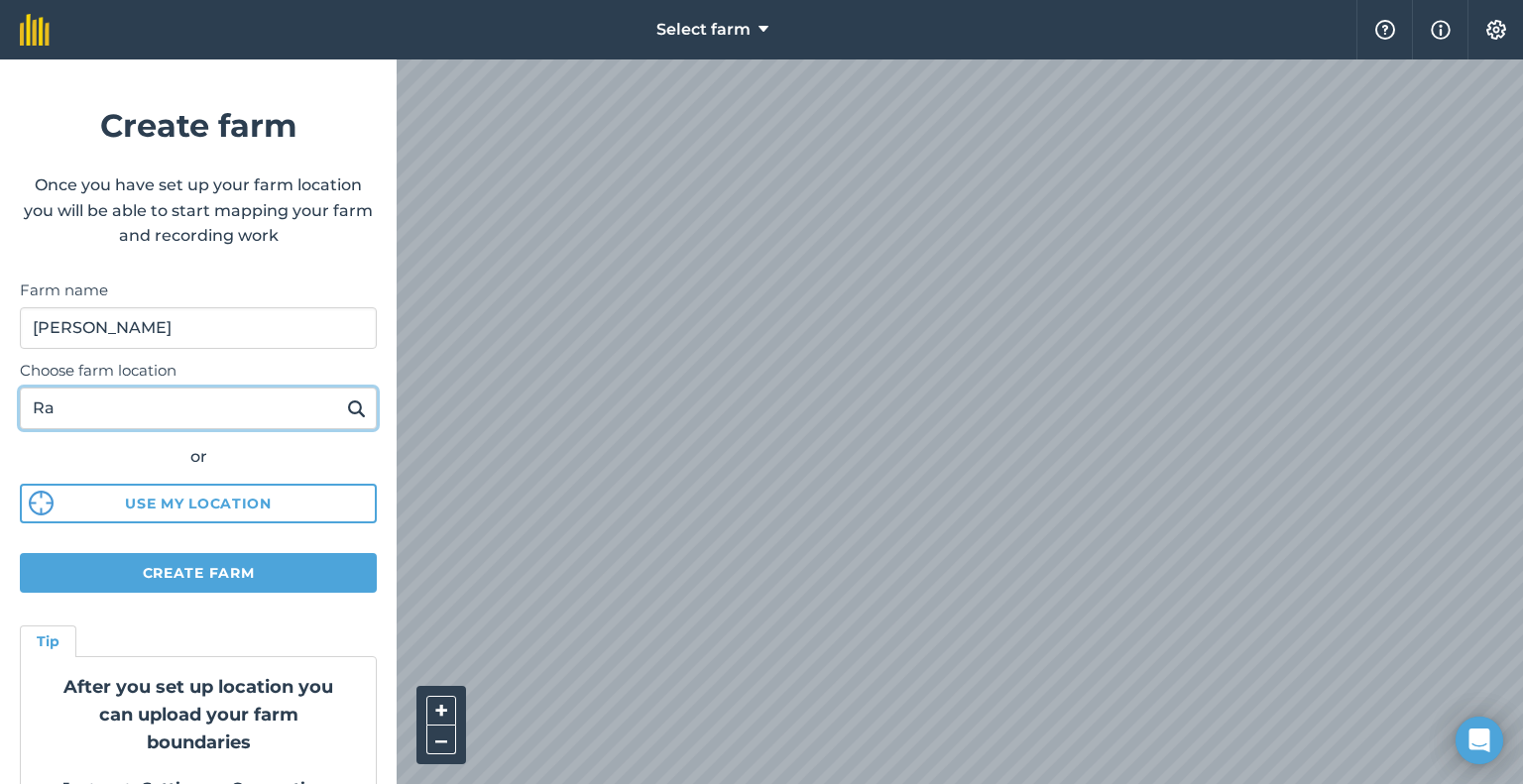 type on "R" 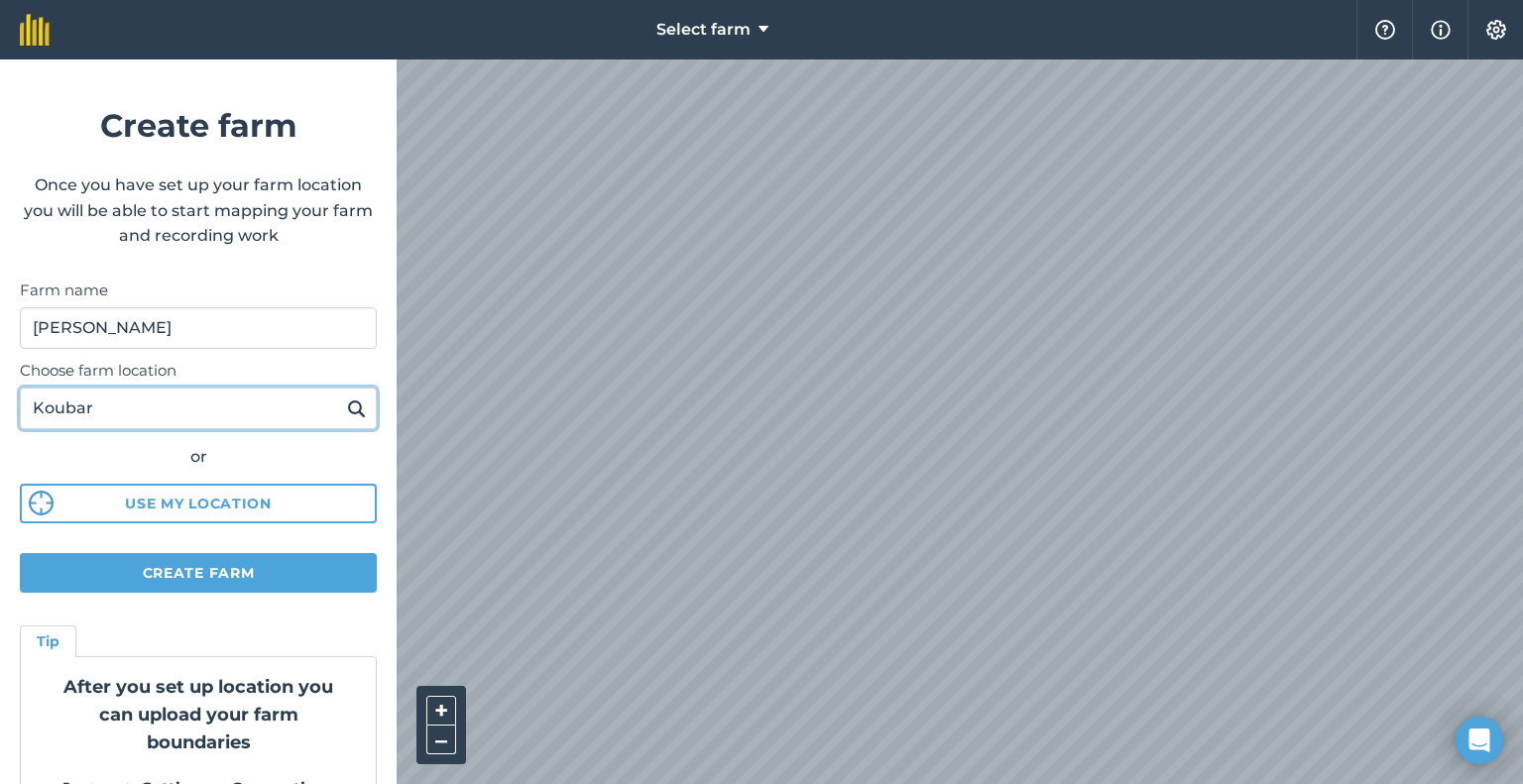 click on "Koubar" at bounding box center (198, 408) 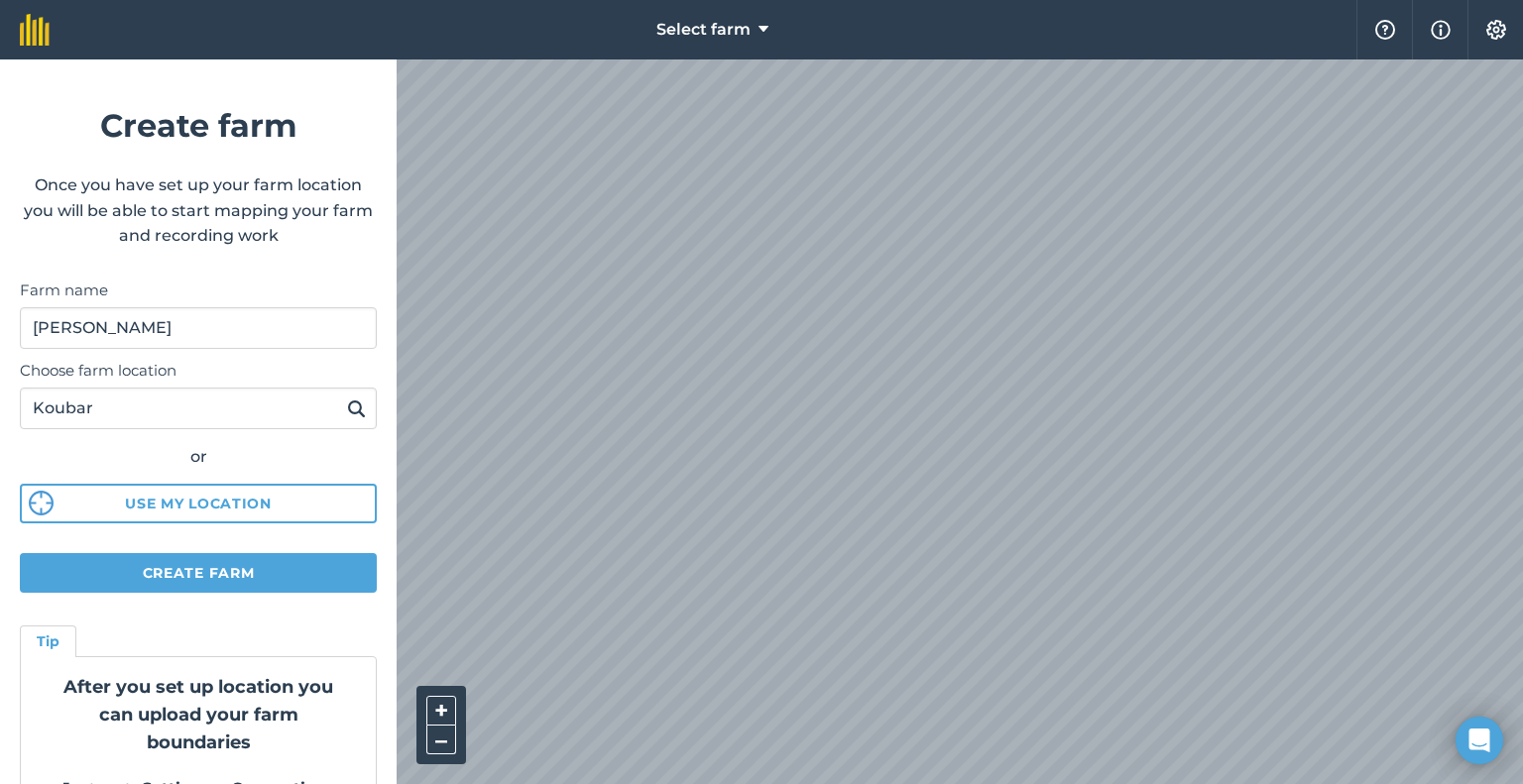 click at bounding box center (356, 408) 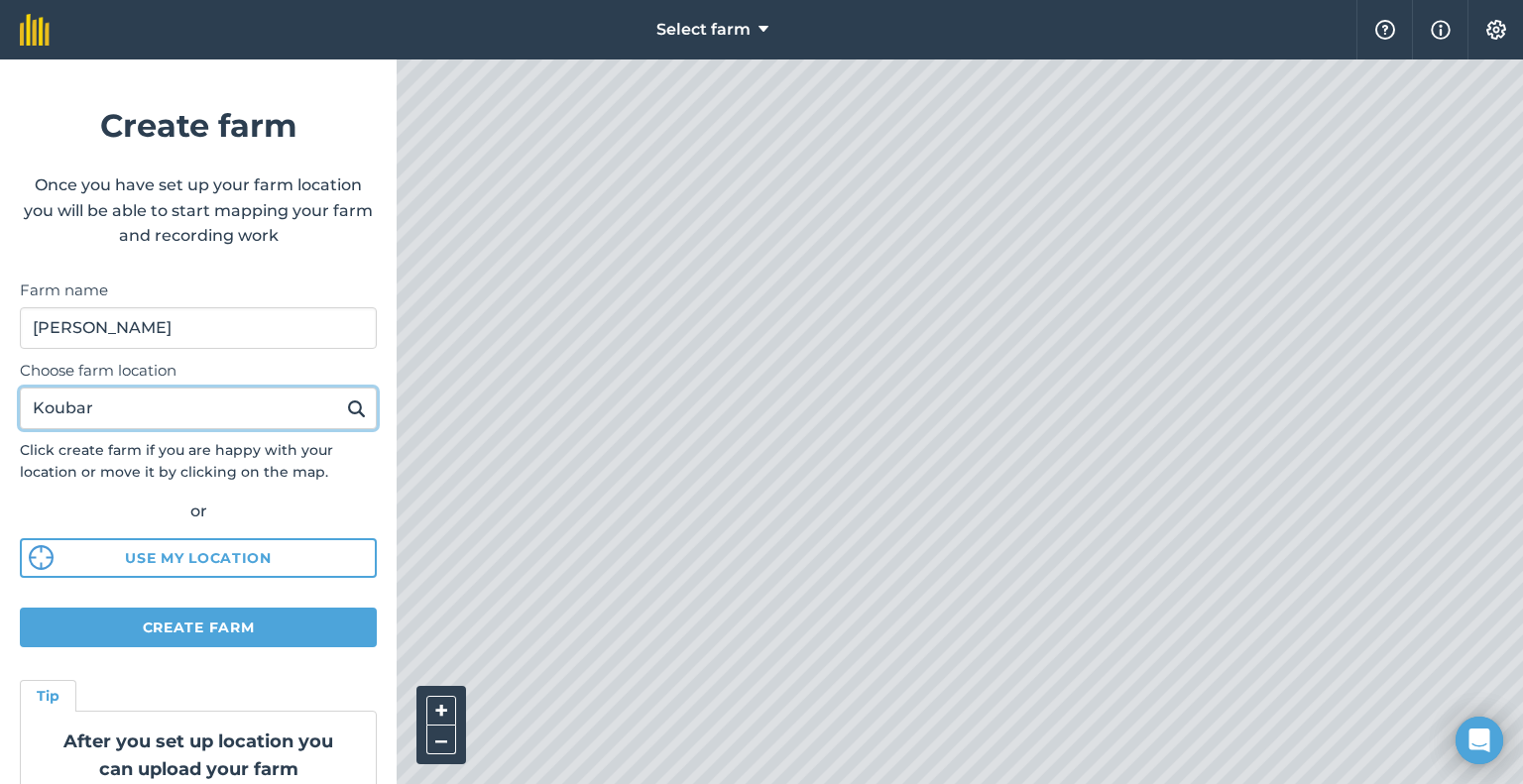 click on "Koubar" at bounding box center (198, 408) 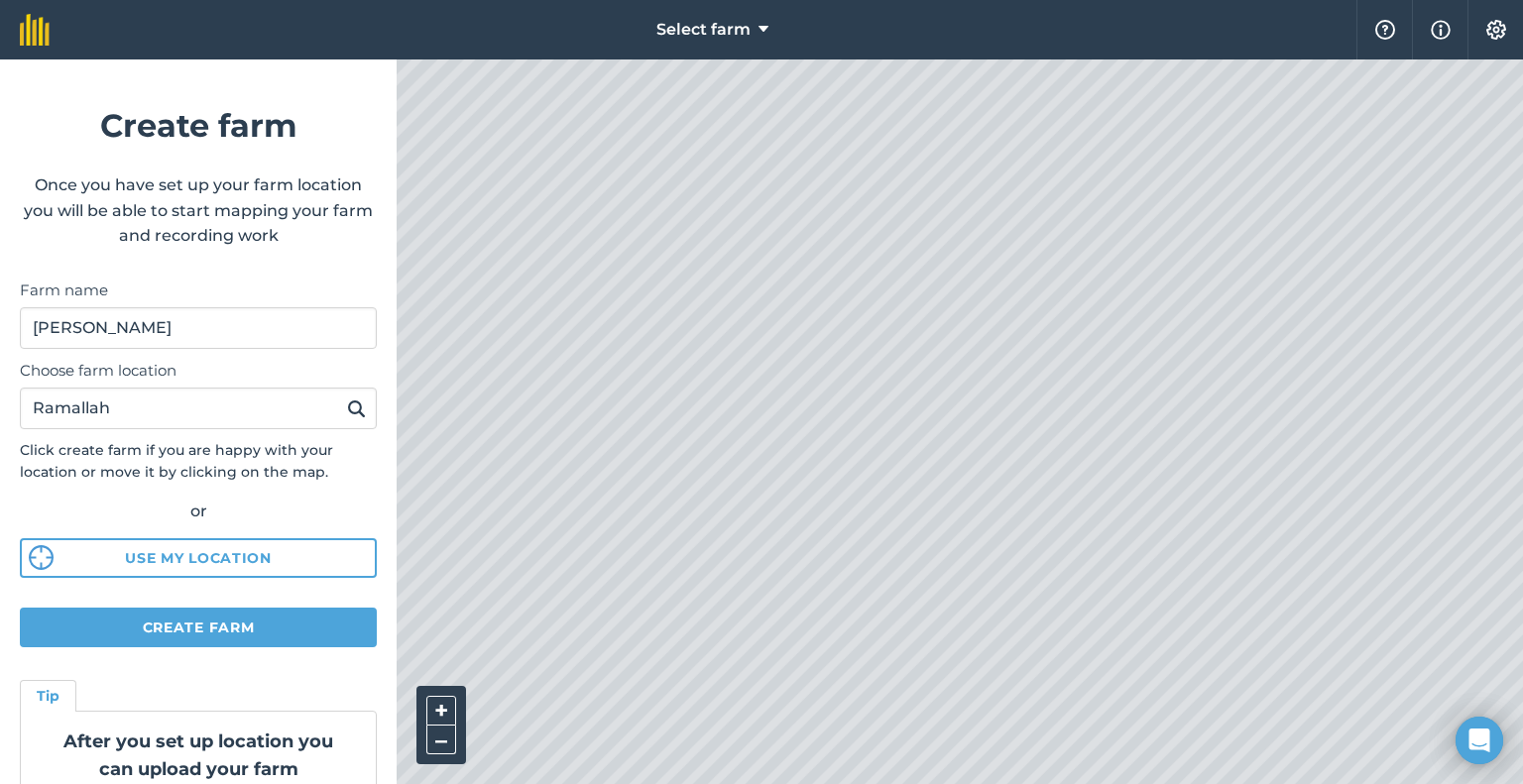 click at bounding box center (356, 408) 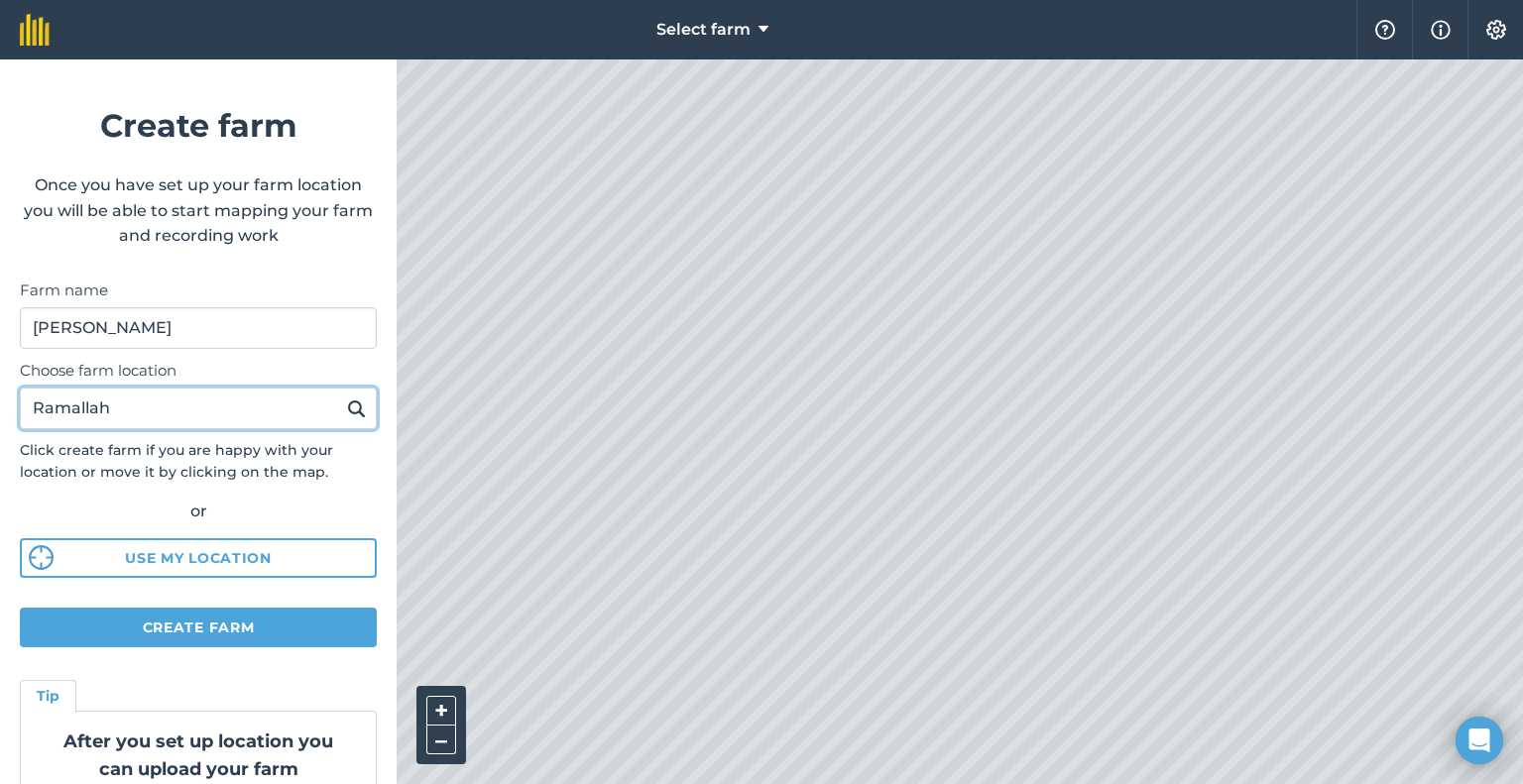 click on "Ramallah" at bounding box center (198, 408) 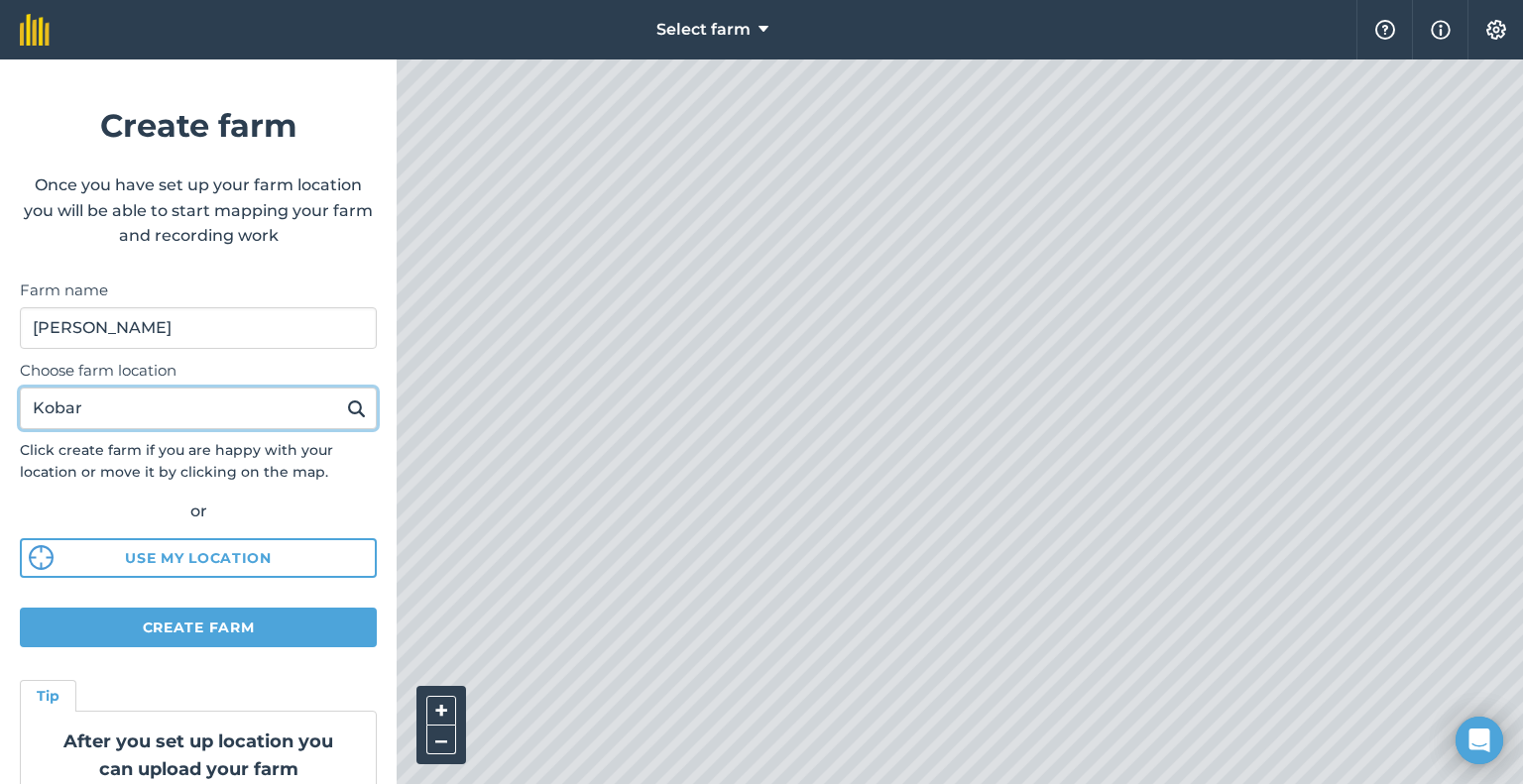 type on "Kobar" 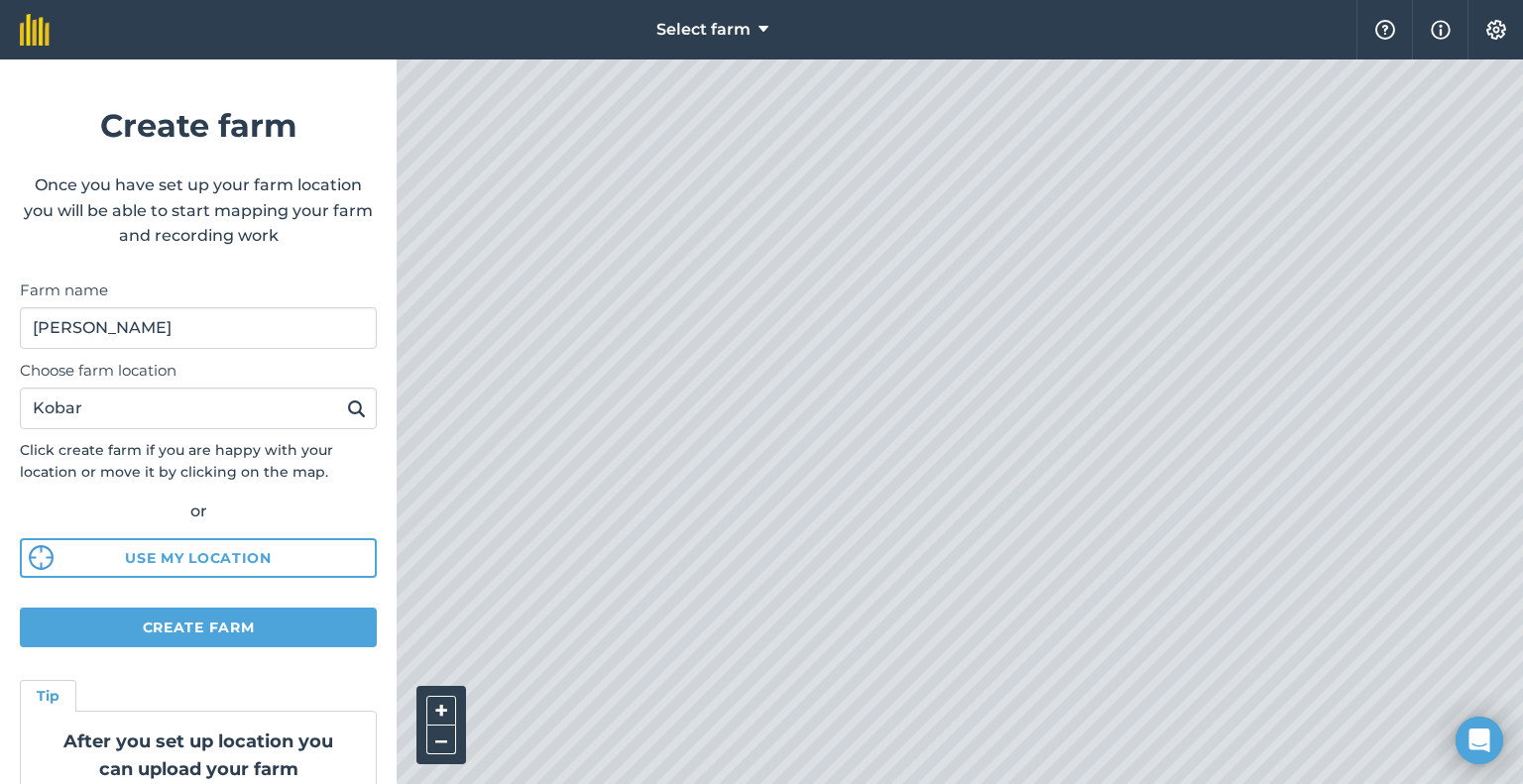 click at bounding box center (356, 408) 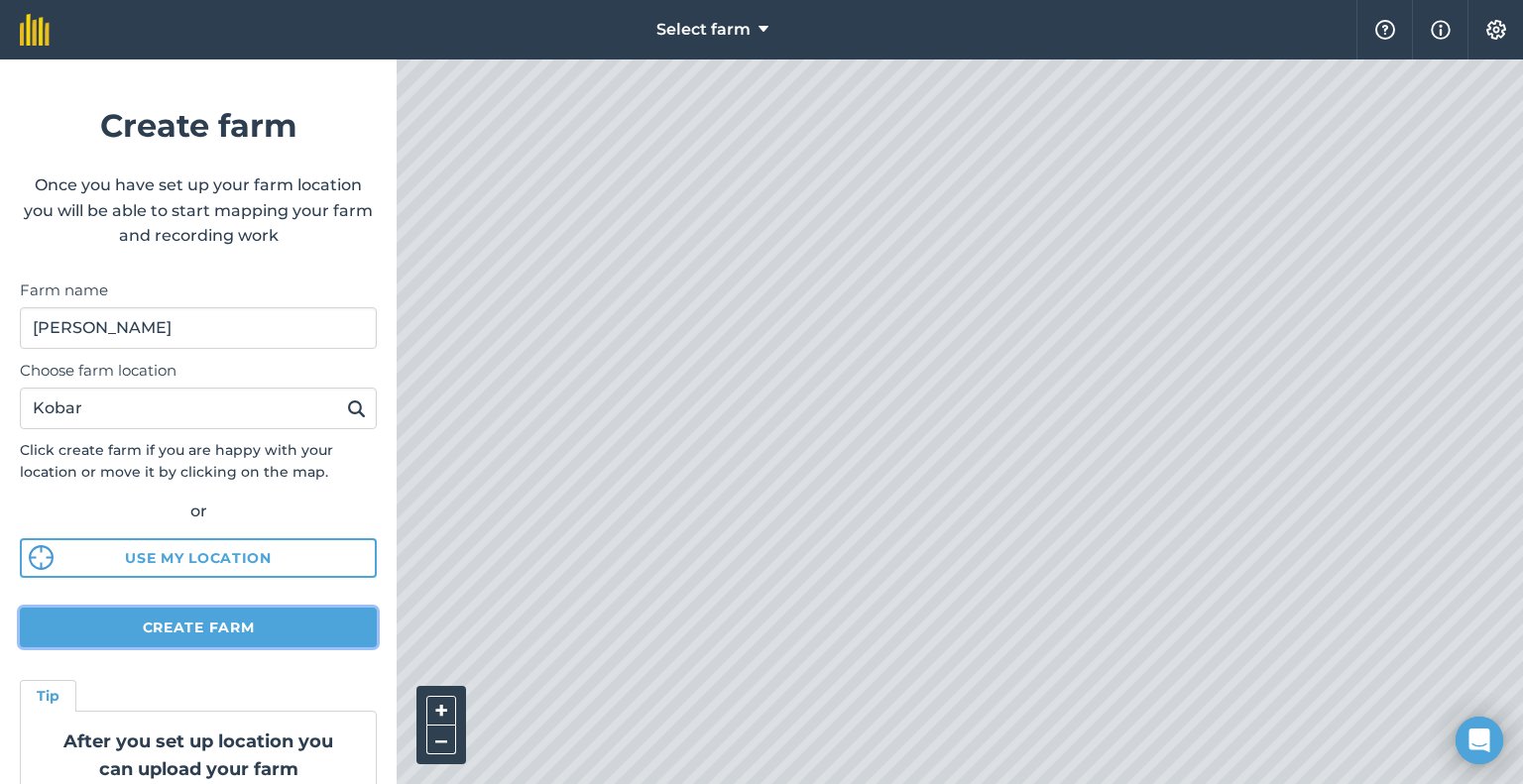 click on "Create farm" at bounding box center (198, 627) 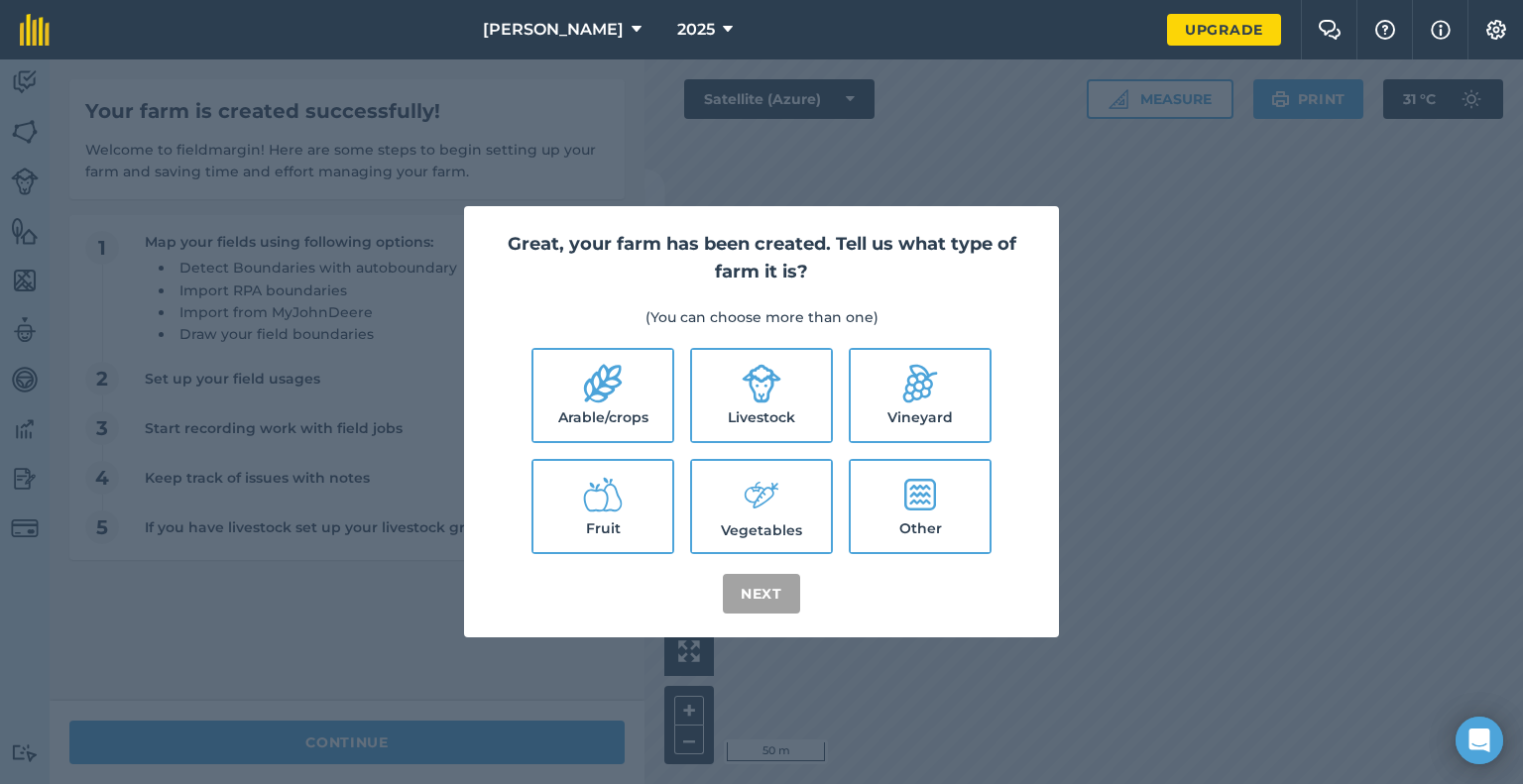 click 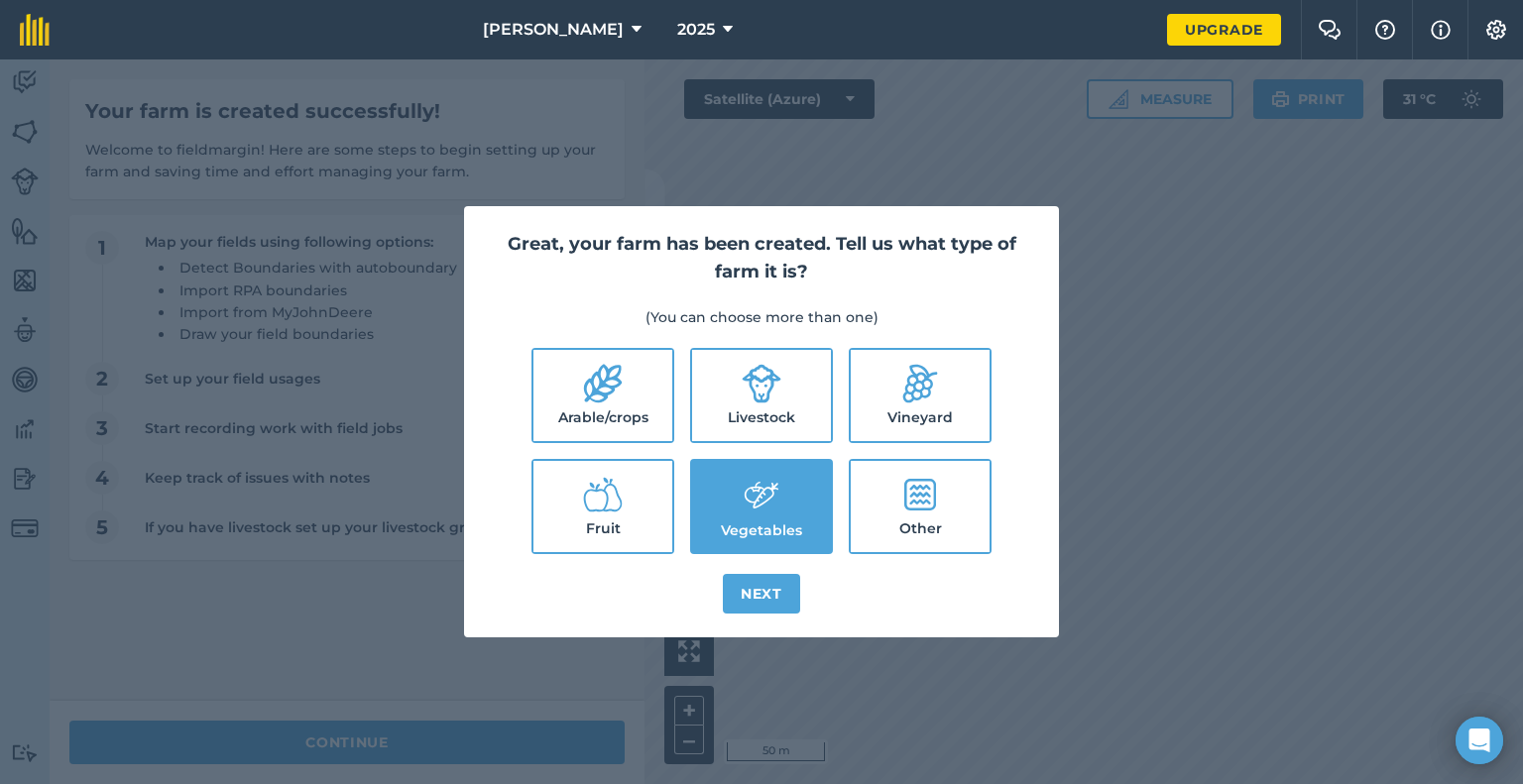click 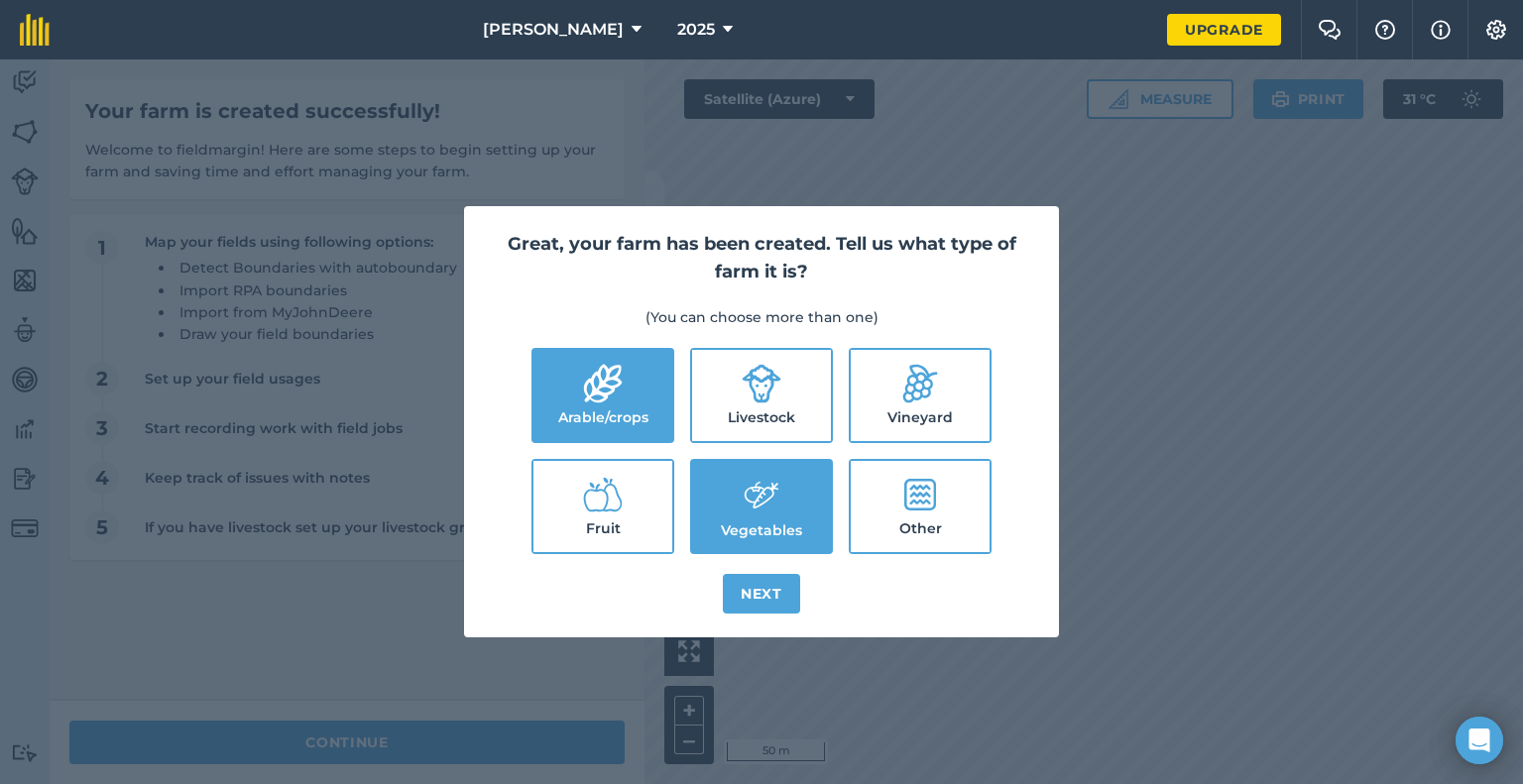 click on "Vineyard" at bounding box center (920, 395) 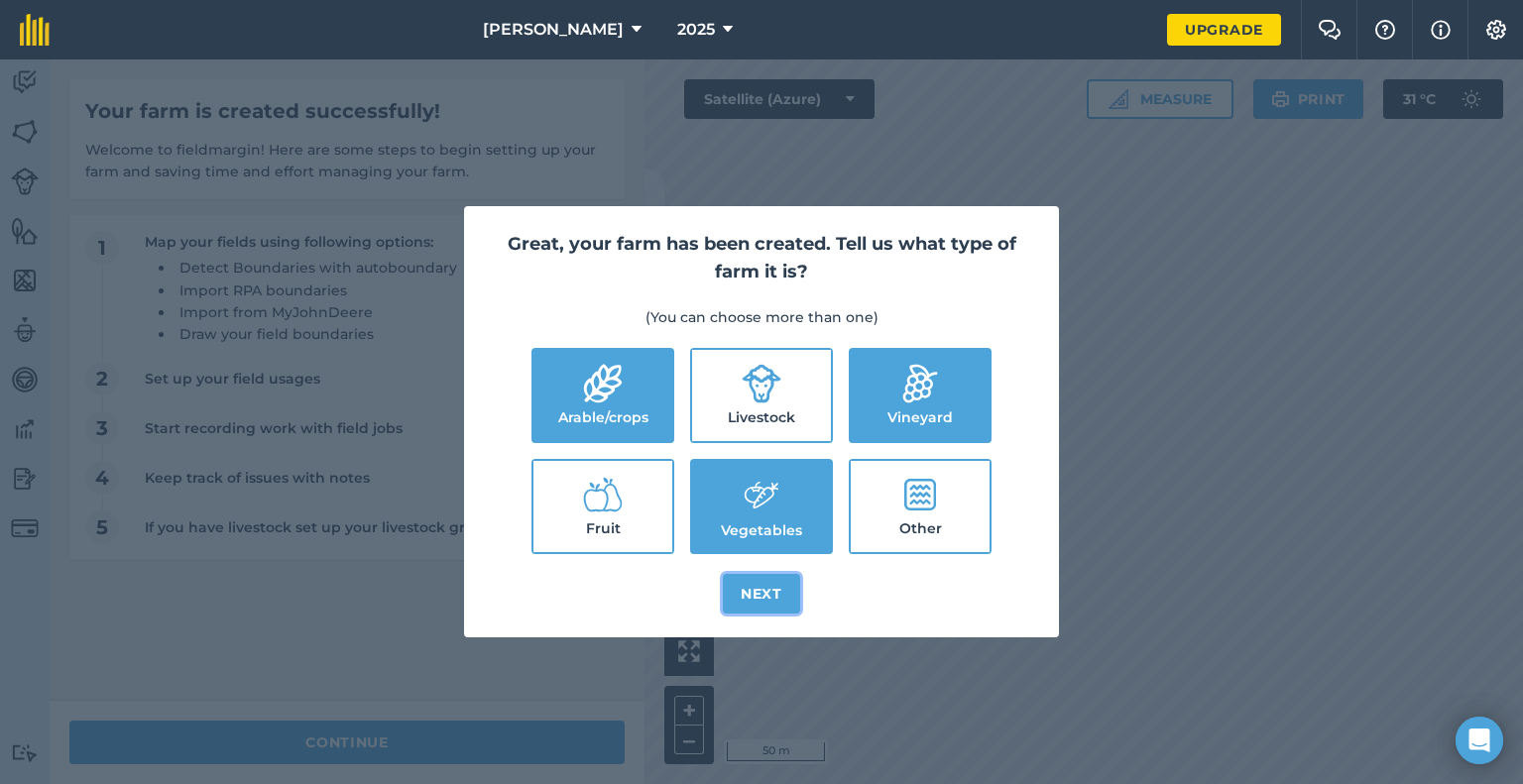 click on "Next" at bounding box center [762, 594] 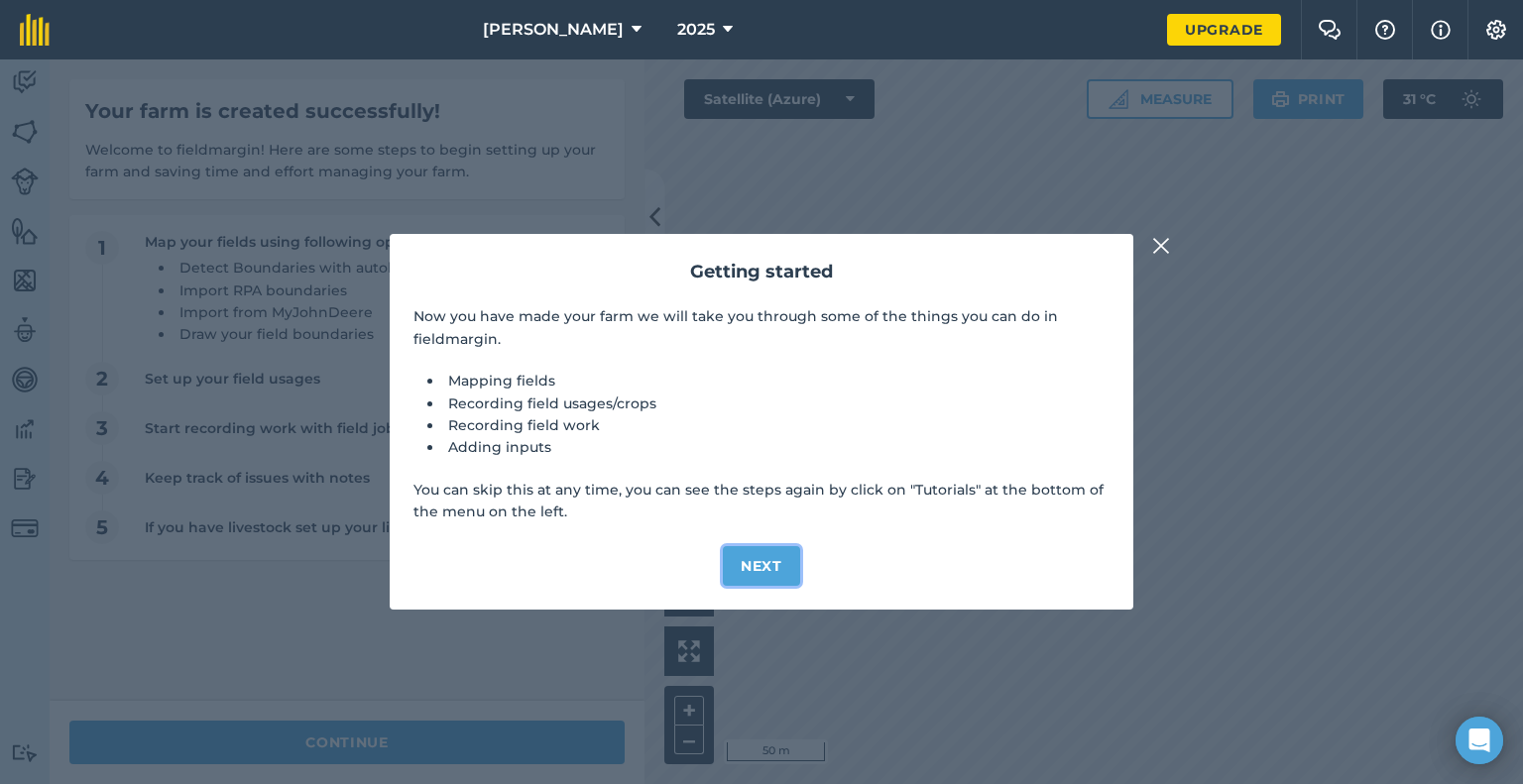 click on "Next" at bounding box center (762, 566) 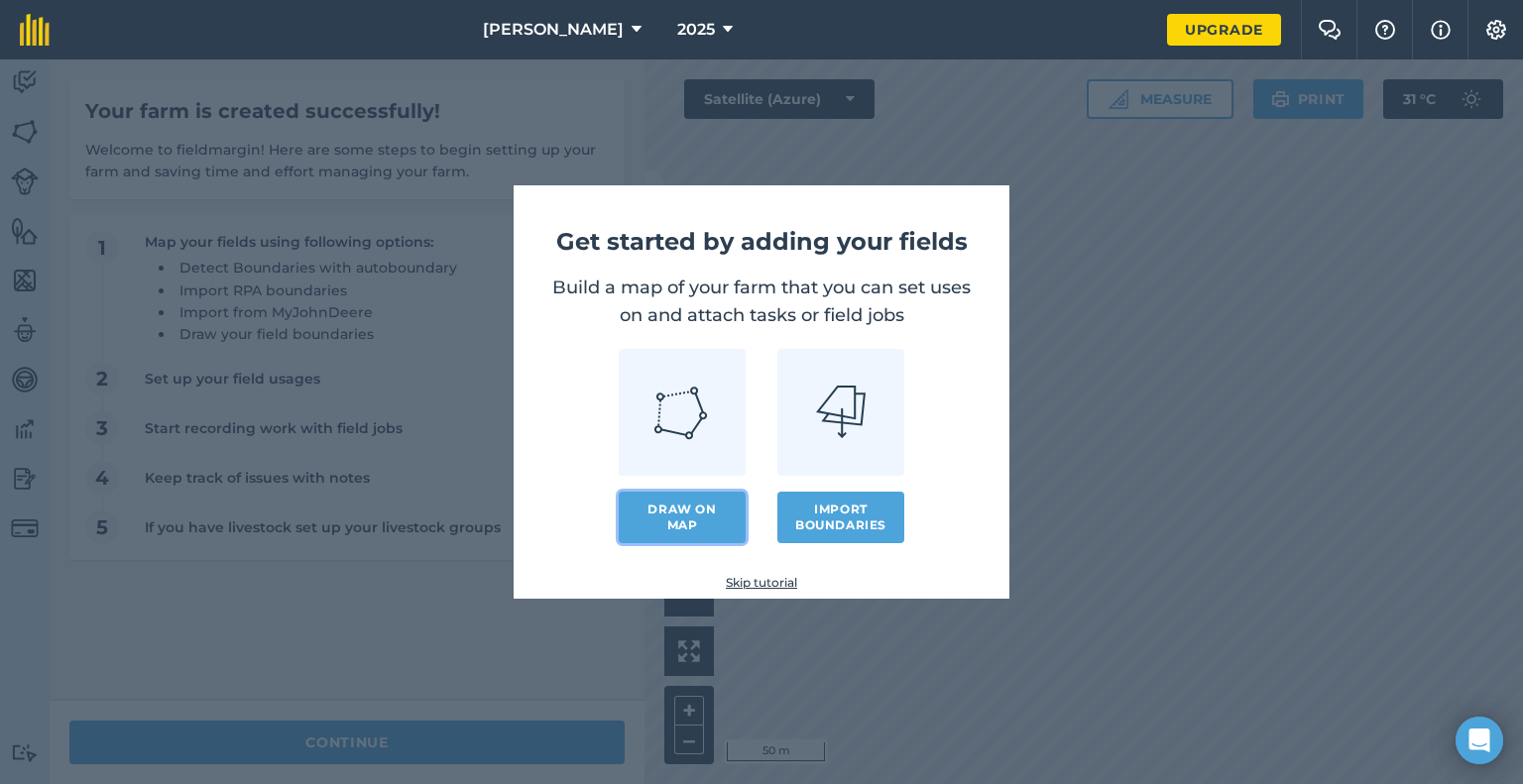 click on "Draw on map" at bounding box center [682, 517] 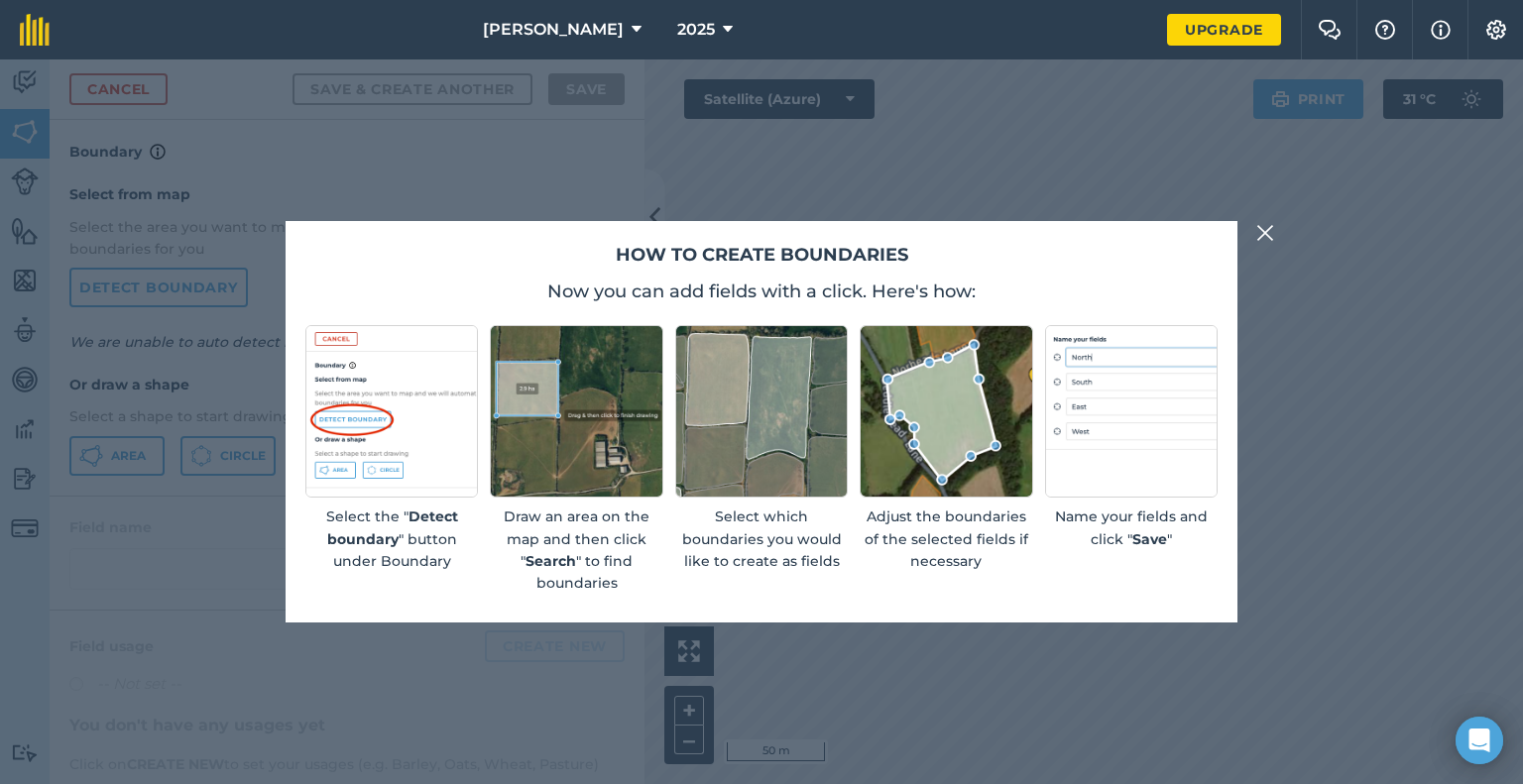 click at bounding box center [762, 411] 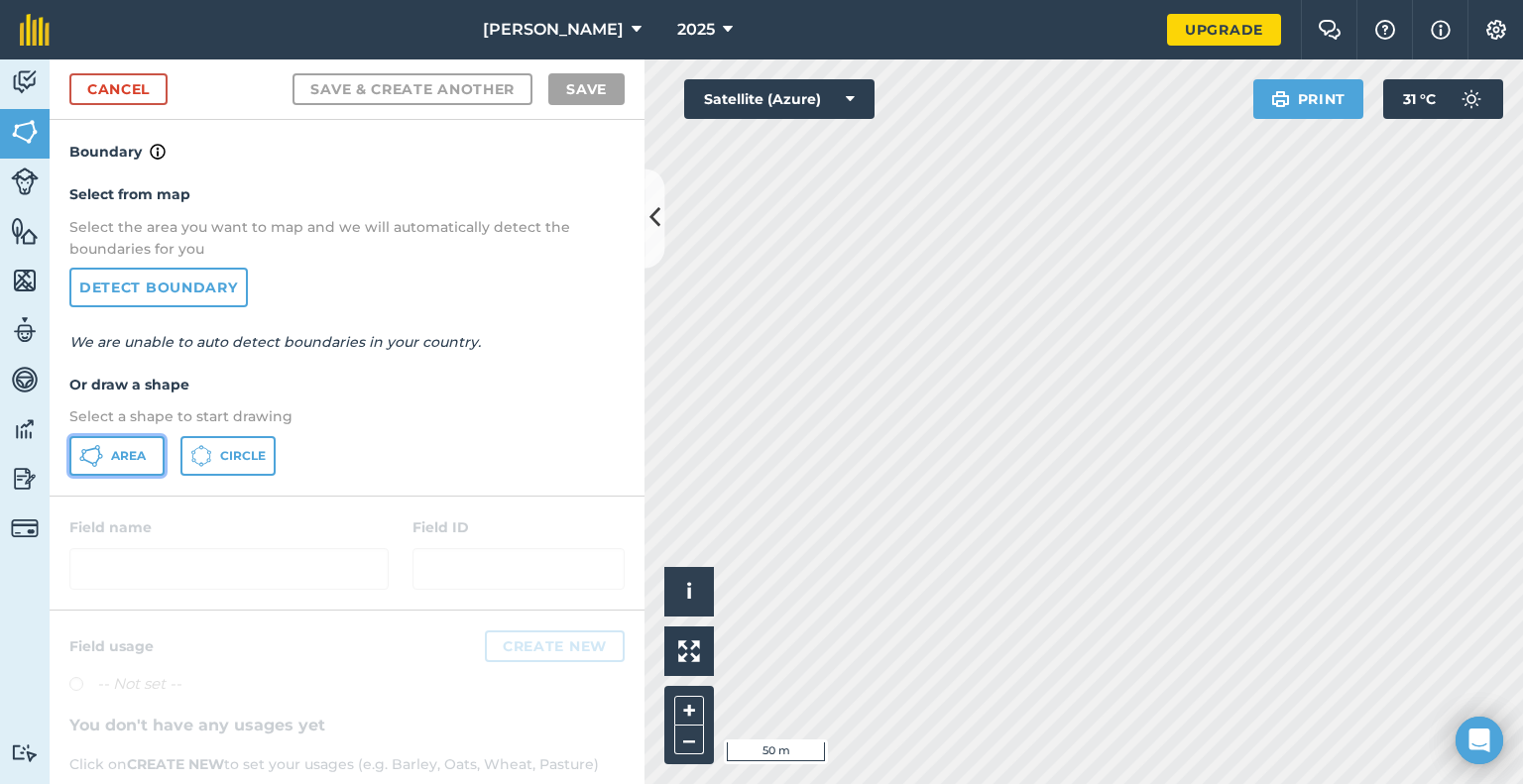 click on "Area" at bounding box center [128, 456] 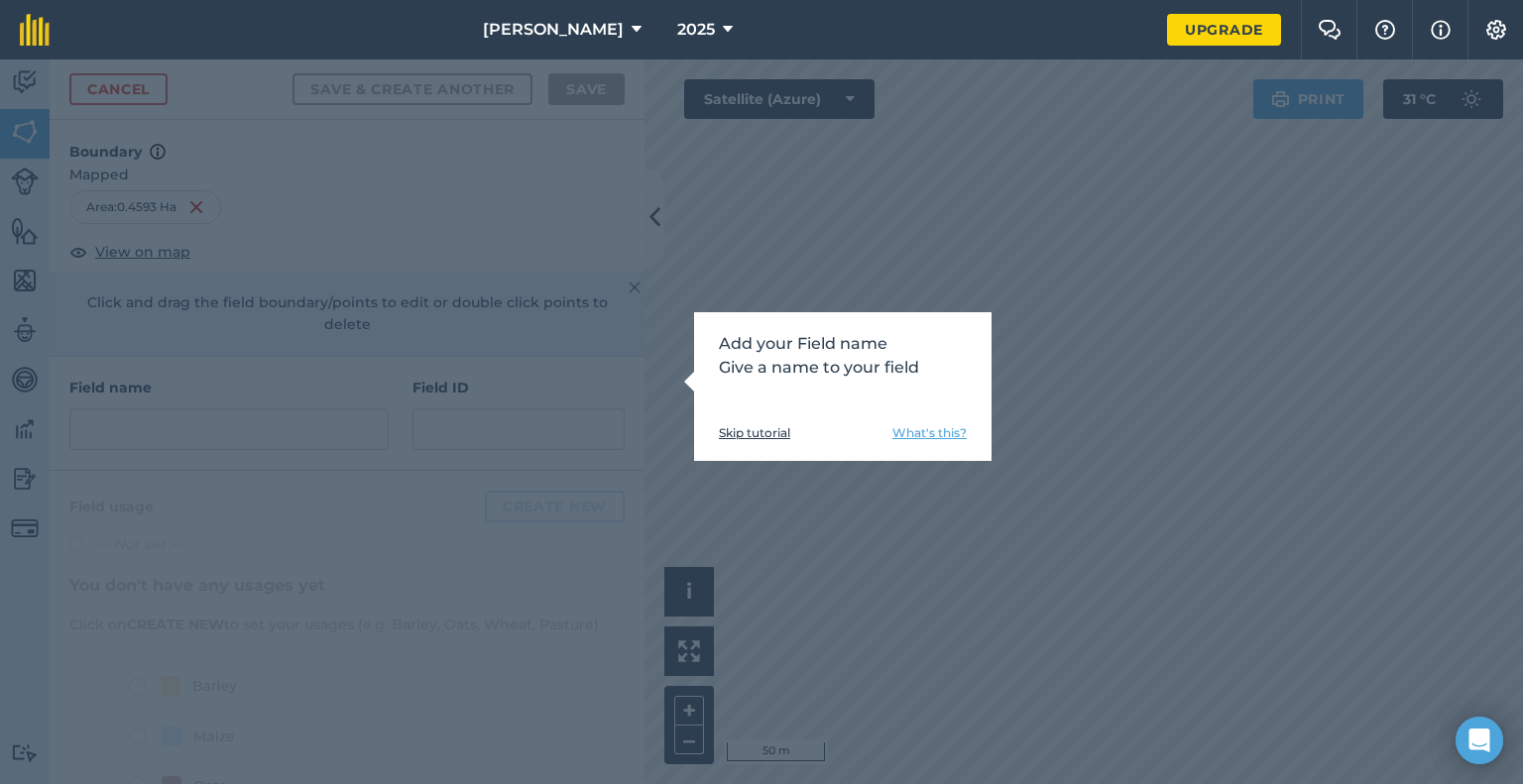 click on "Add your Field name Give a name to your field" at bounding box center [843, 356] 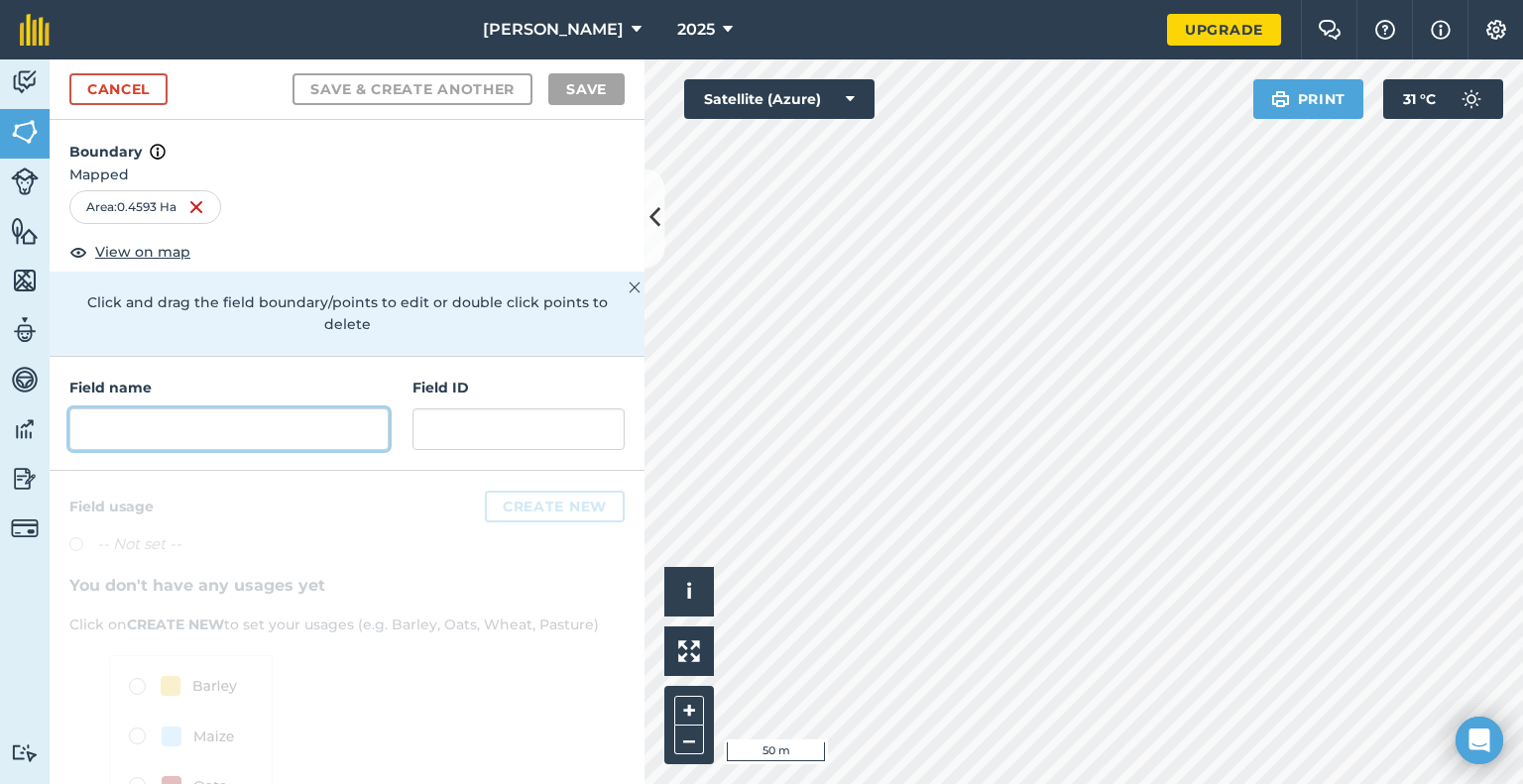 click at bounding box center (229, 429) 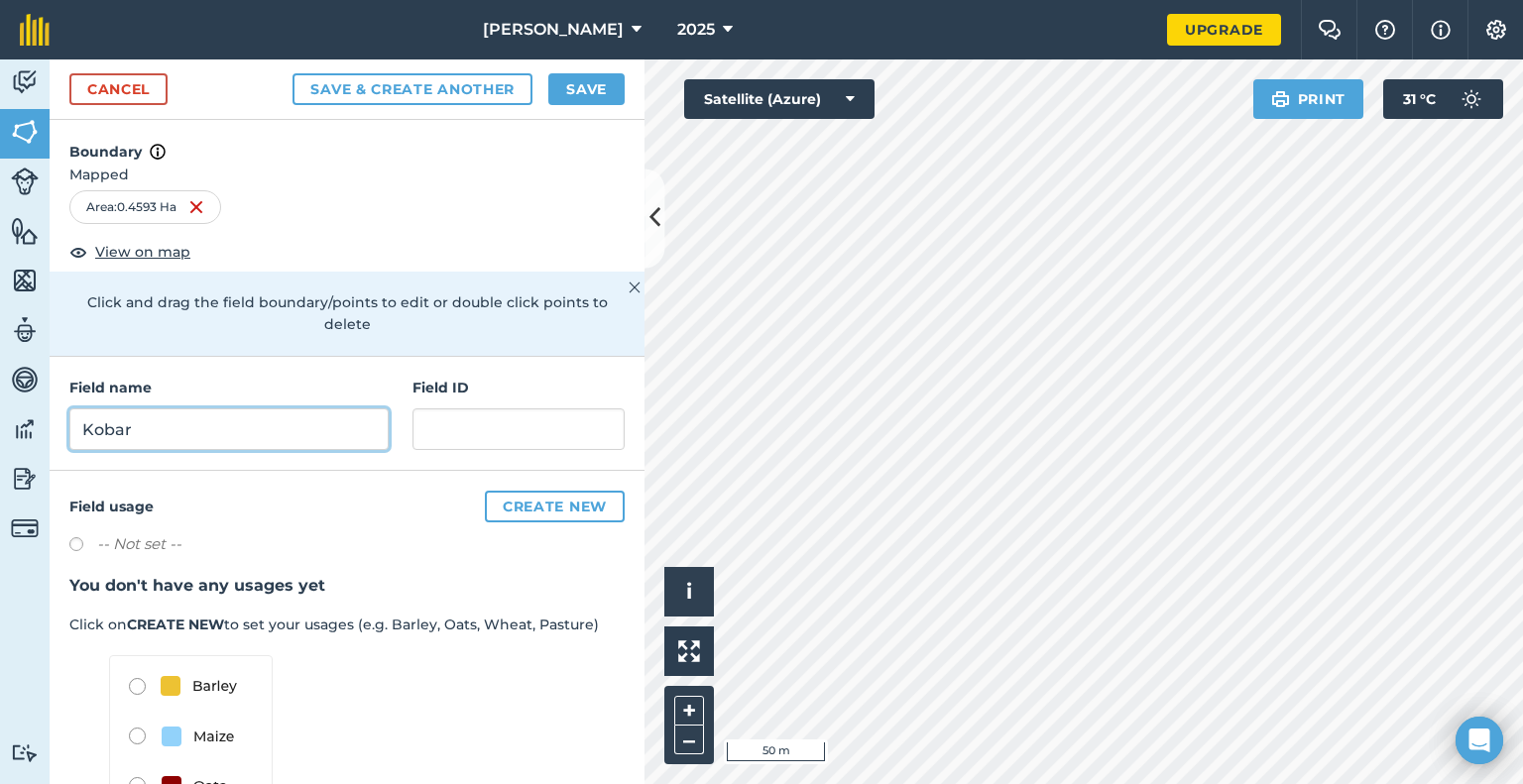 type on "Kobar" 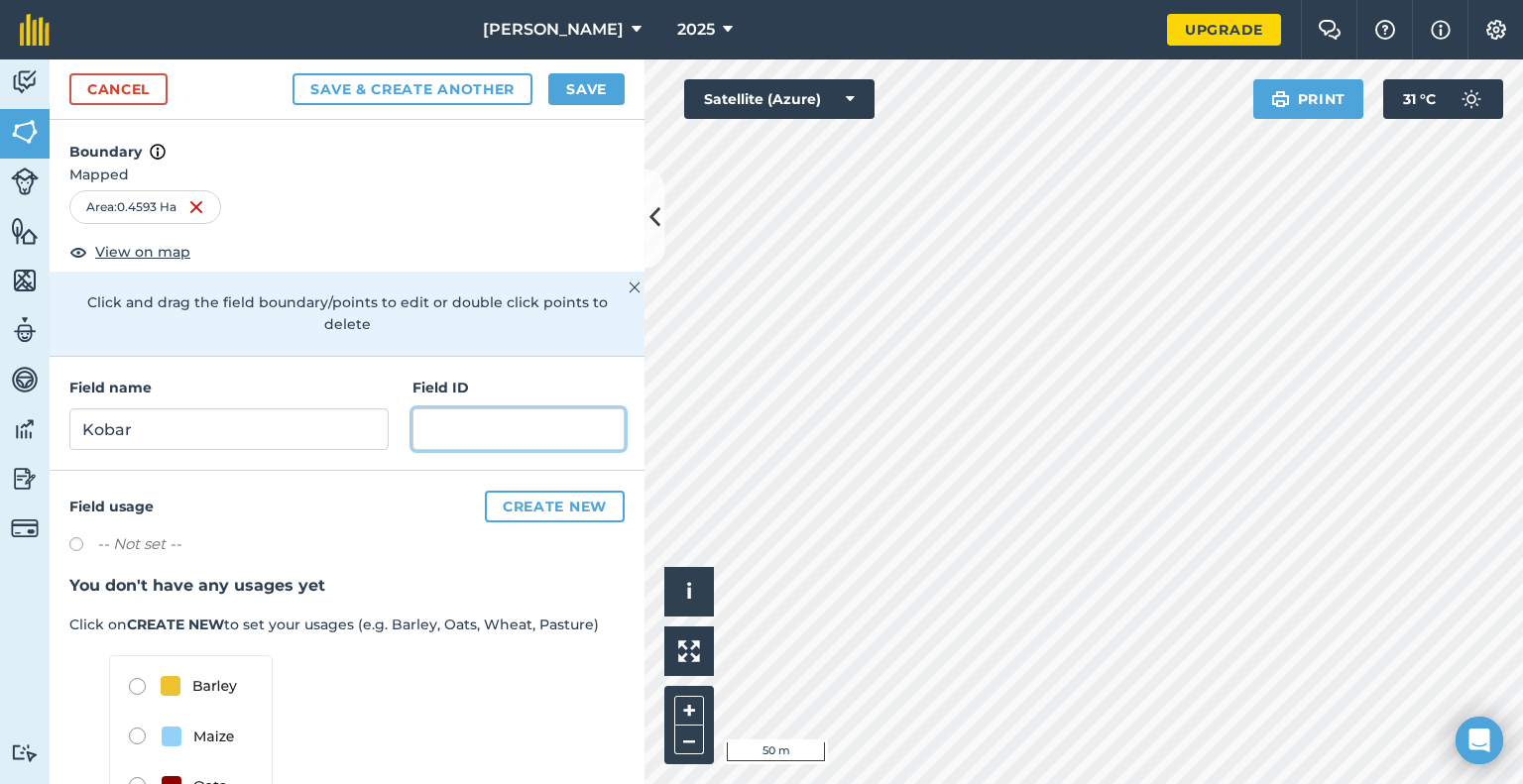 click at bounding box center [519, 429] 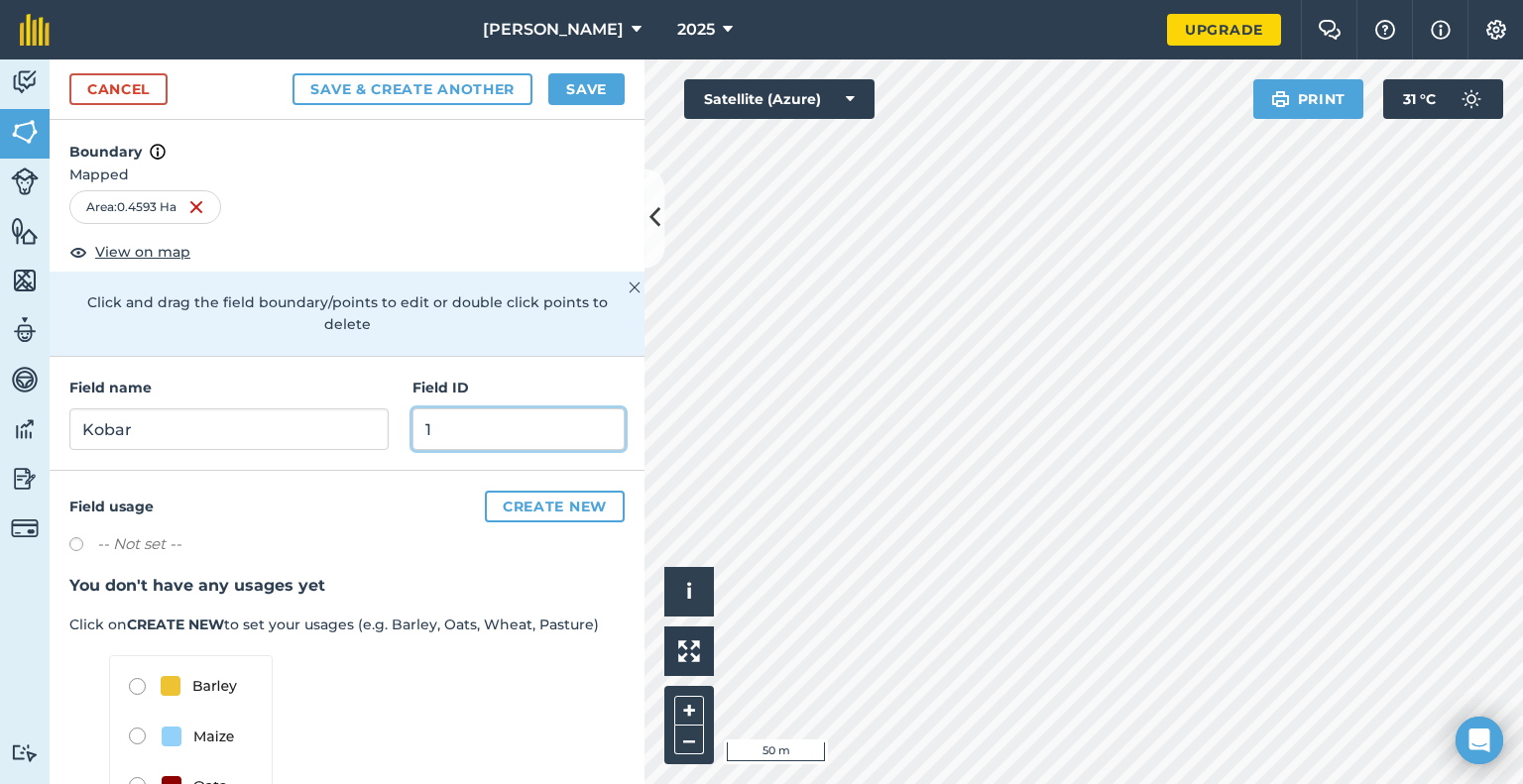 type on "1" 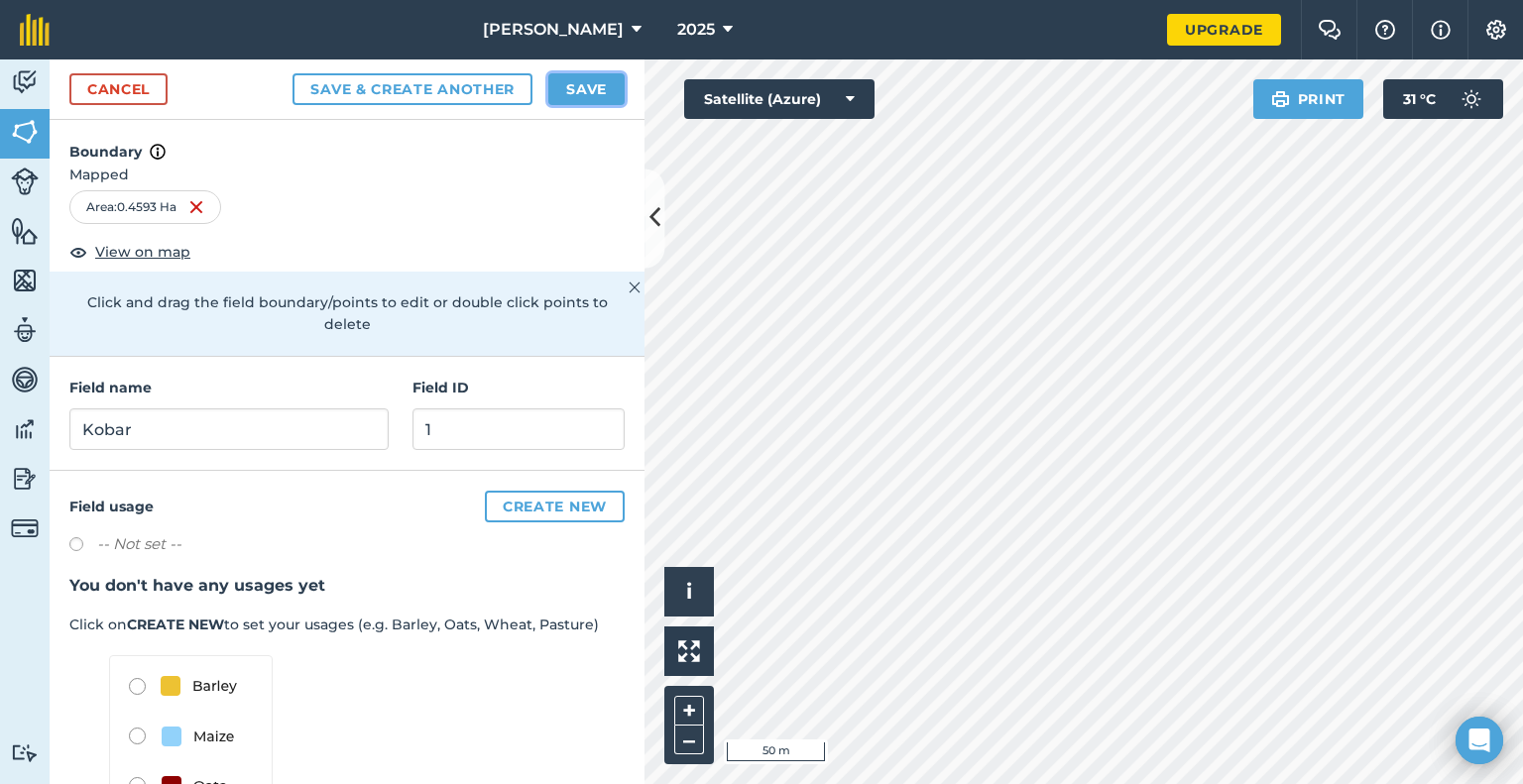 click on "Save" at bounding box center (586, 89) 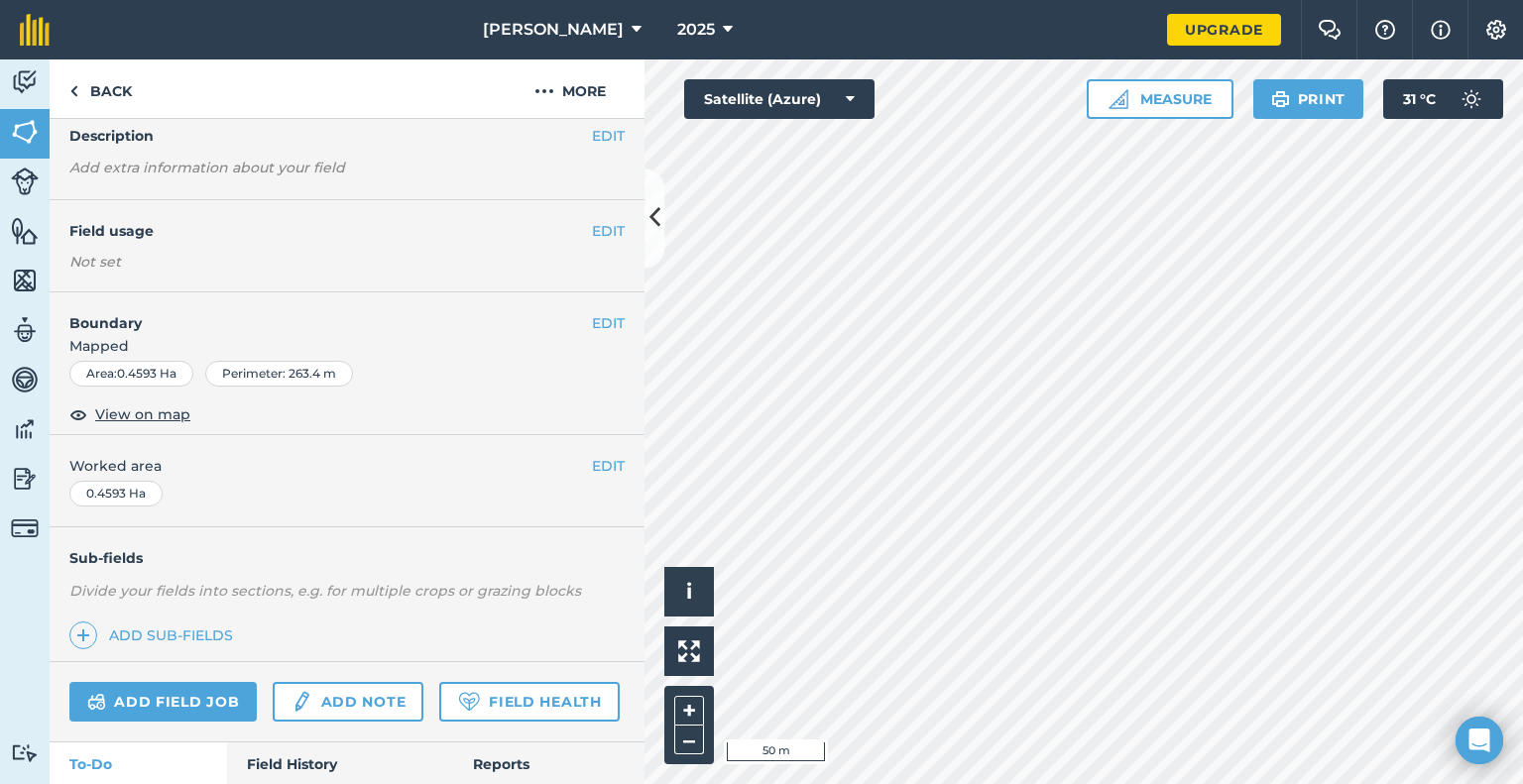 scroll, scrollTop: 0, scrollLeft: 0, axis: both 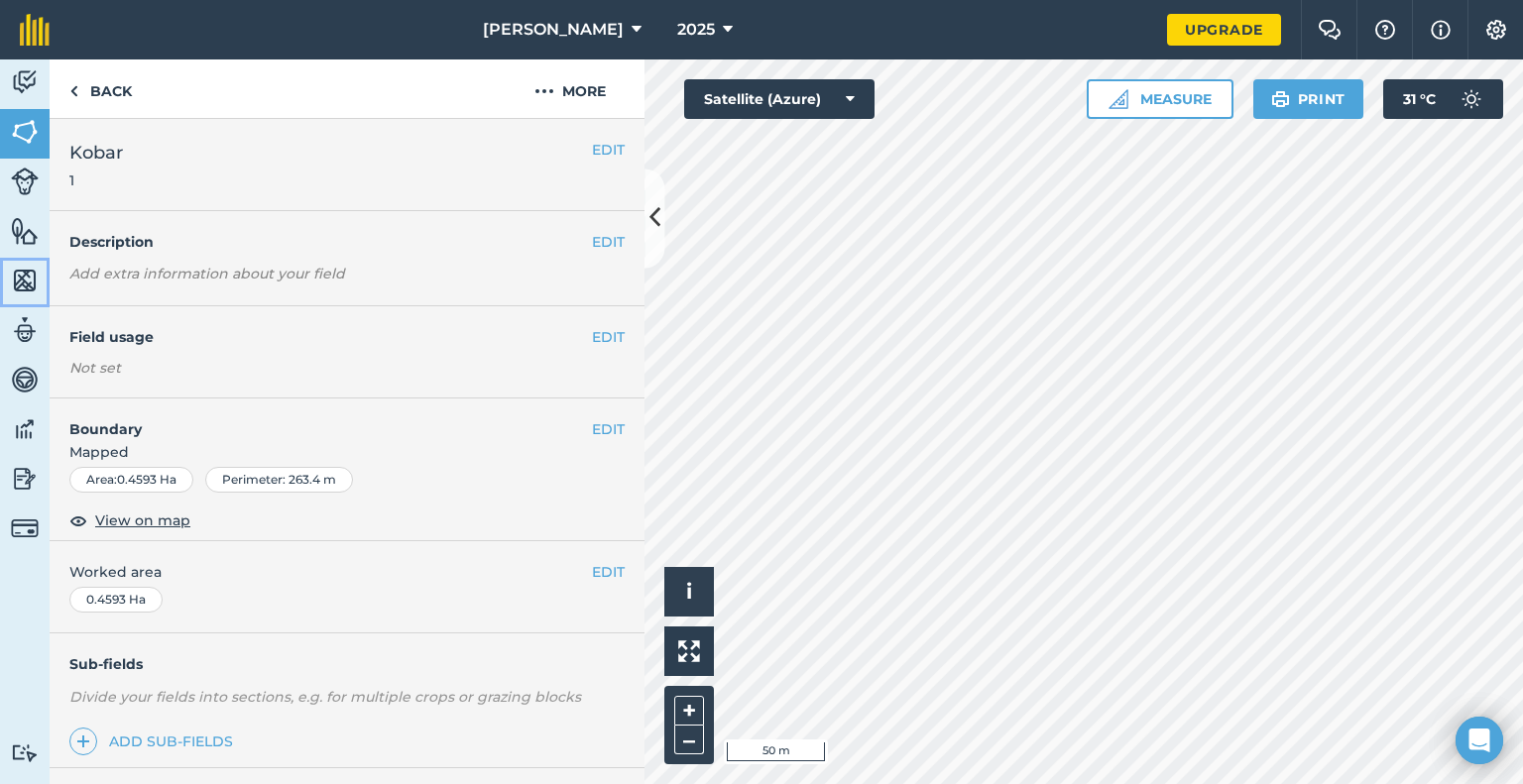 click at bounding box center [25, 280] 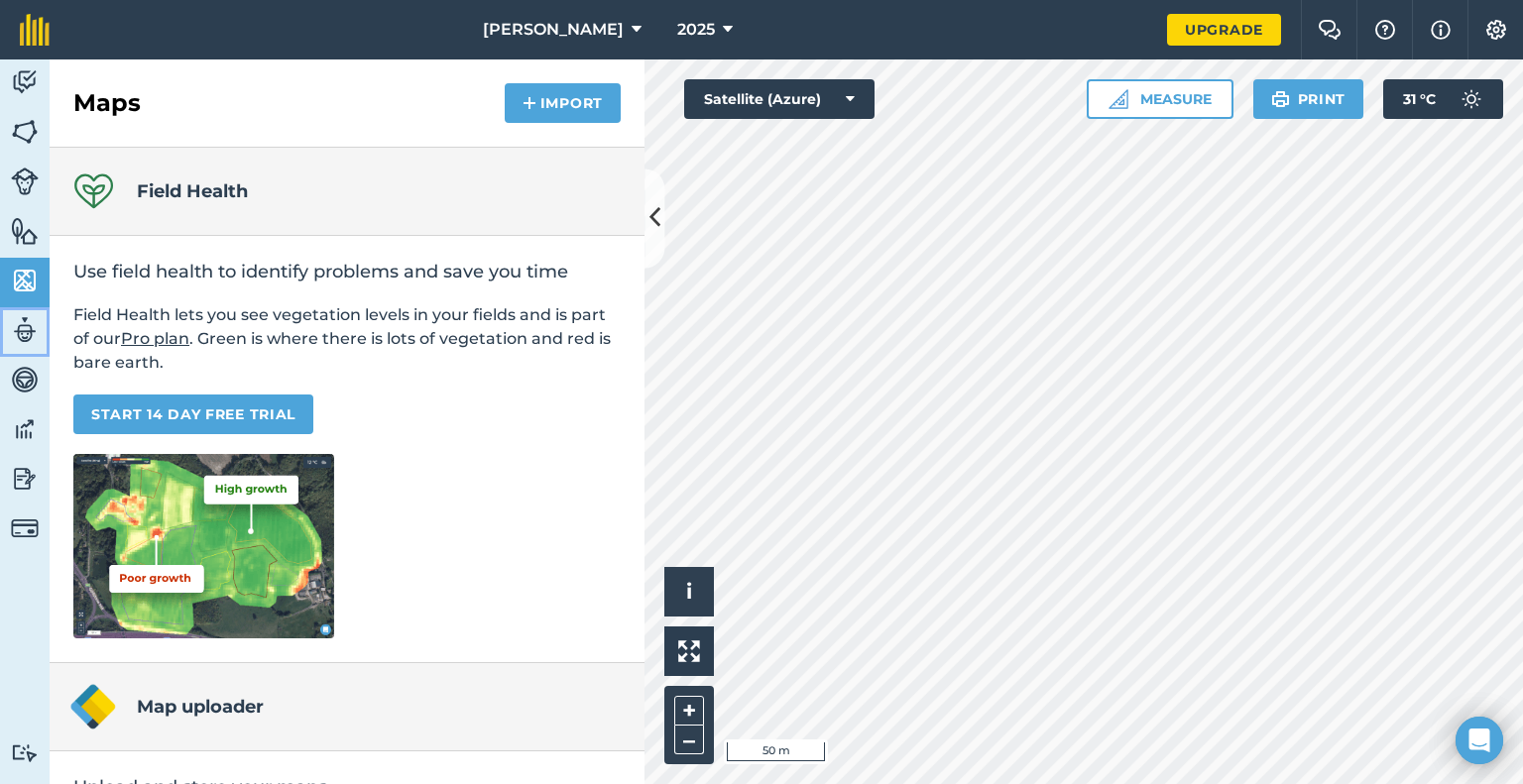 click at bounding box center (25, 330) 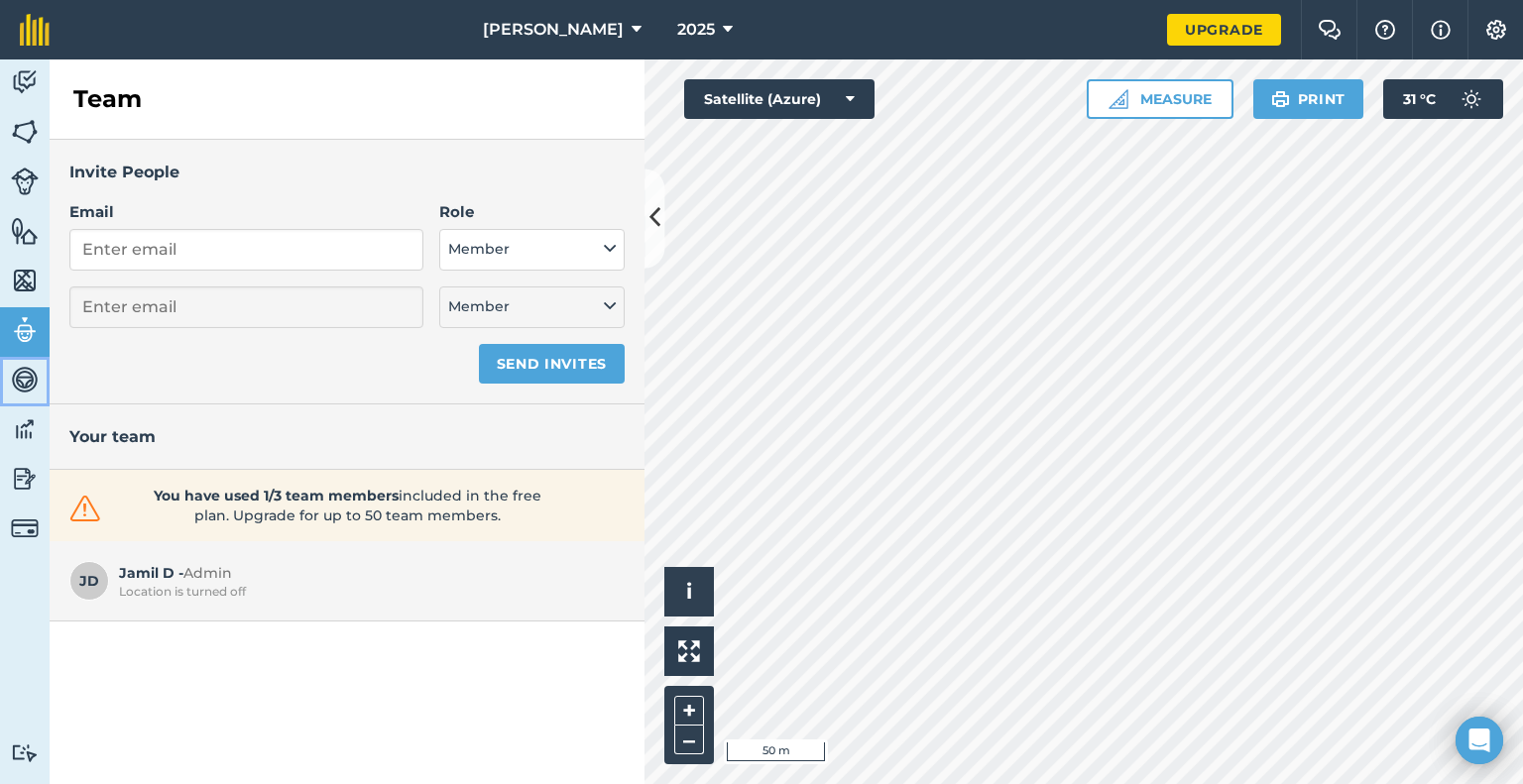 click at bounding box center [25, 380] 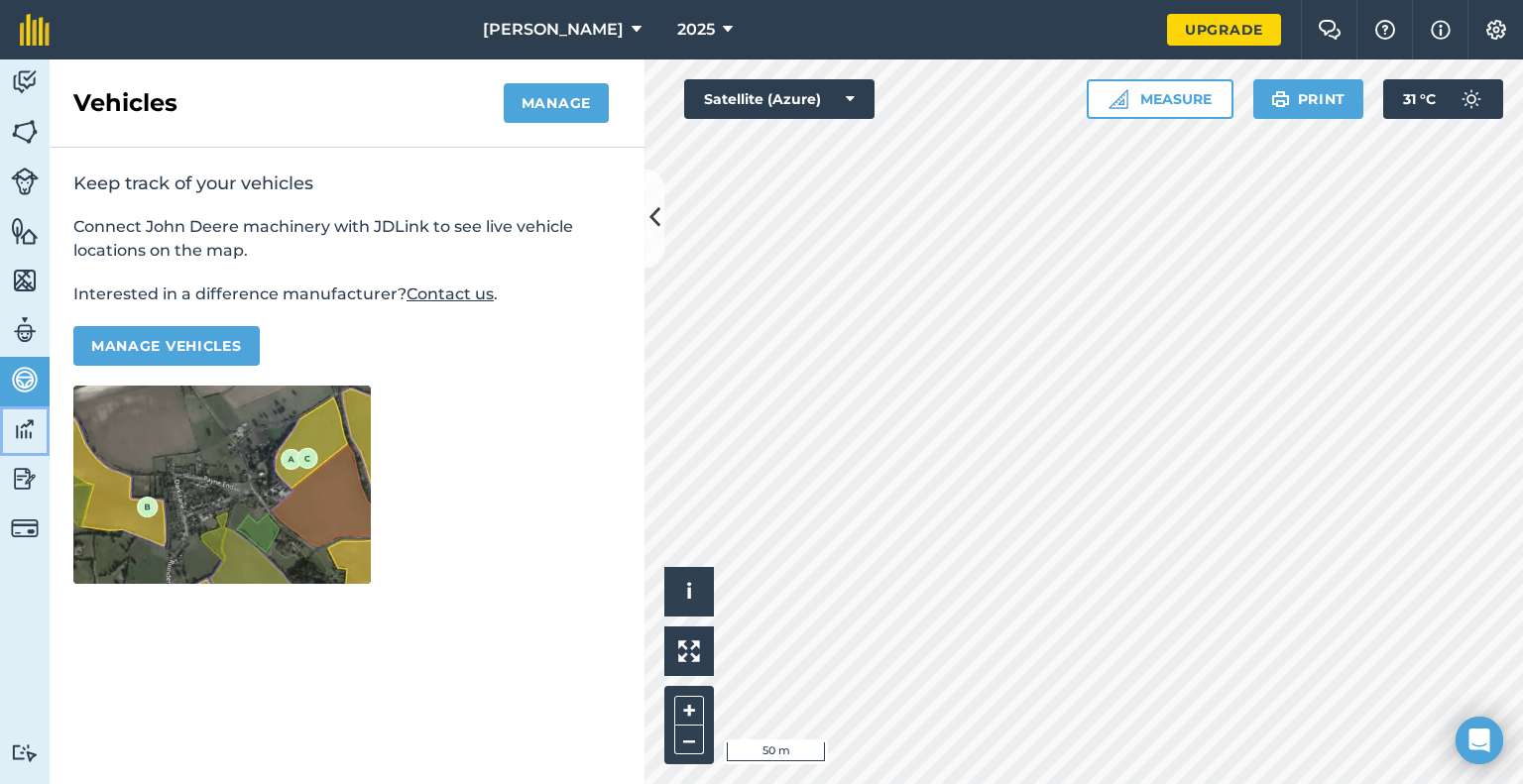 click at bounding box center [25, 429] 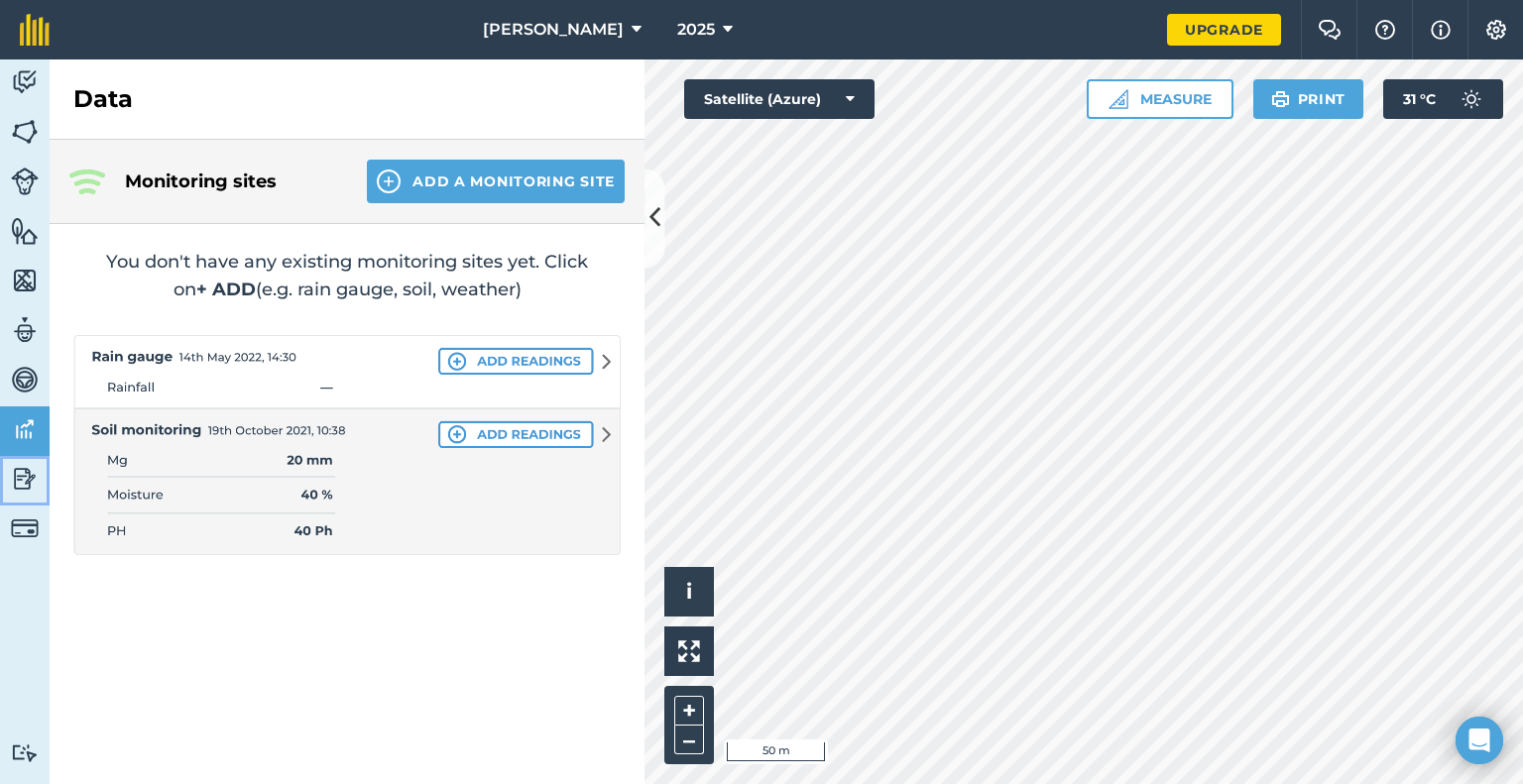 click at bounding box center [25, 479] 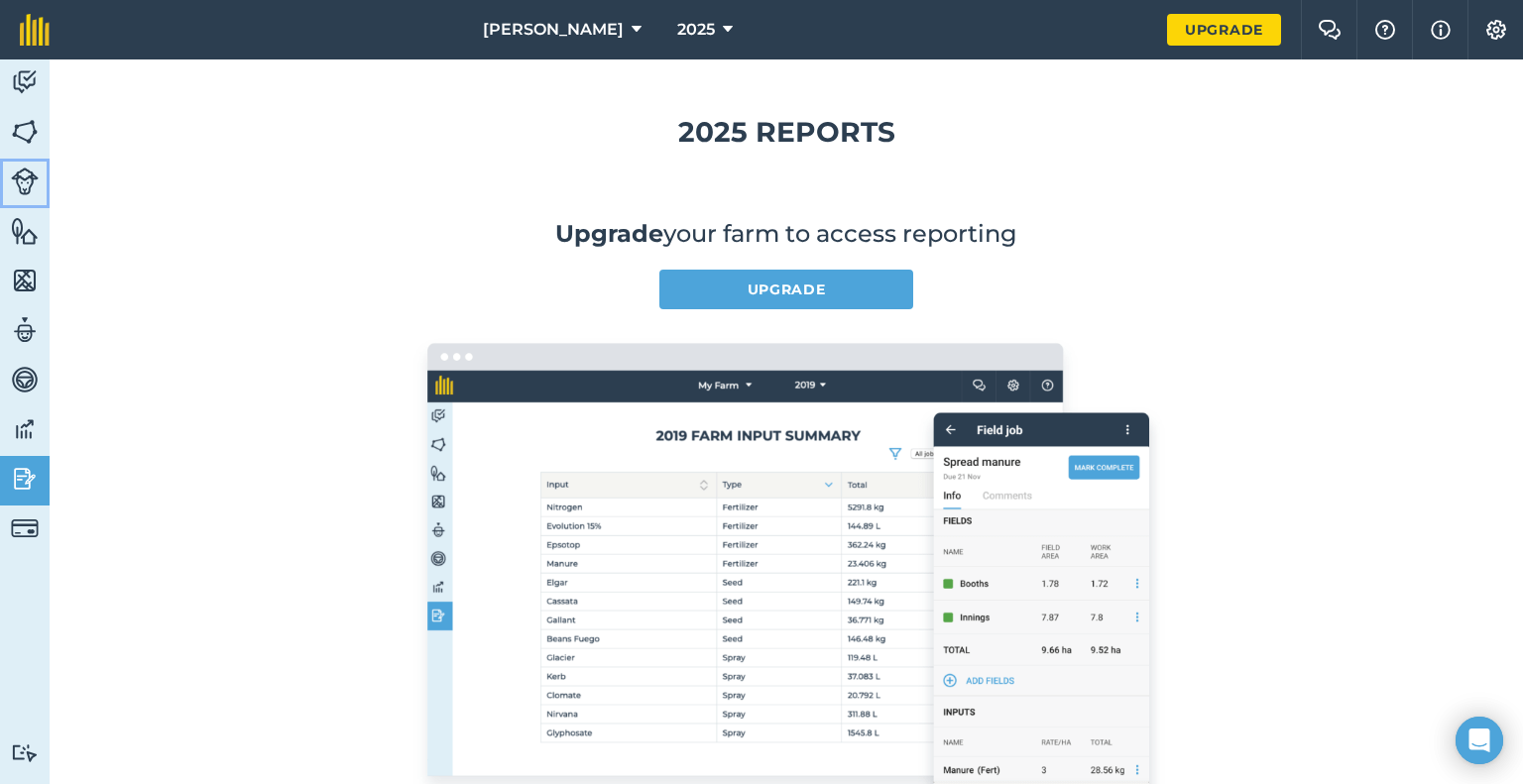 click at bounding box center [25, 181] 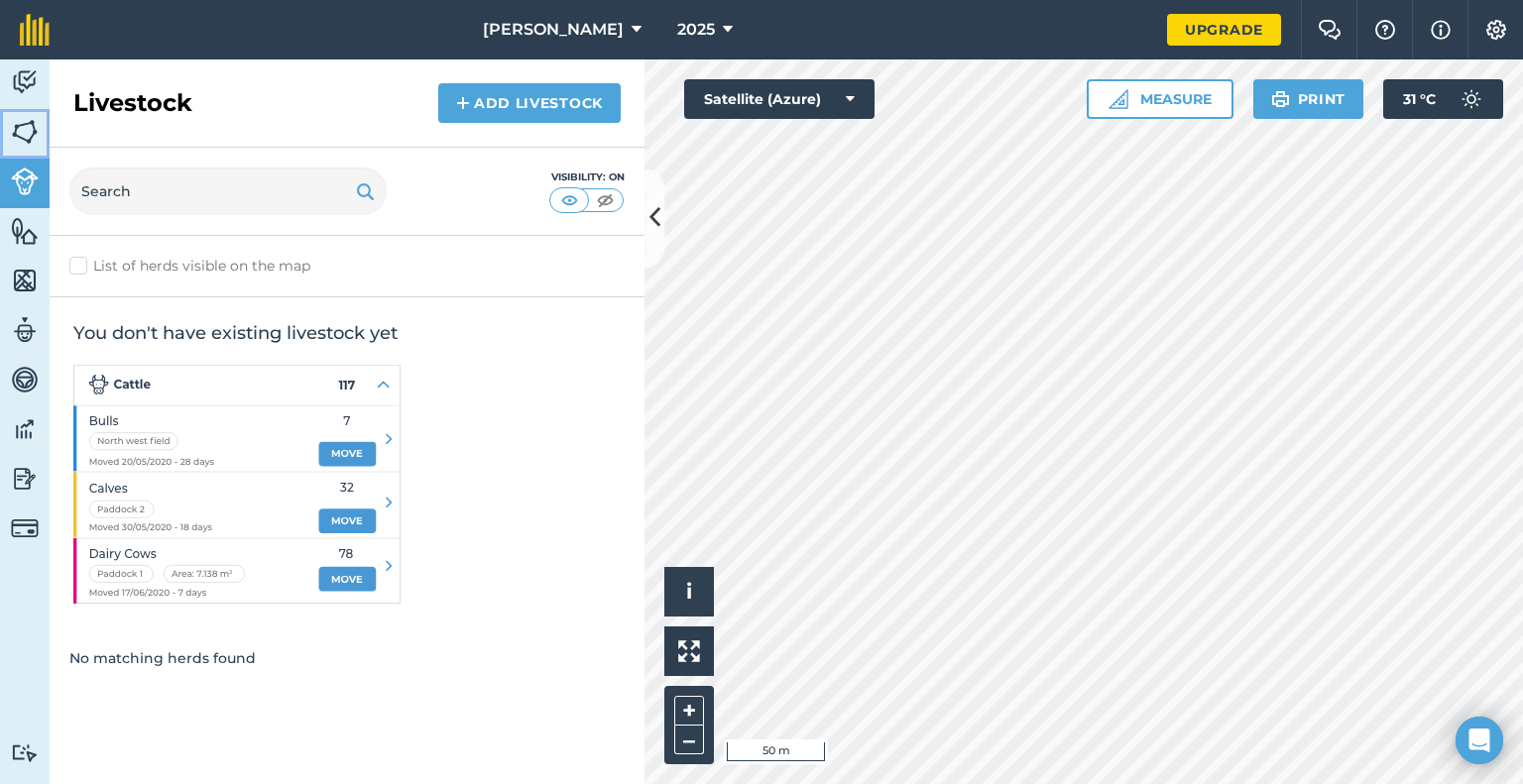 click at bounding box center (25, 132) 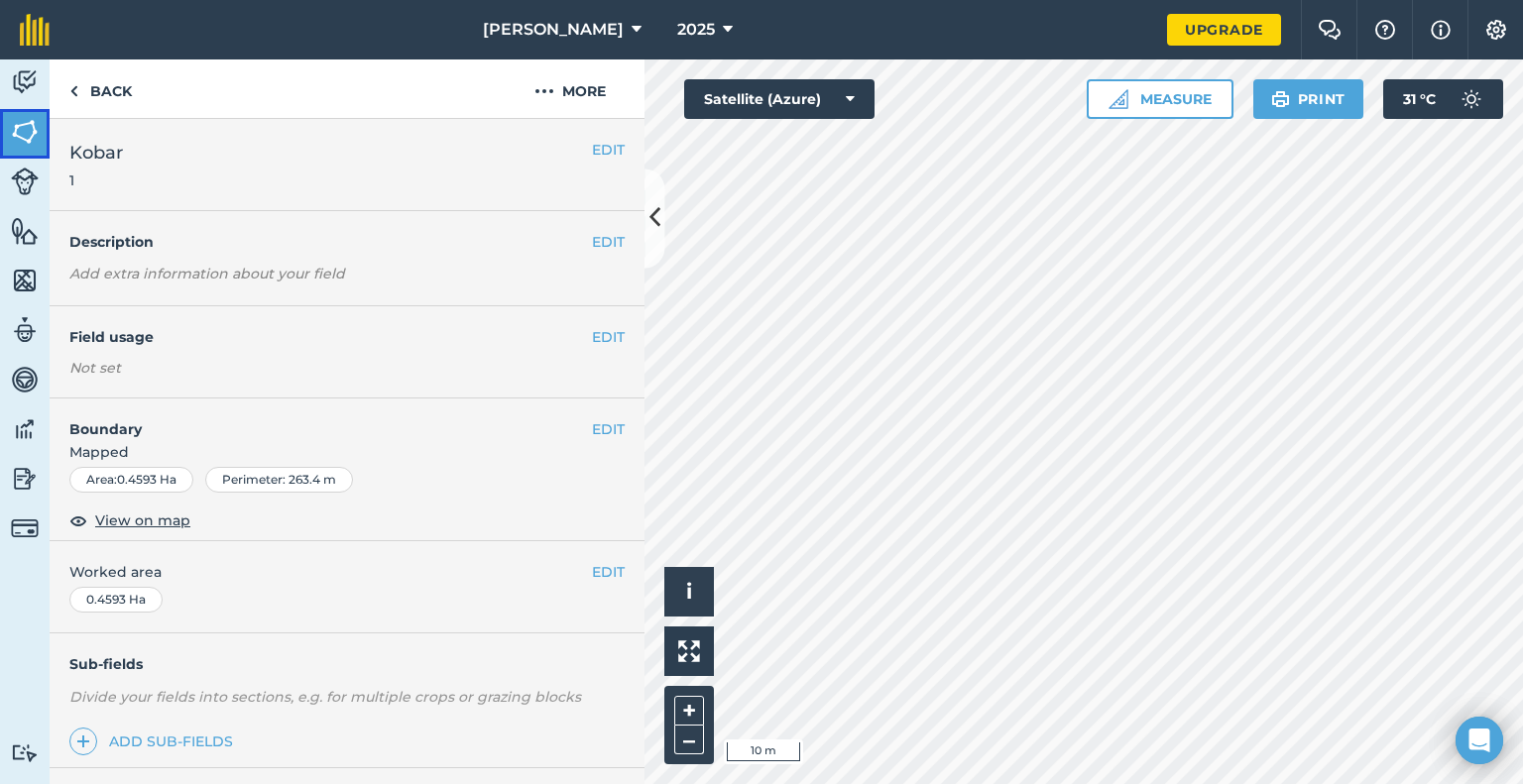 click at bounding box center [25, 132] 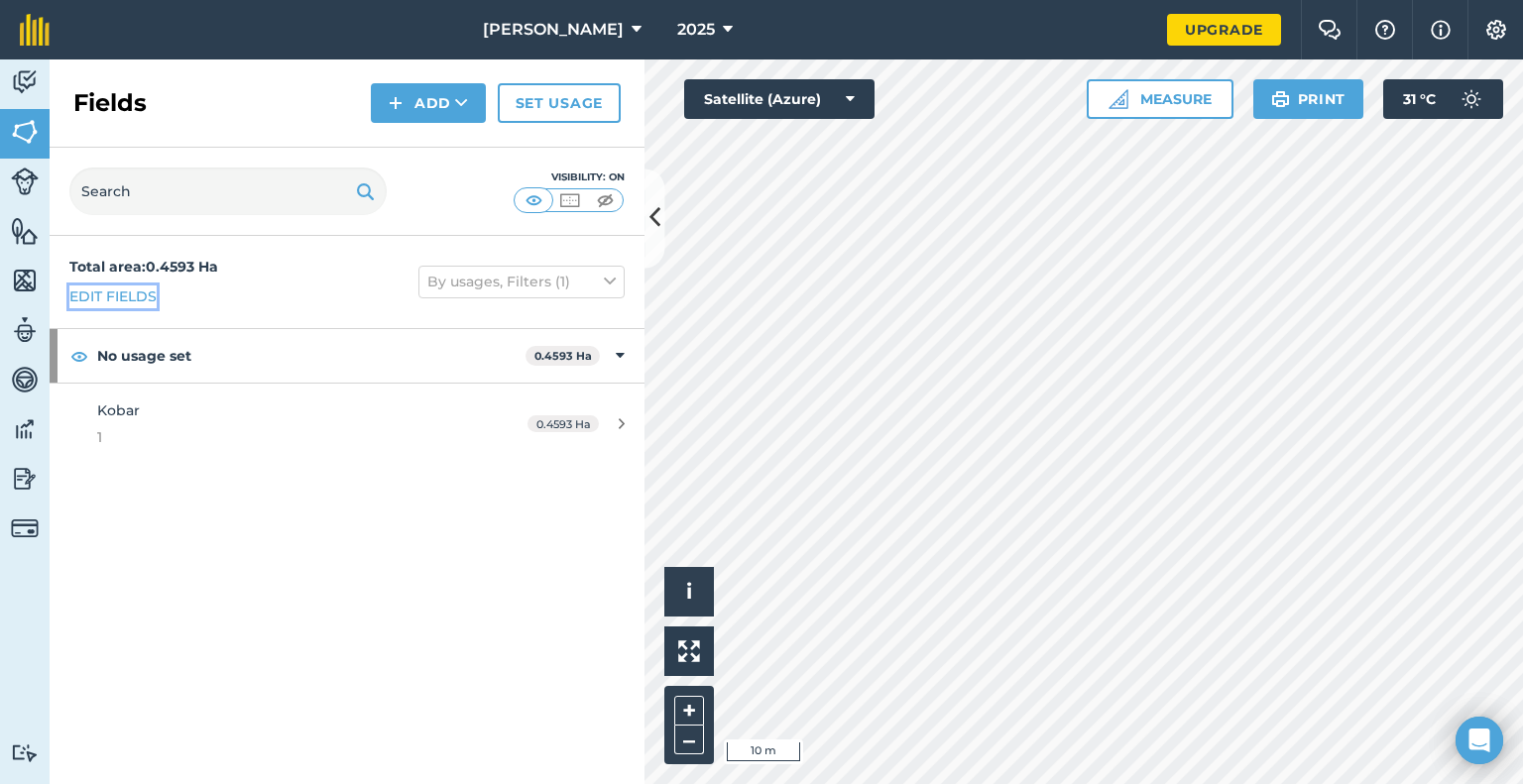 click on "Edit fields" at bounding box center (113, 296) 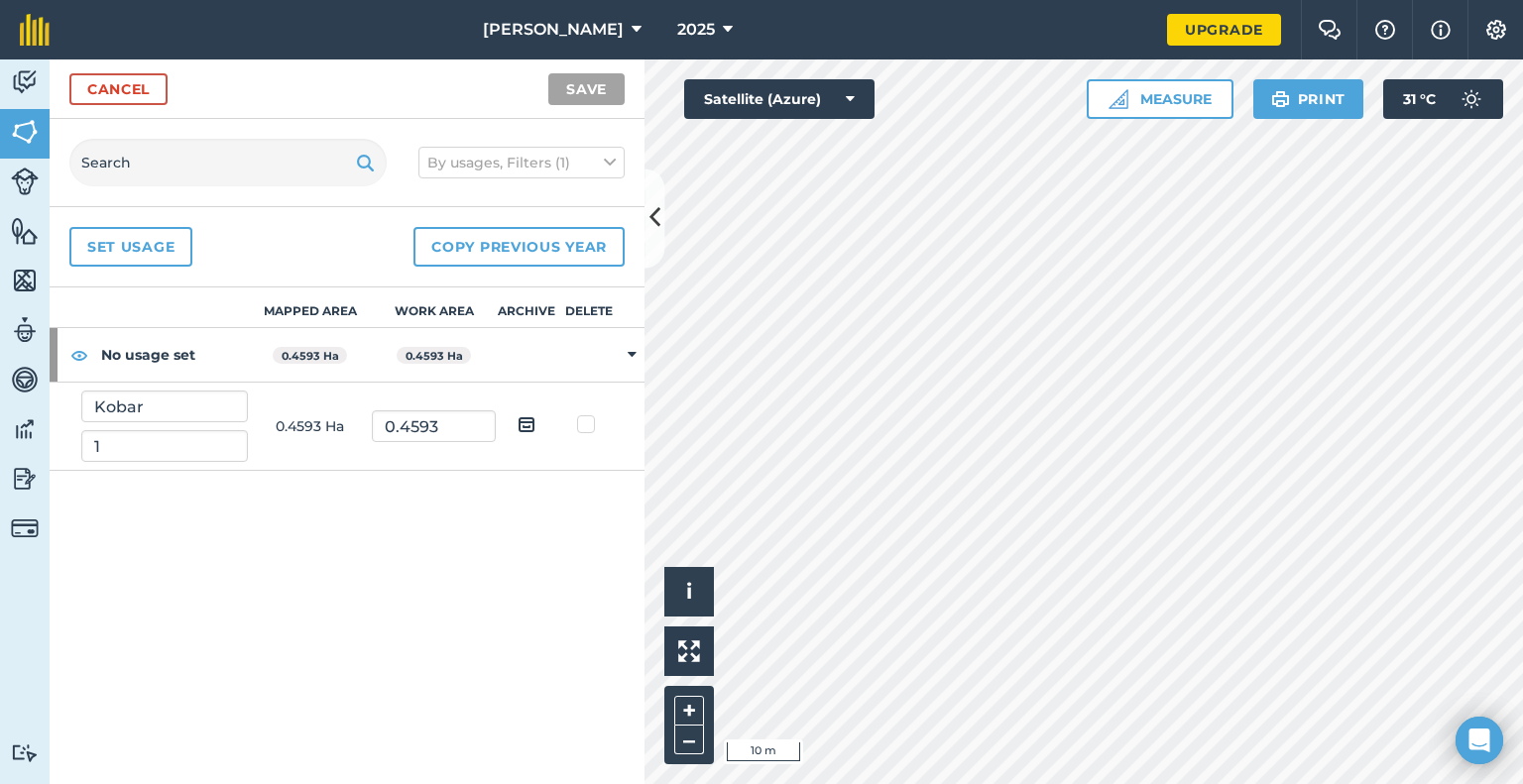 click on "0.4593   Ha" at bounding box center (309, 426) 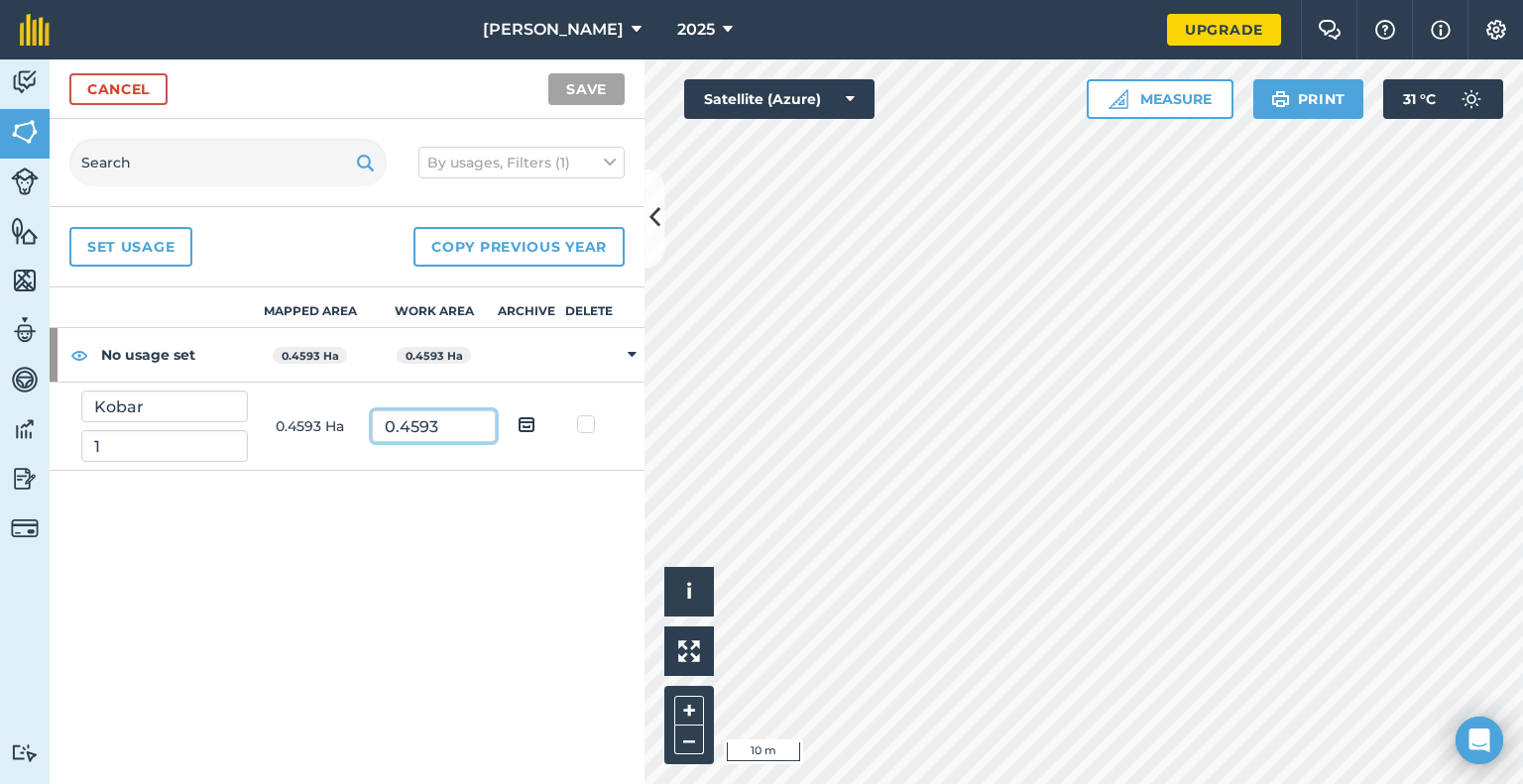 click on "0.4593" at bounding box center [433, 426] 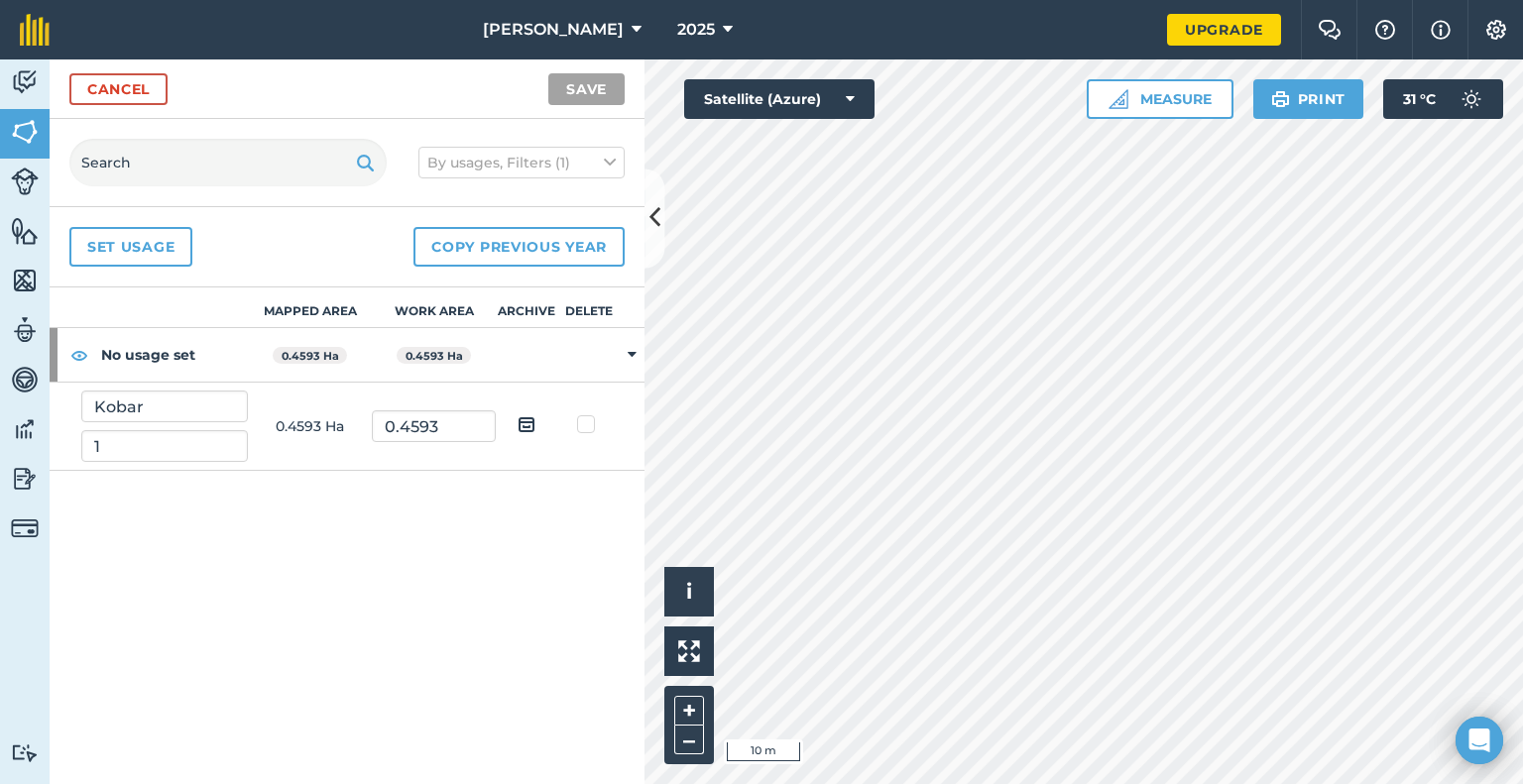 click at bounding box center [527, 424] 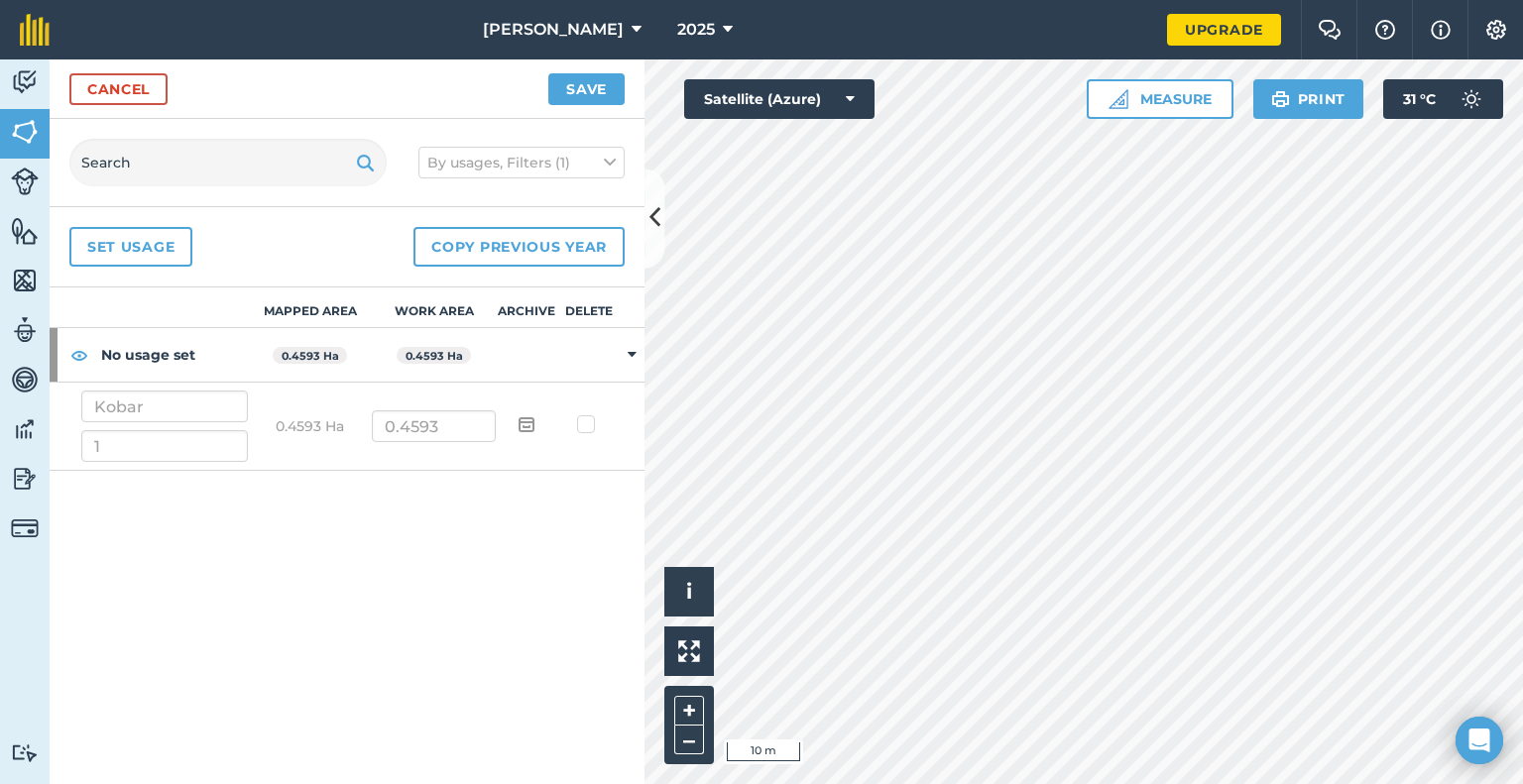 click at bounding box center [527, 424] 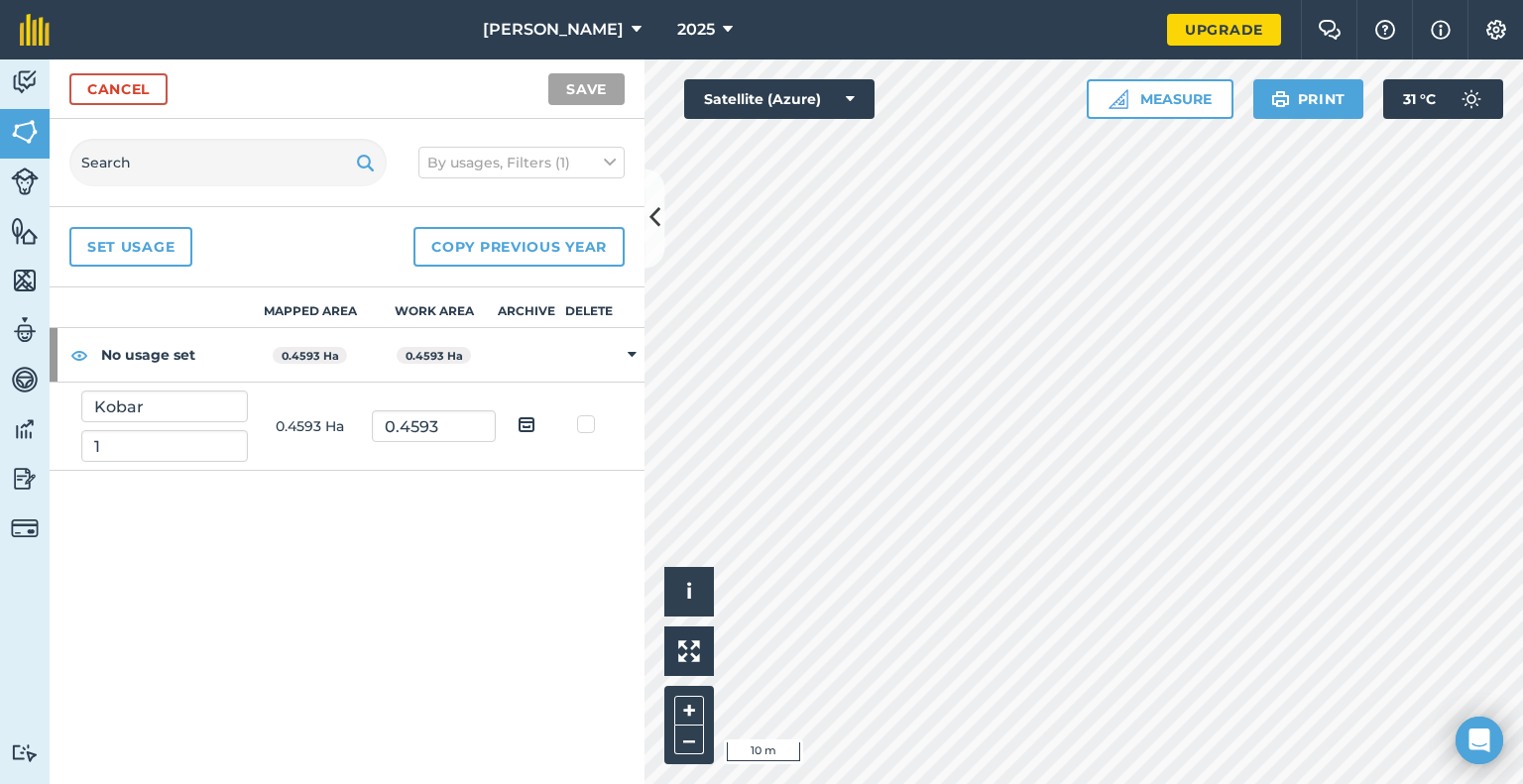 click at bounding box center (589, 414) 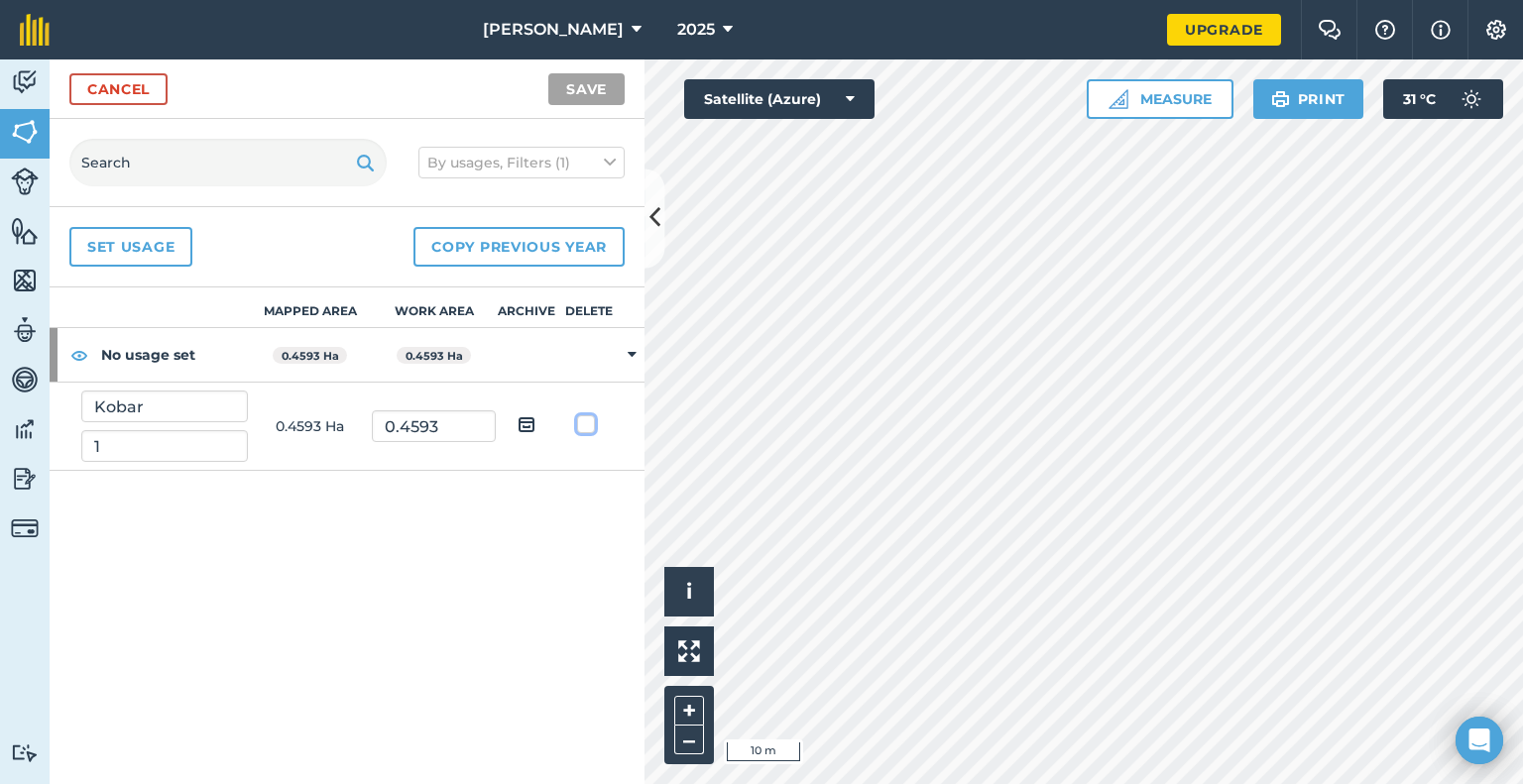 click at bounding box center [595, 420] 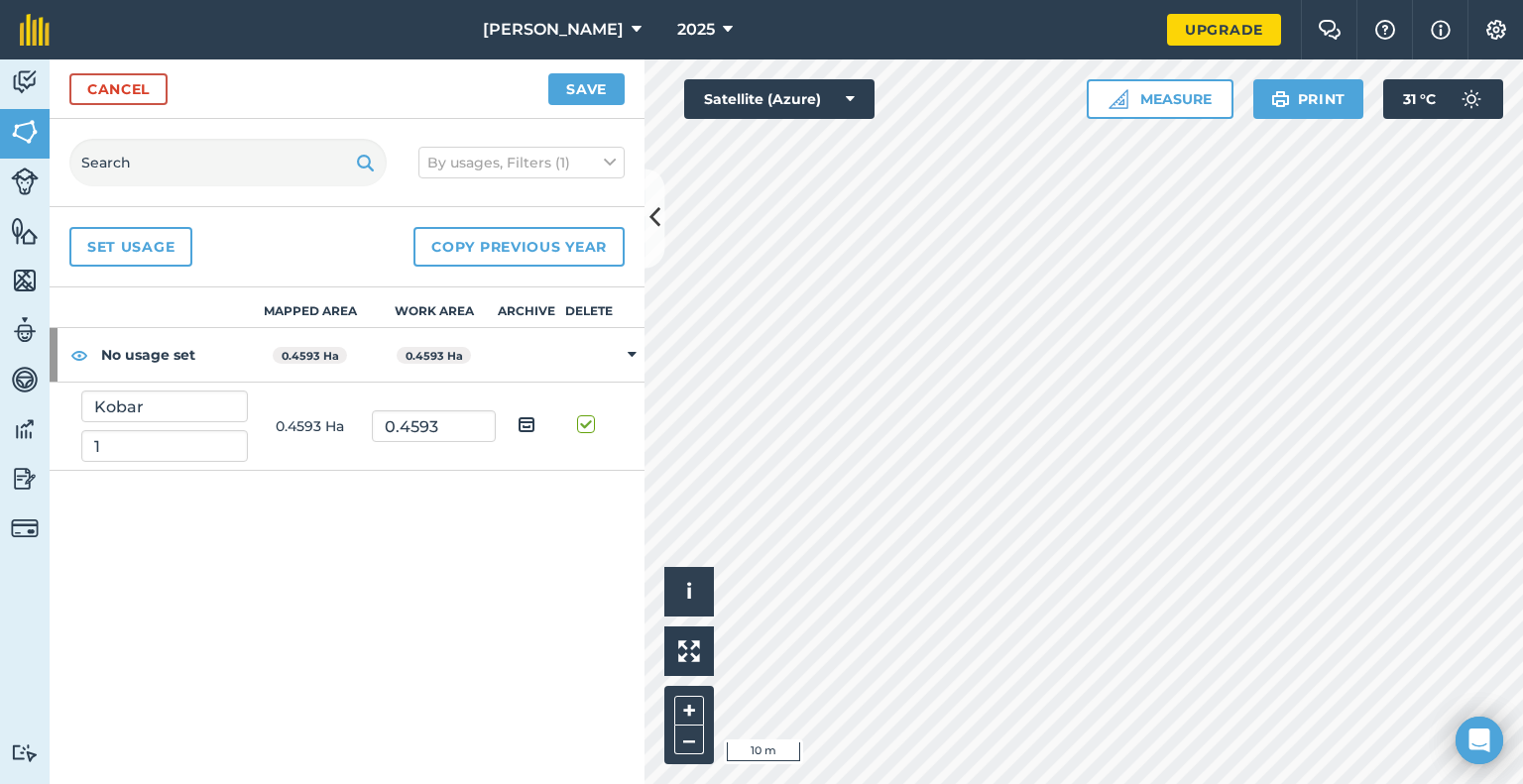 click at bounding box center (589, 414) 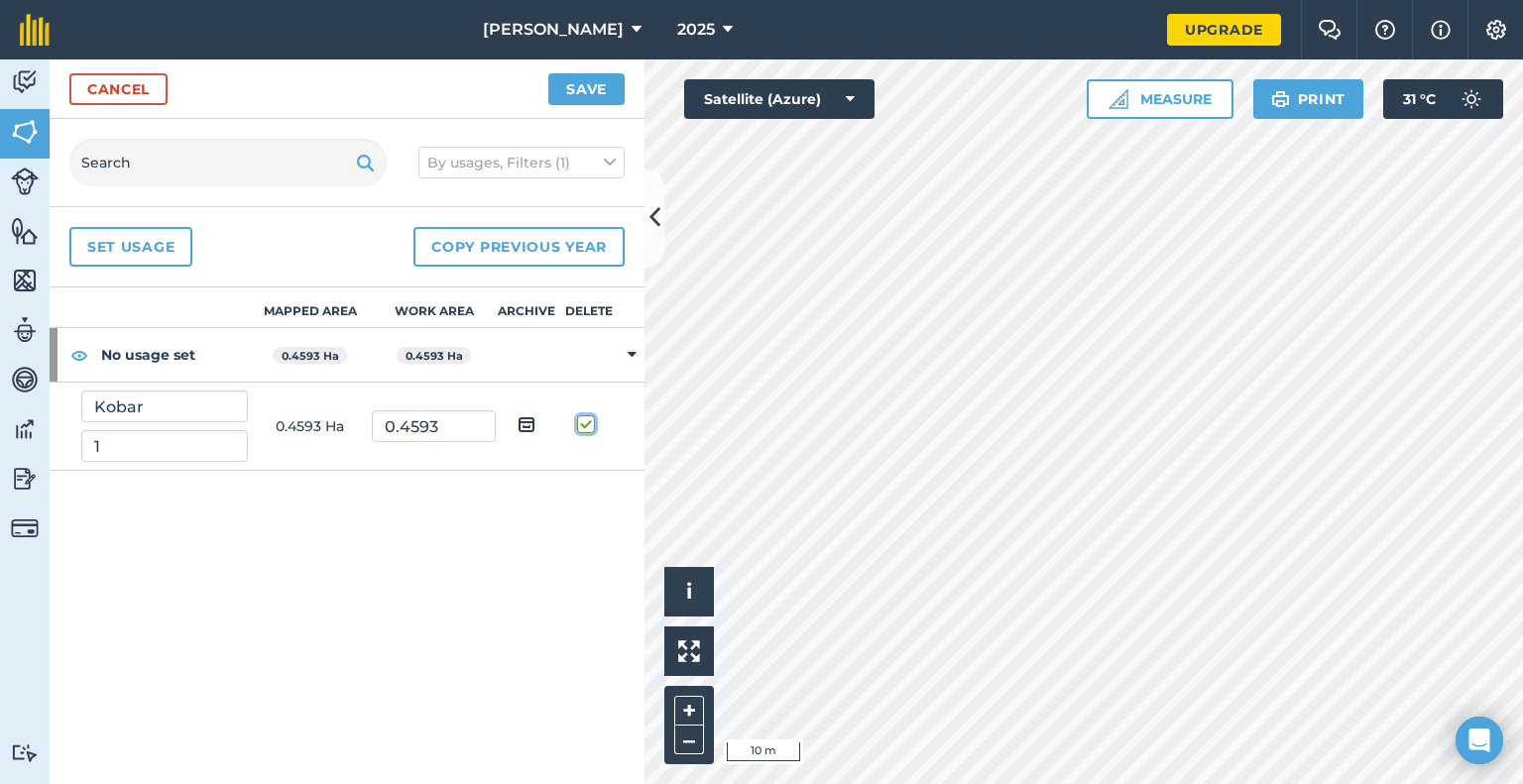 checkbox on "false" 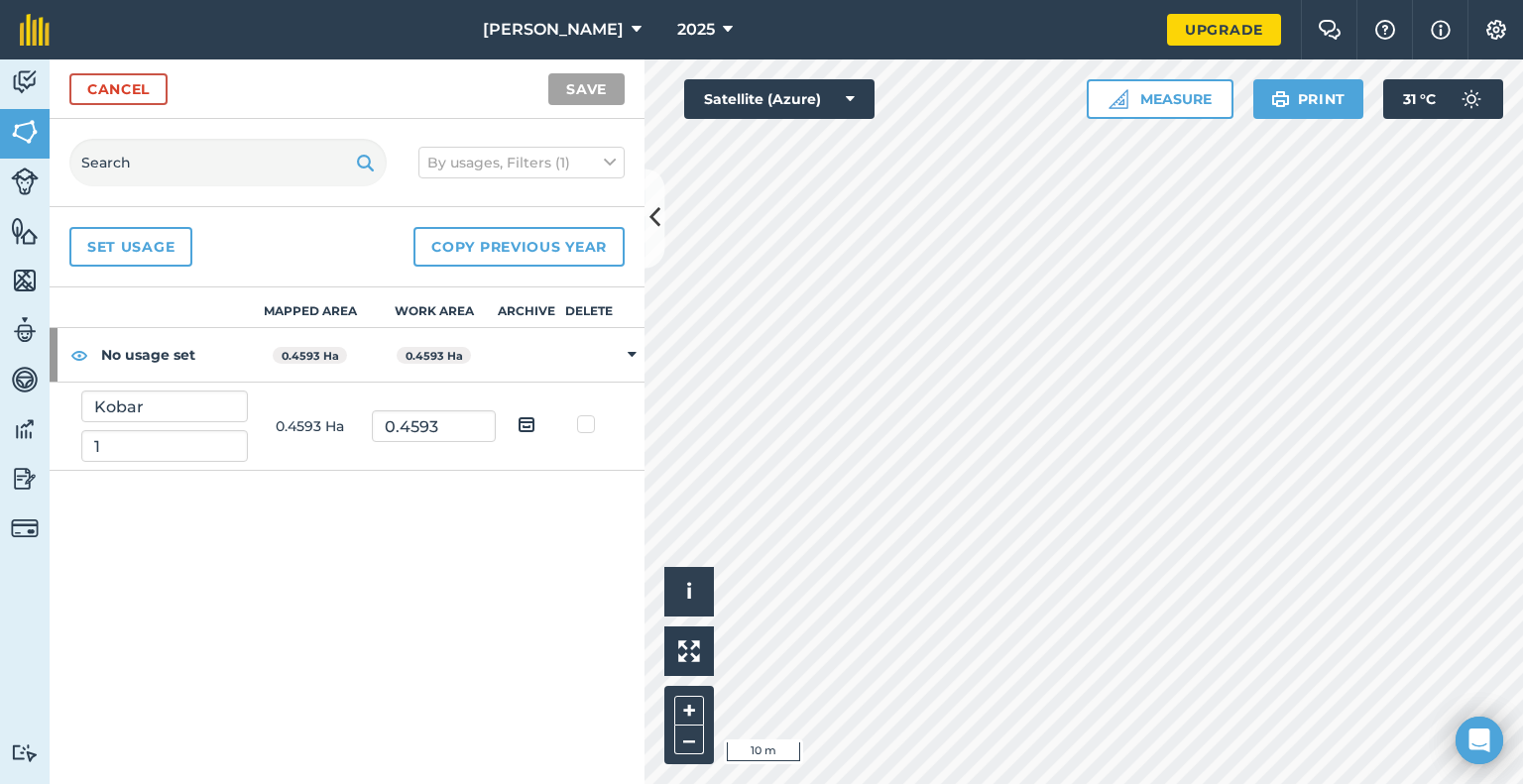click at bounding box center [632, 355] 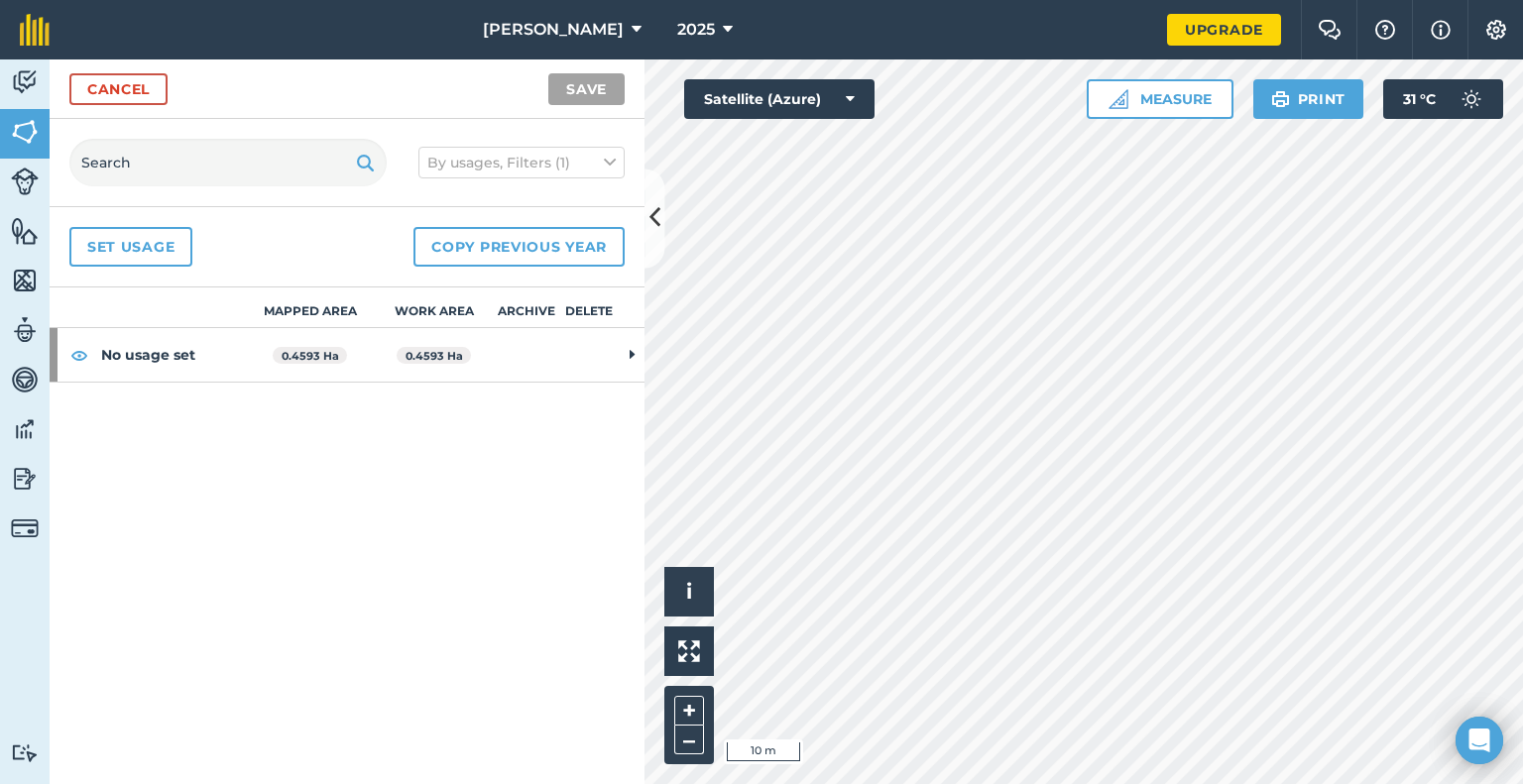 click at bounding box center [632, 355] 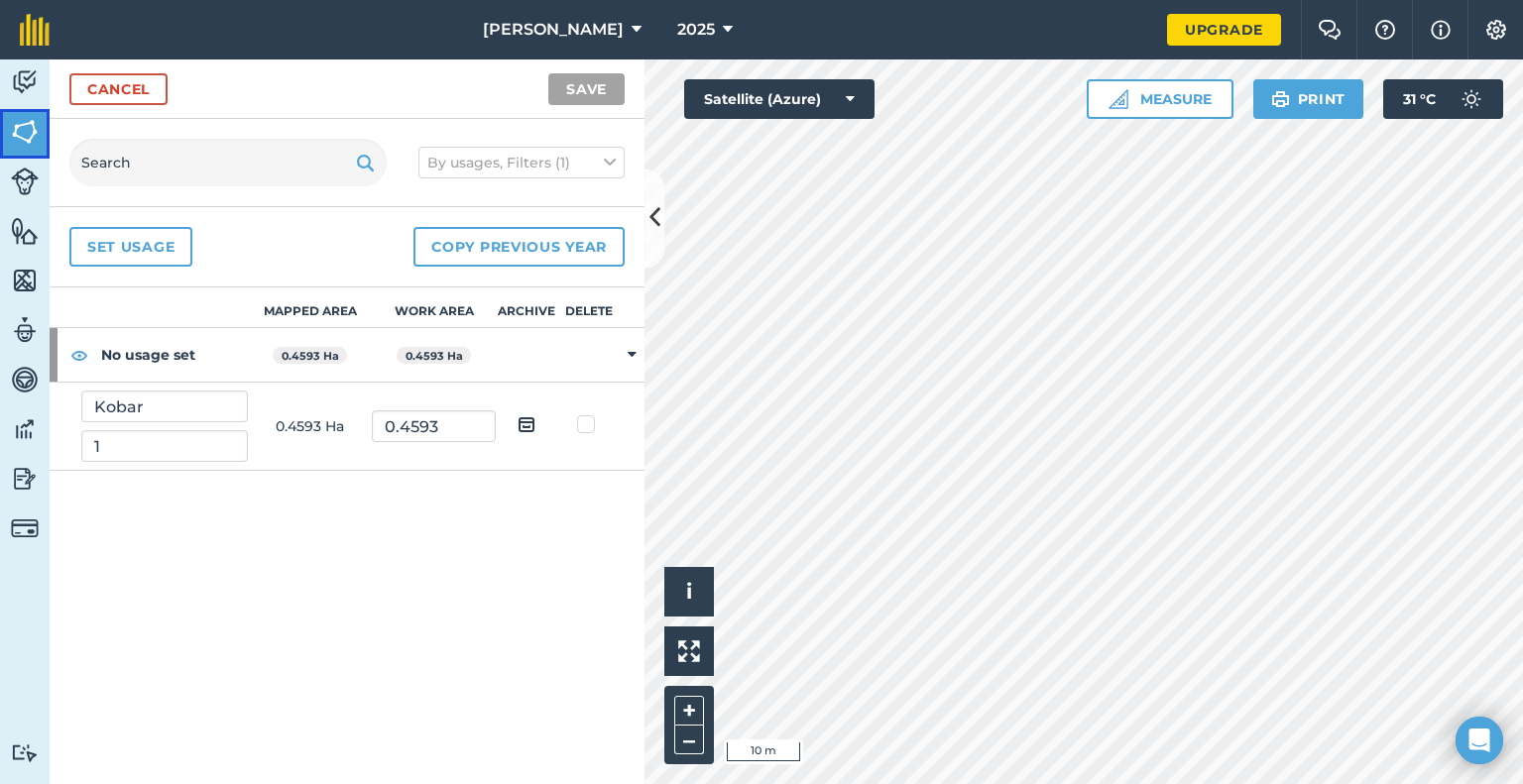 click at bounding box center [25, 132] 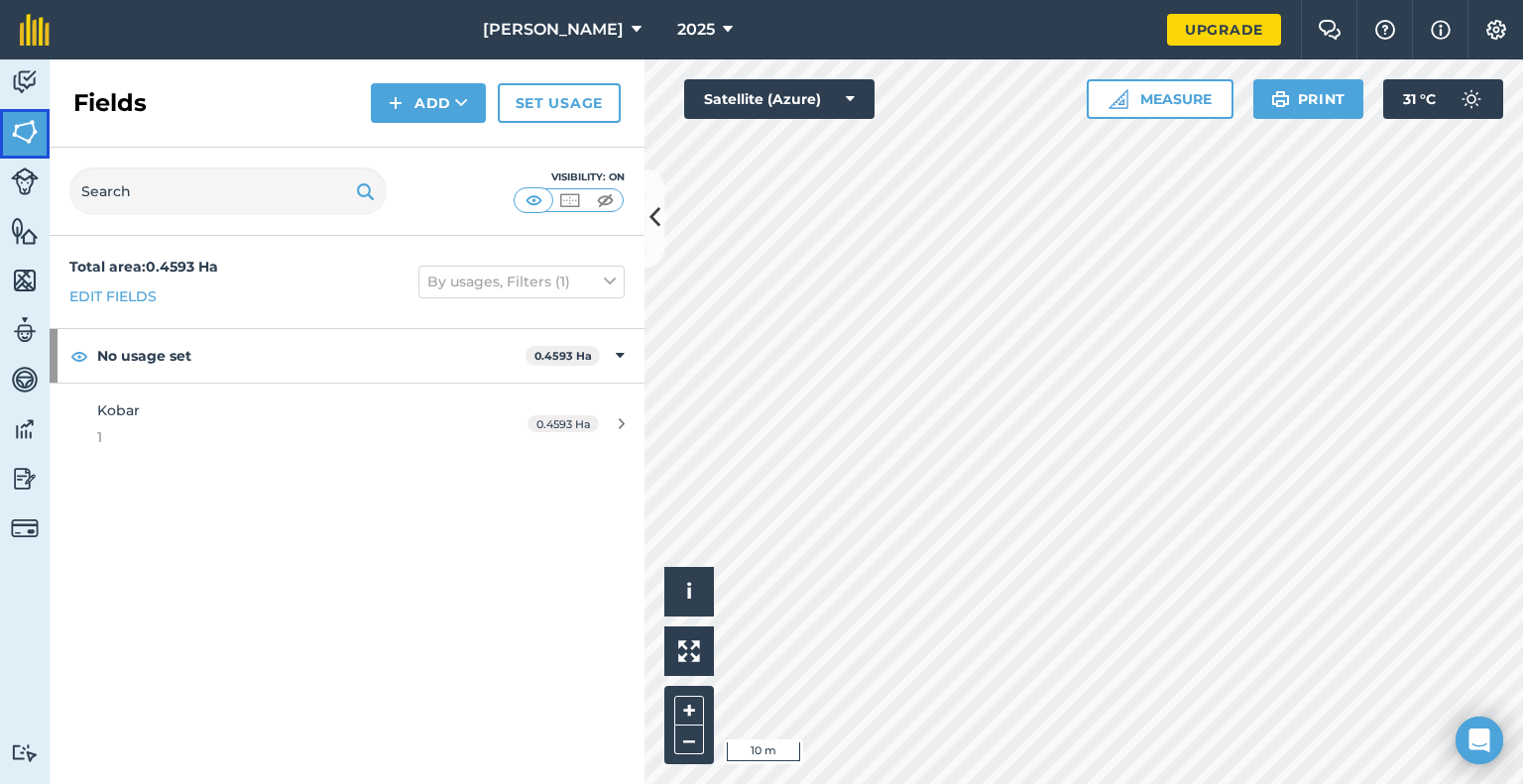 click at bounding box center (25, 132) 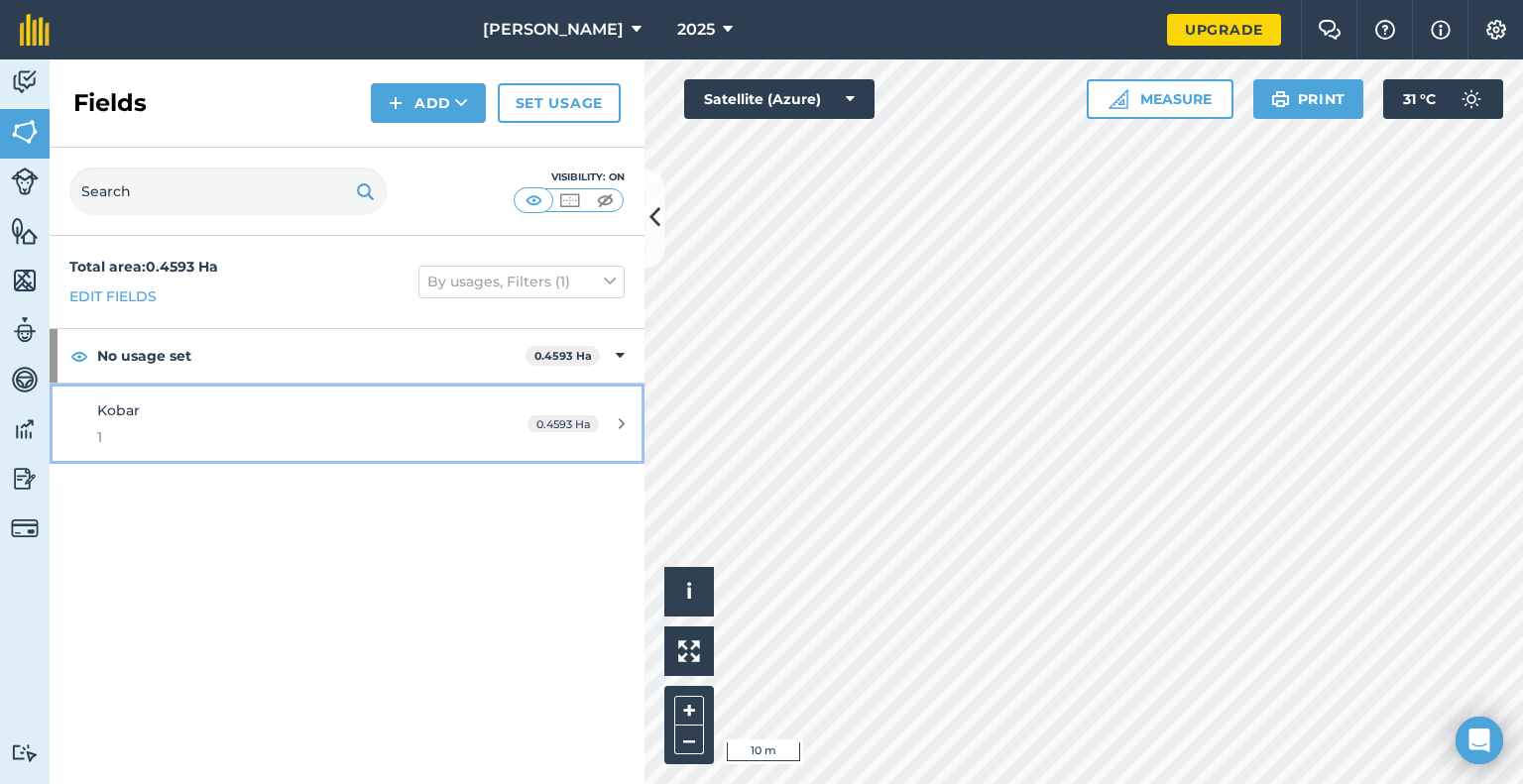 click on "Kobar 1" at bounding box center [284, 423] 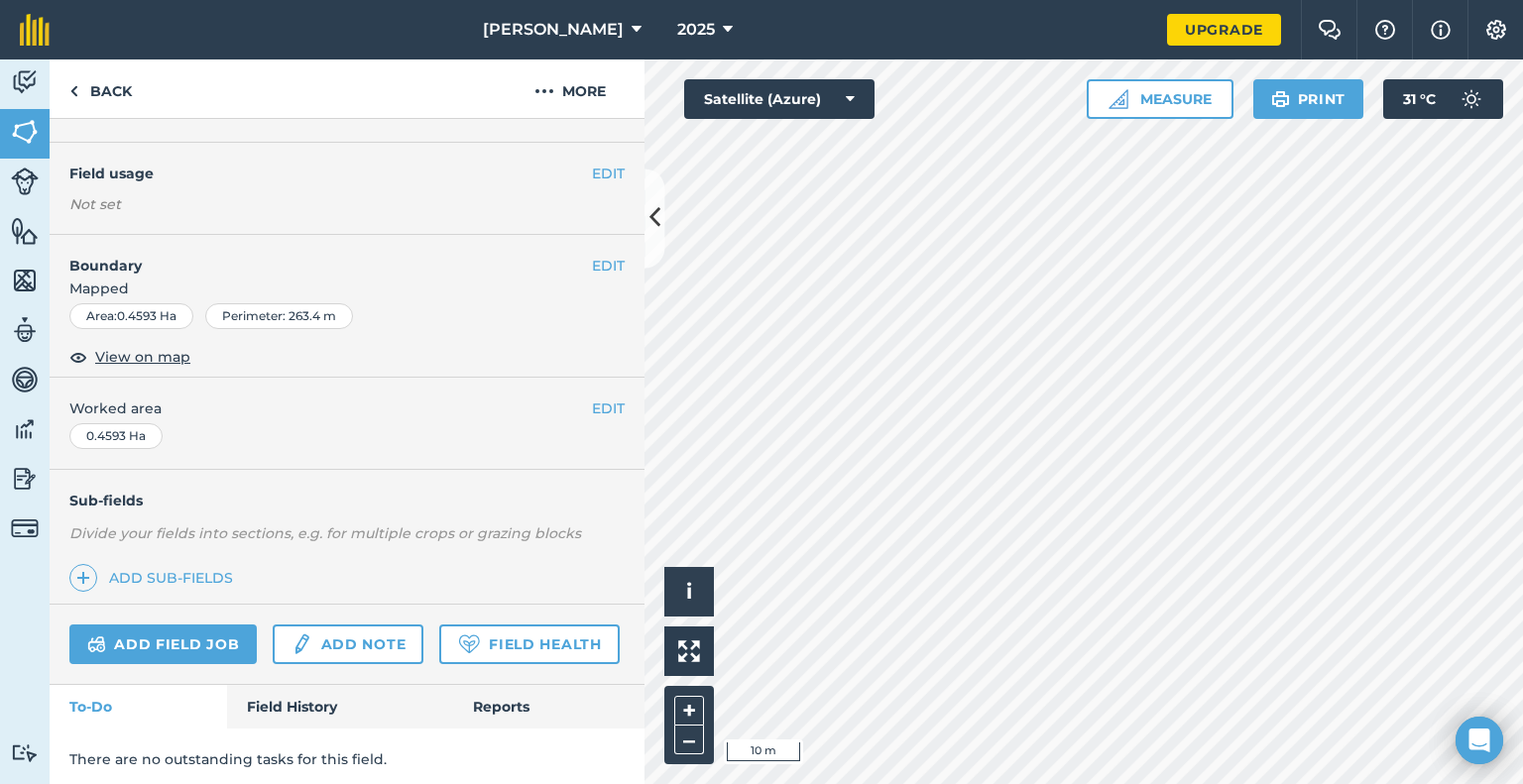 scroll, scrollTop: 198, scrollLeft: 0, axis: vertical 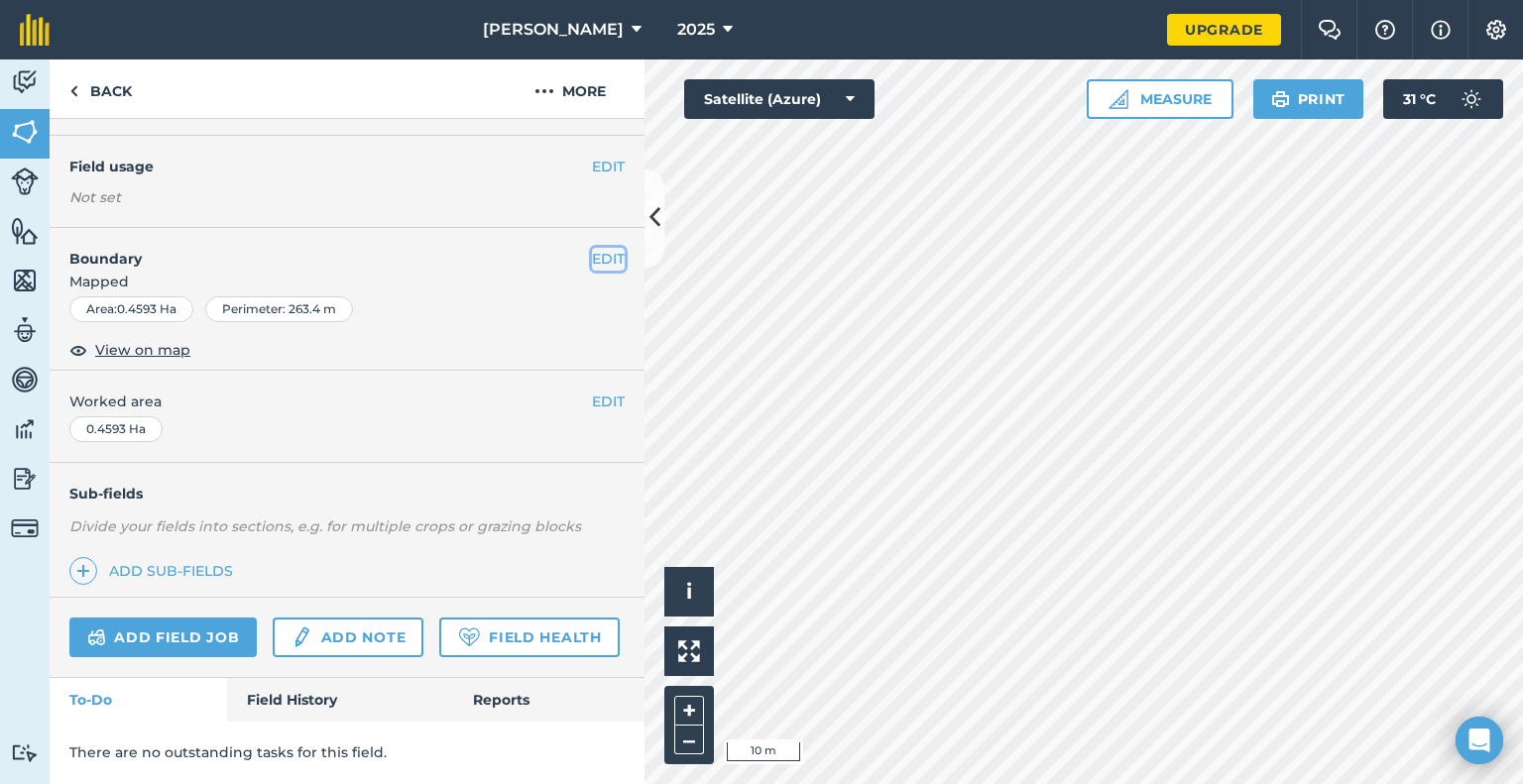 click on "EDIT" at bounding box center (608, 259) 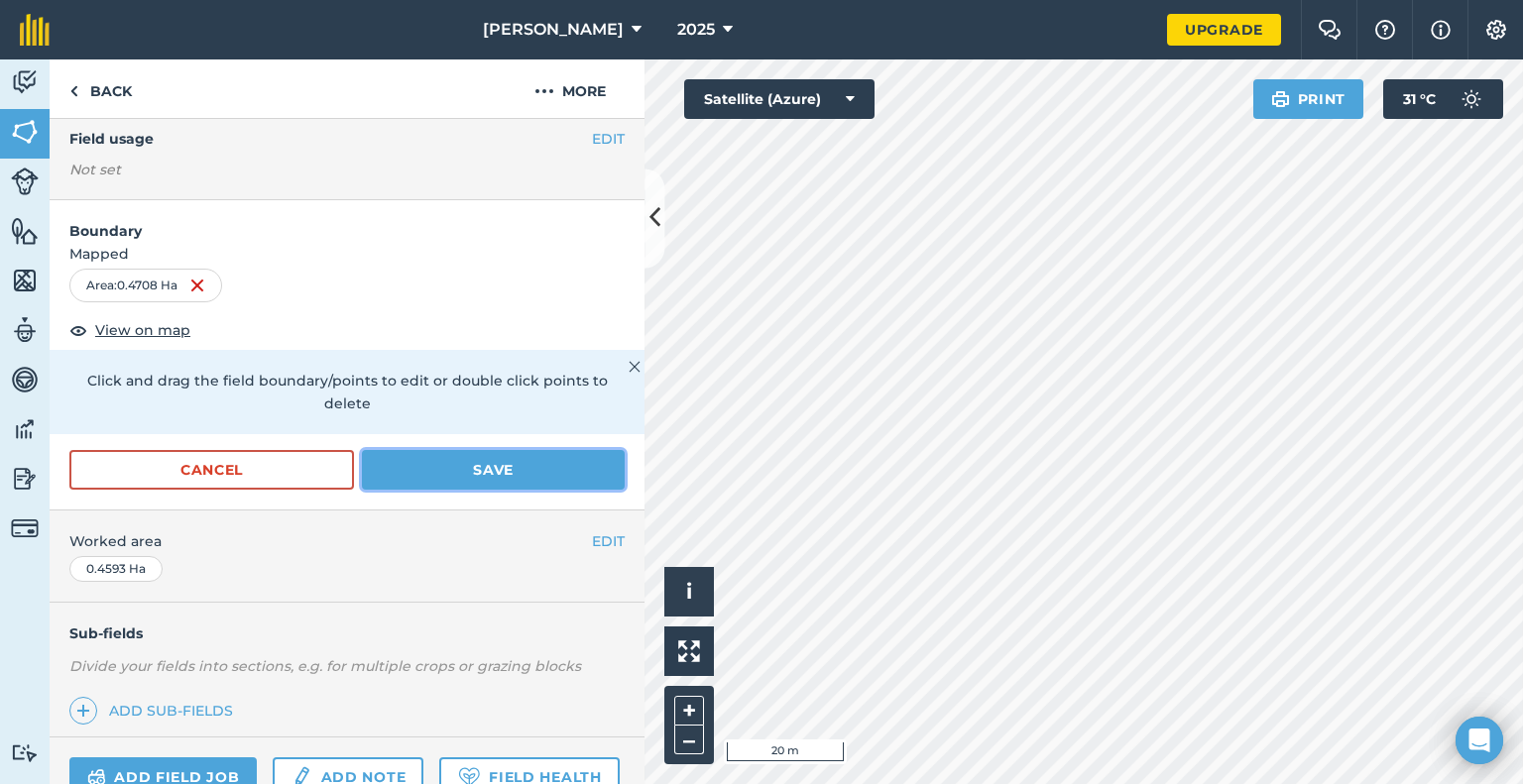 click on "Save" at bounding box center [493, 470] 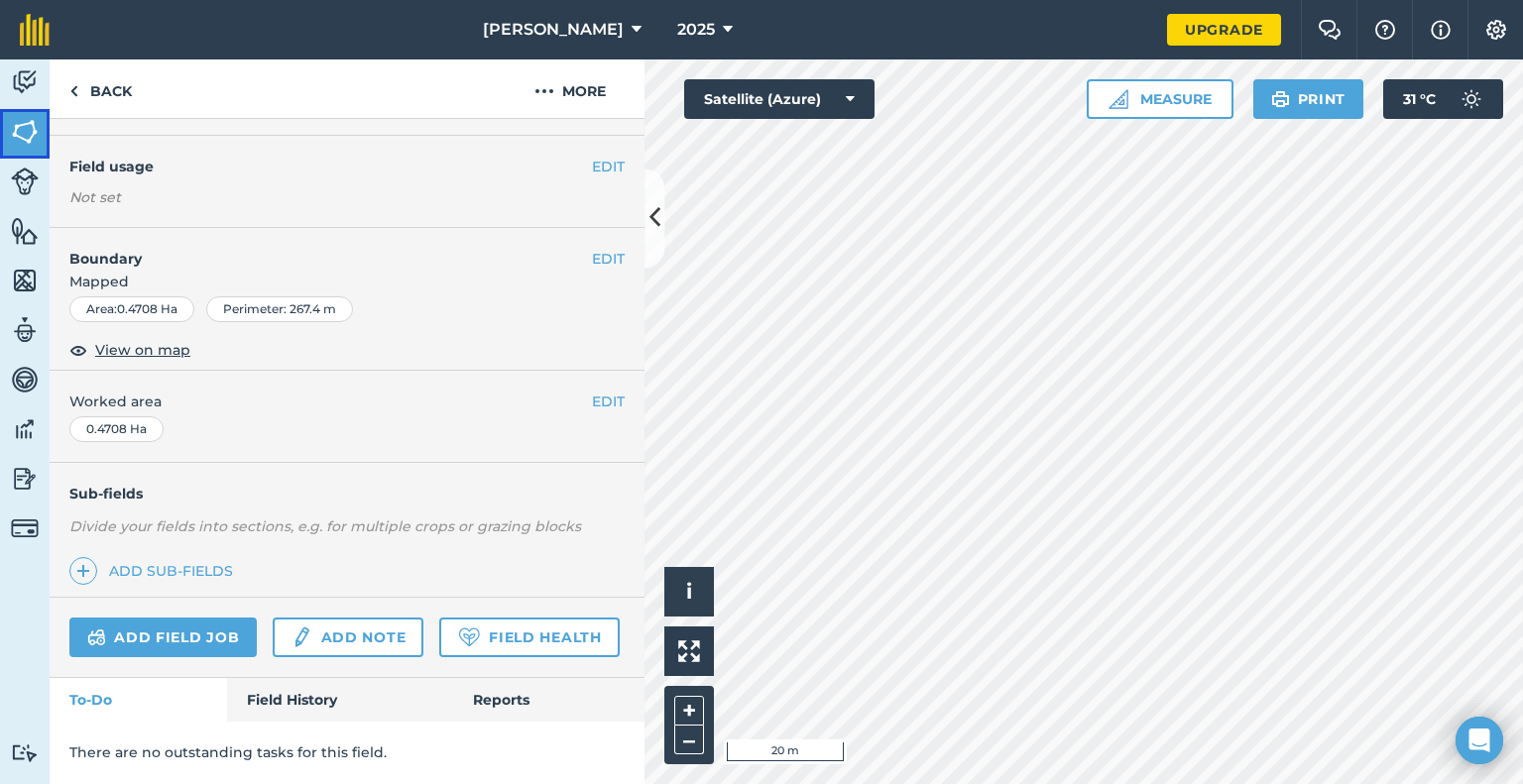 click at bounding box center (25, 132) 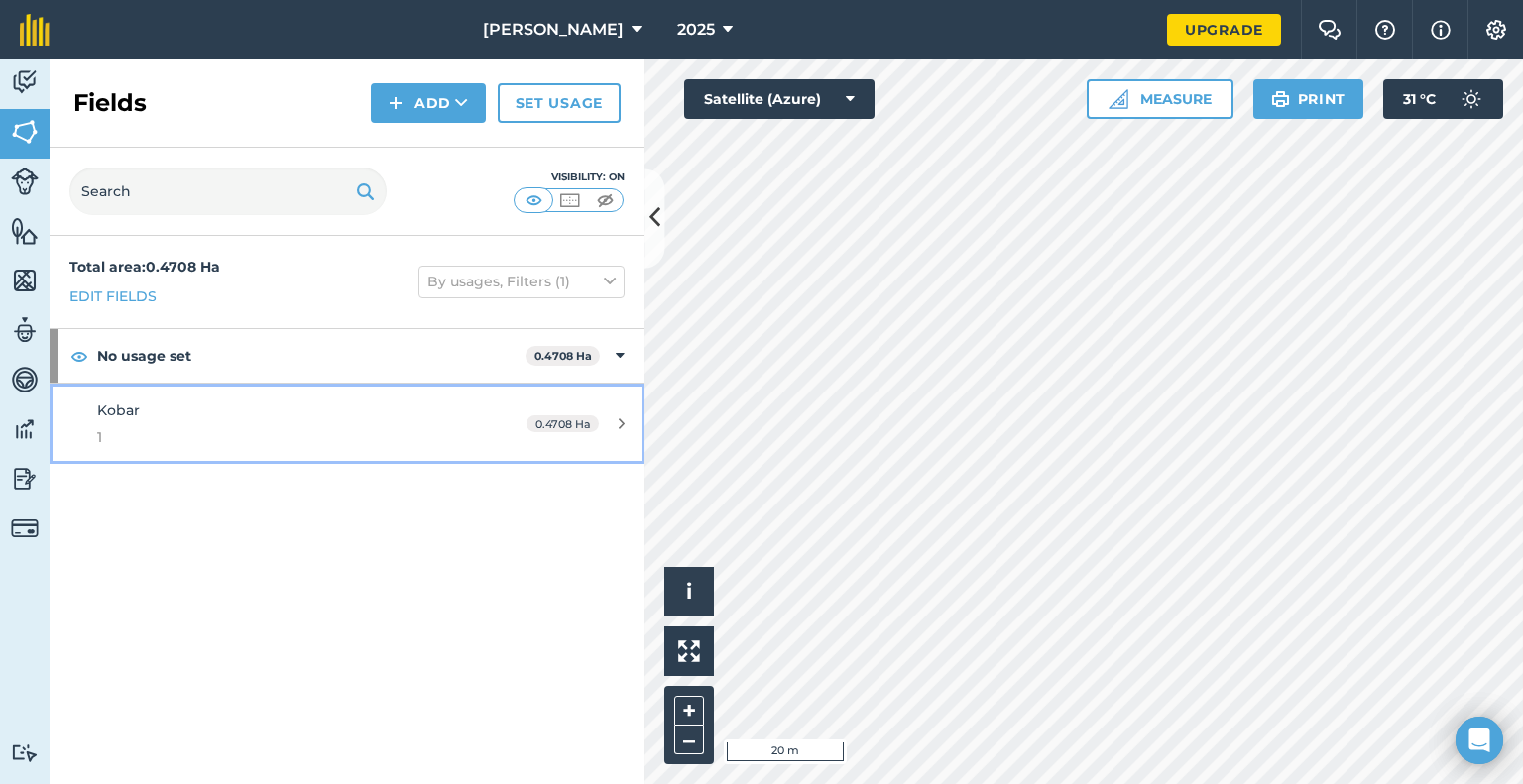 click on "Kobar 1" at bounding box center (284, 423) 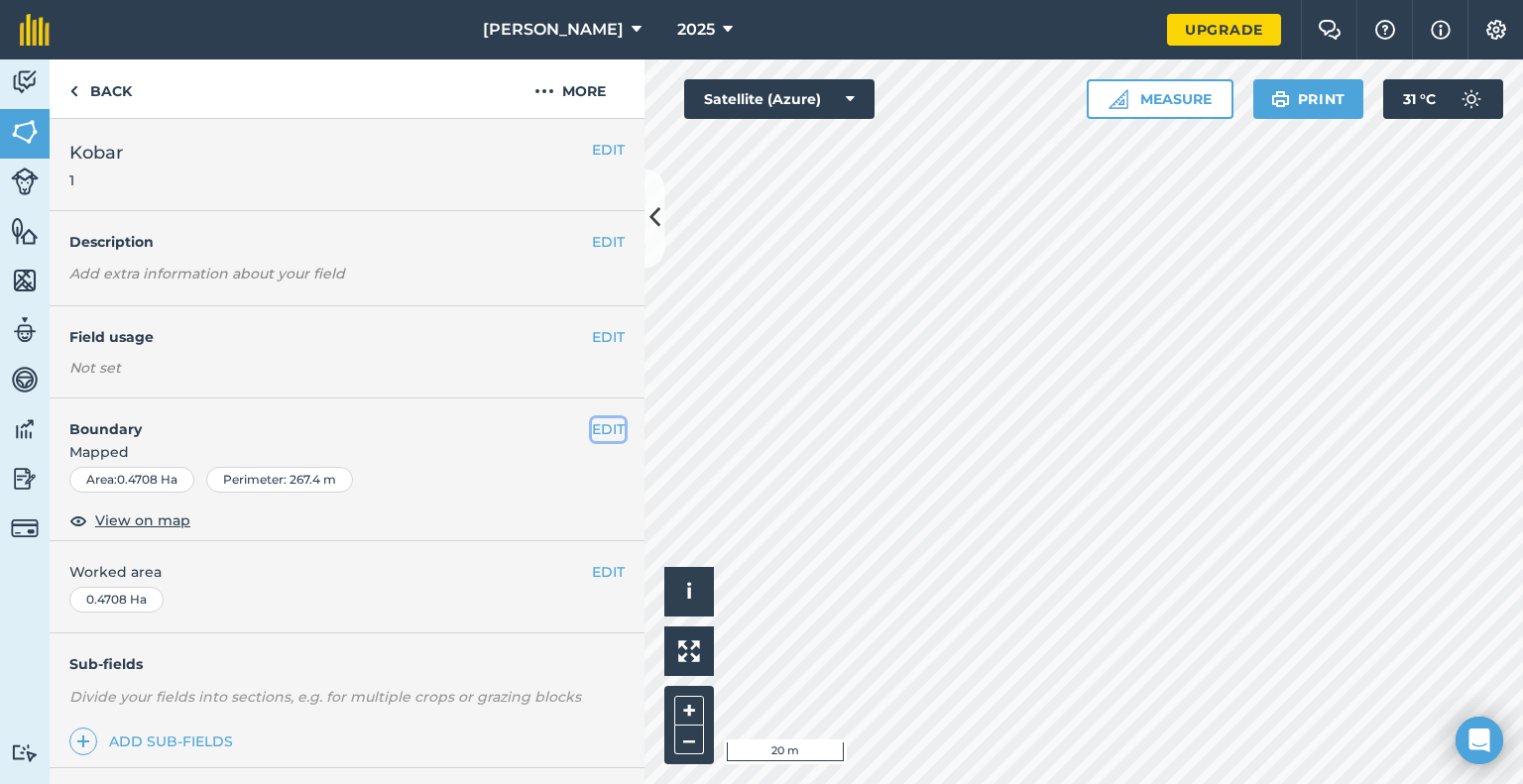 click on "EDIT" at bounding box center (608, 429) 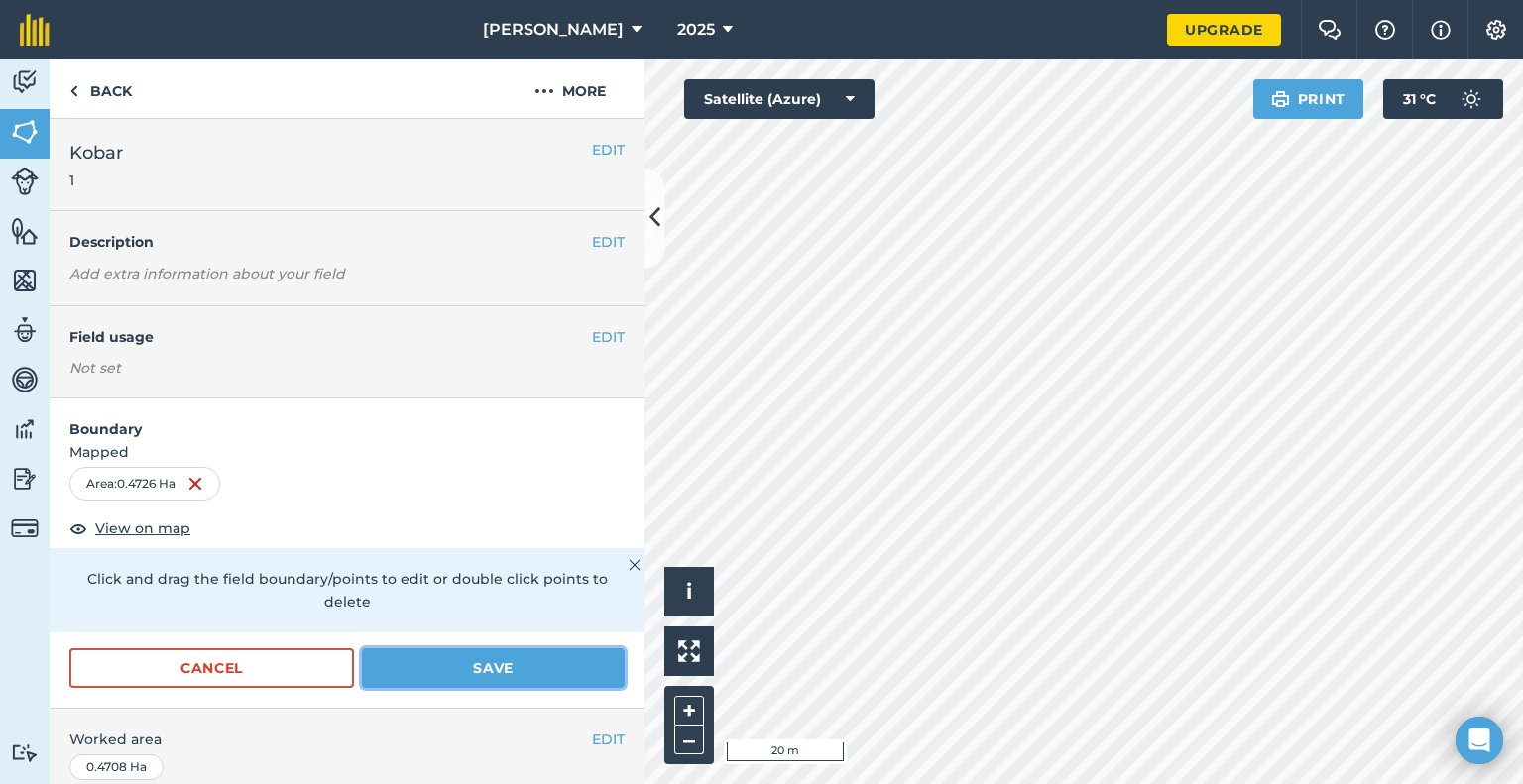 click on "Save" at bounding box center [493, 668] 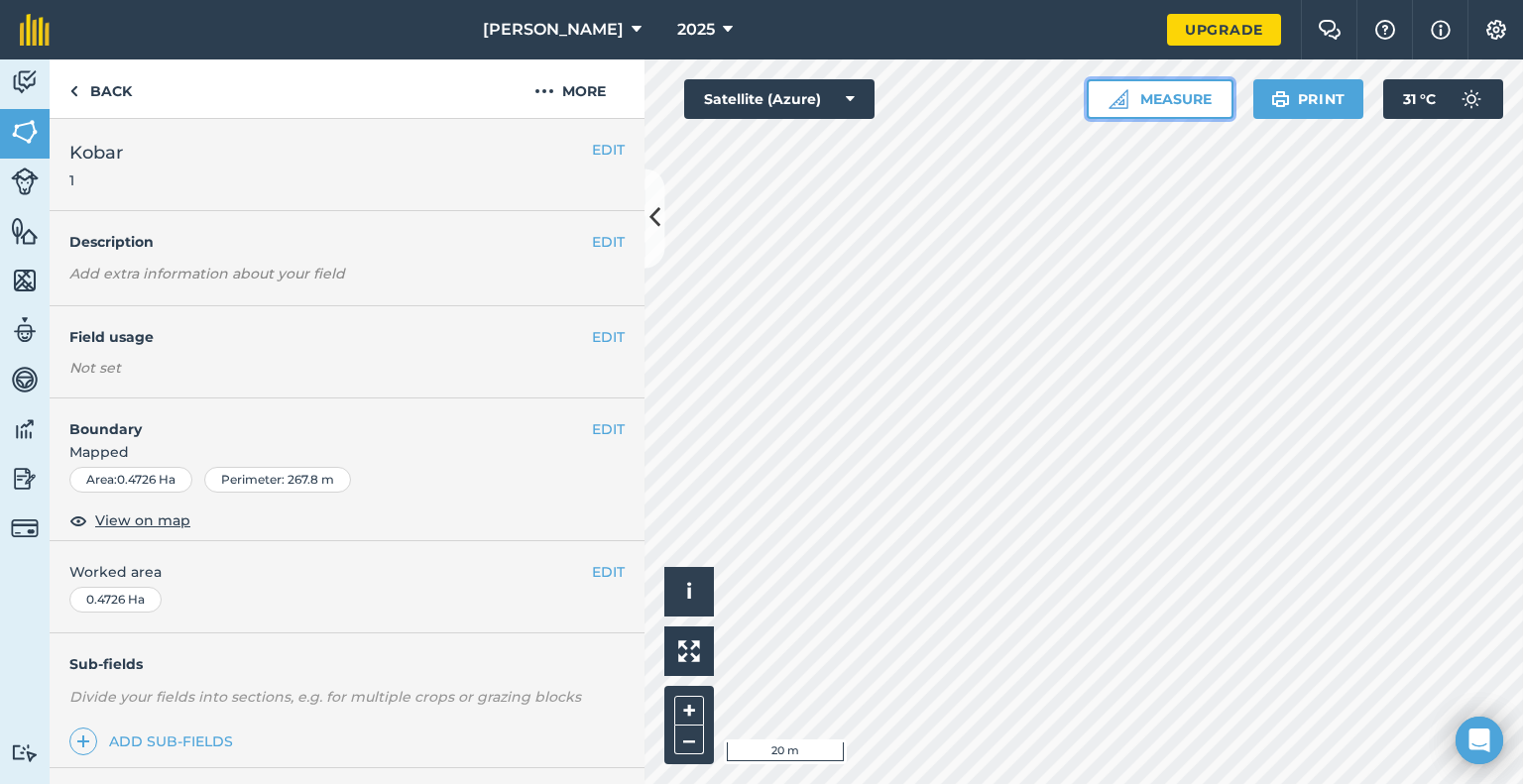 click on "Measure" at bounding box center [1160, 99] 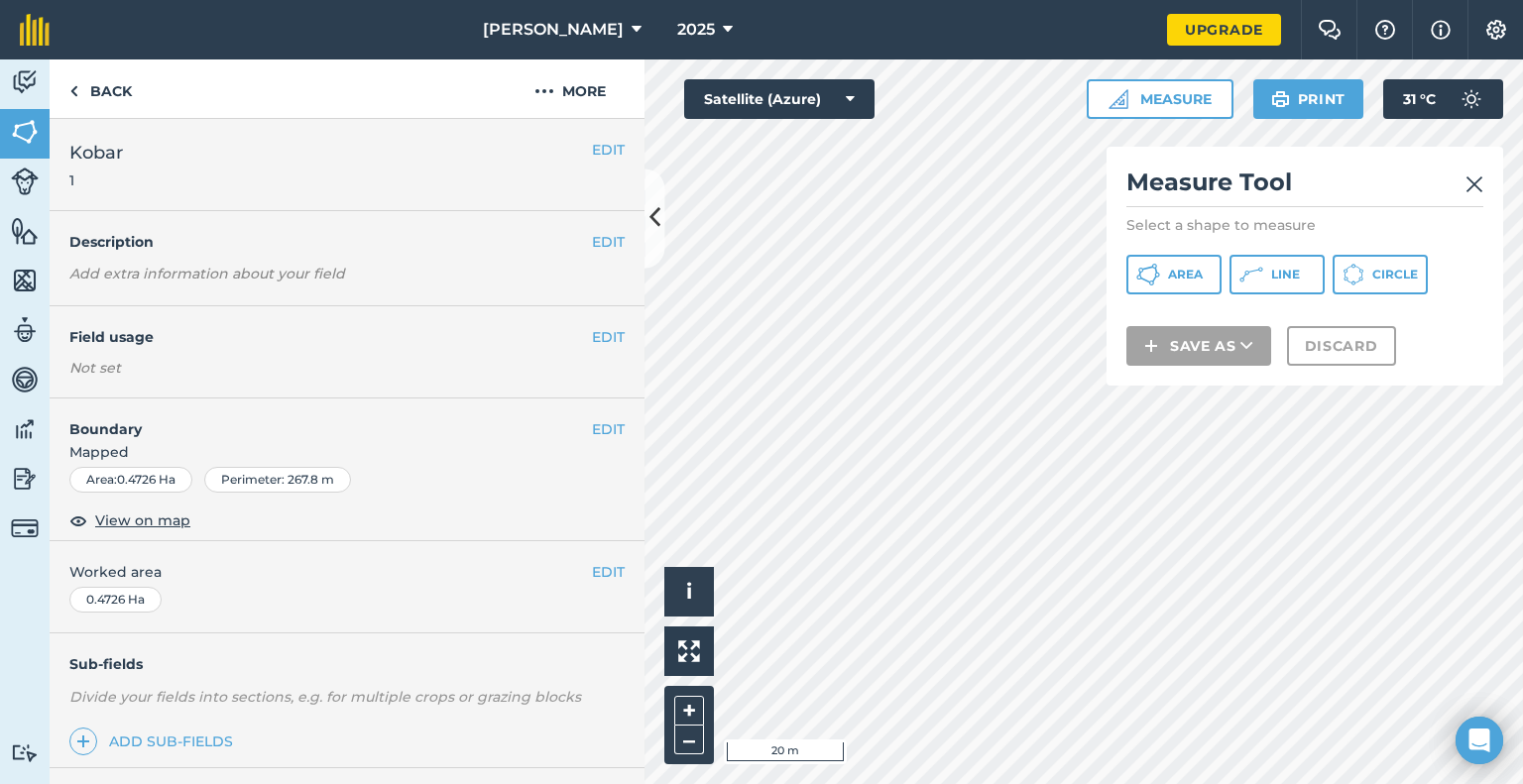 click at bounding box center (1474, 184) 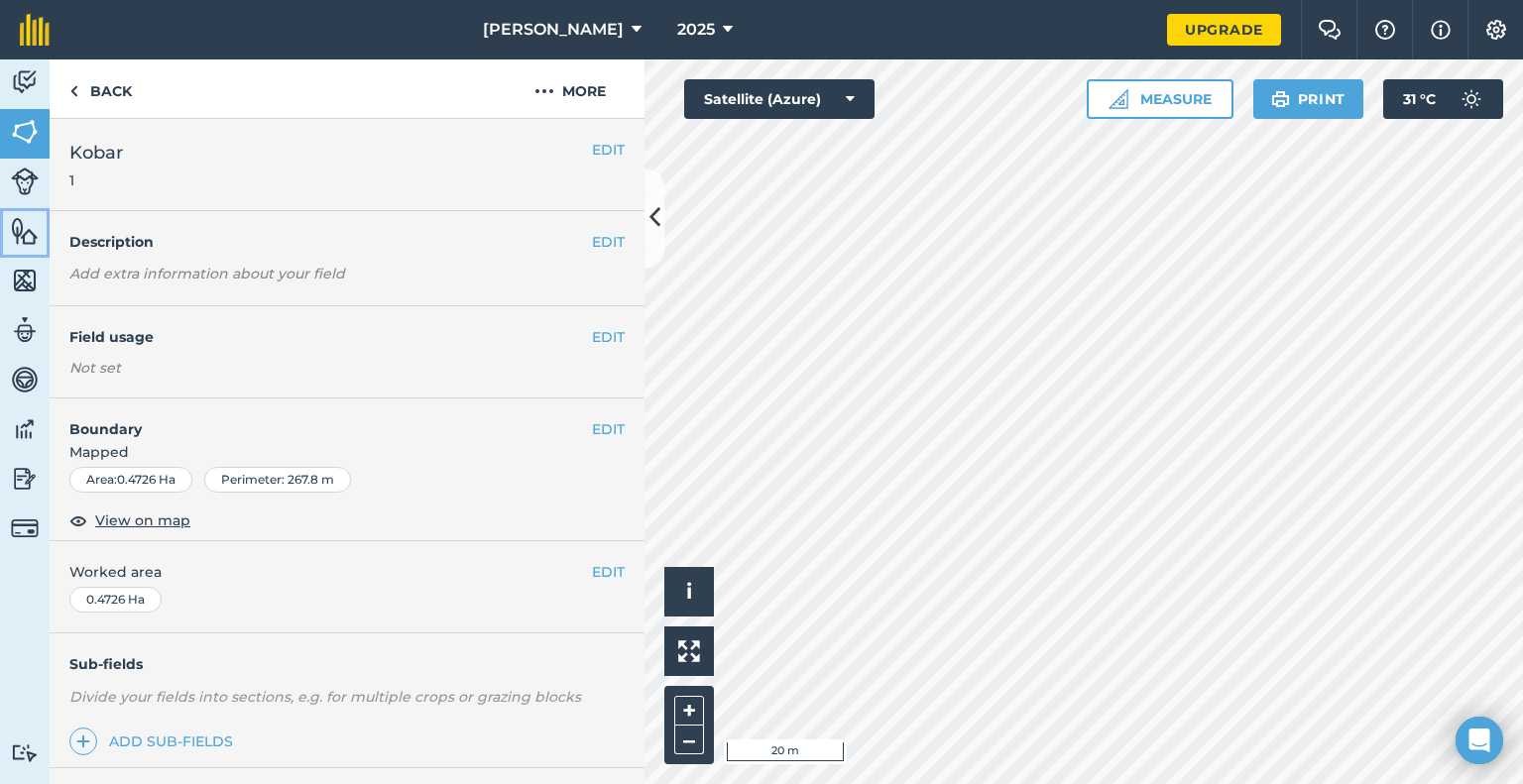 click at bounding box center (25, 231) 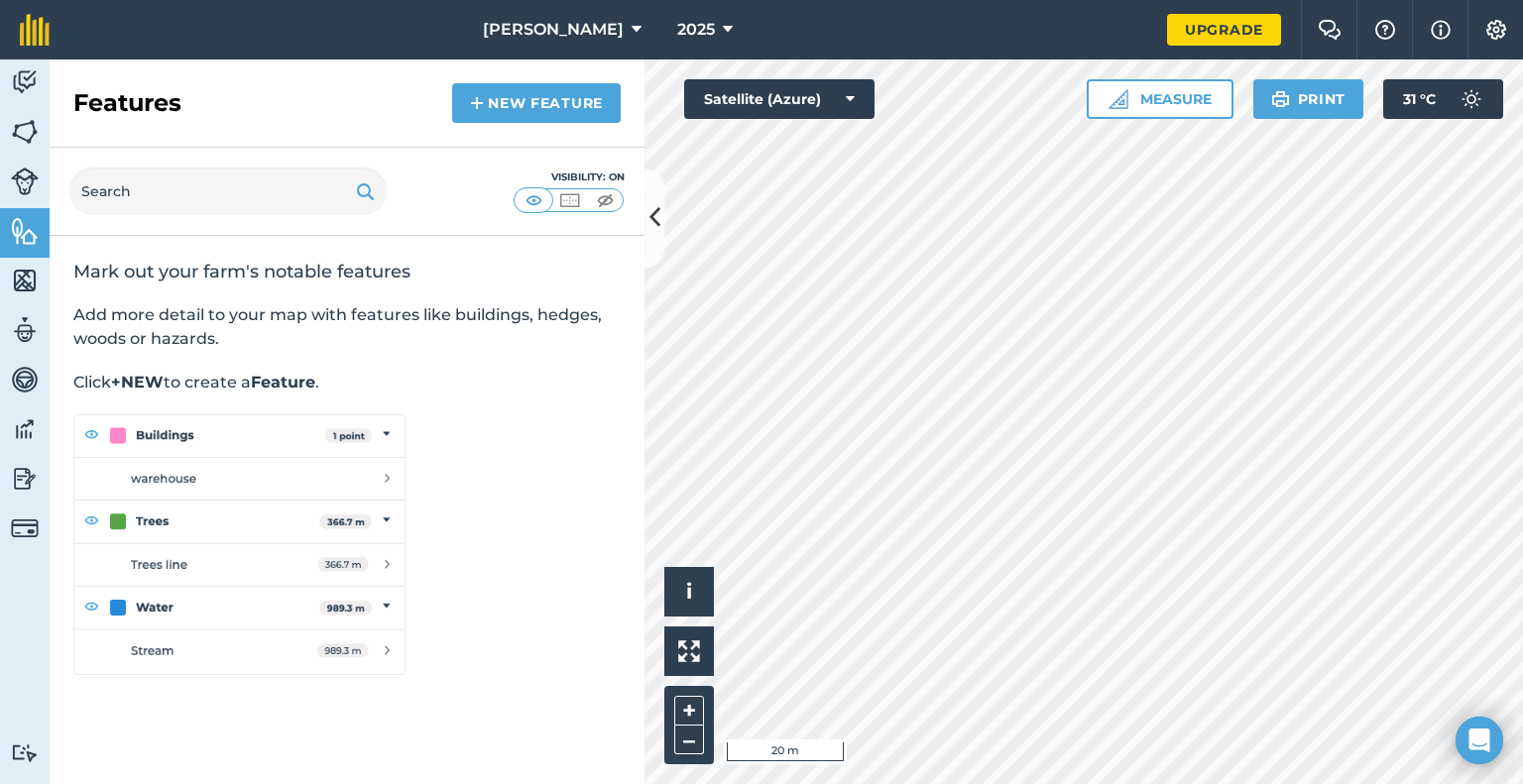 click at bounding box center (239, 544) 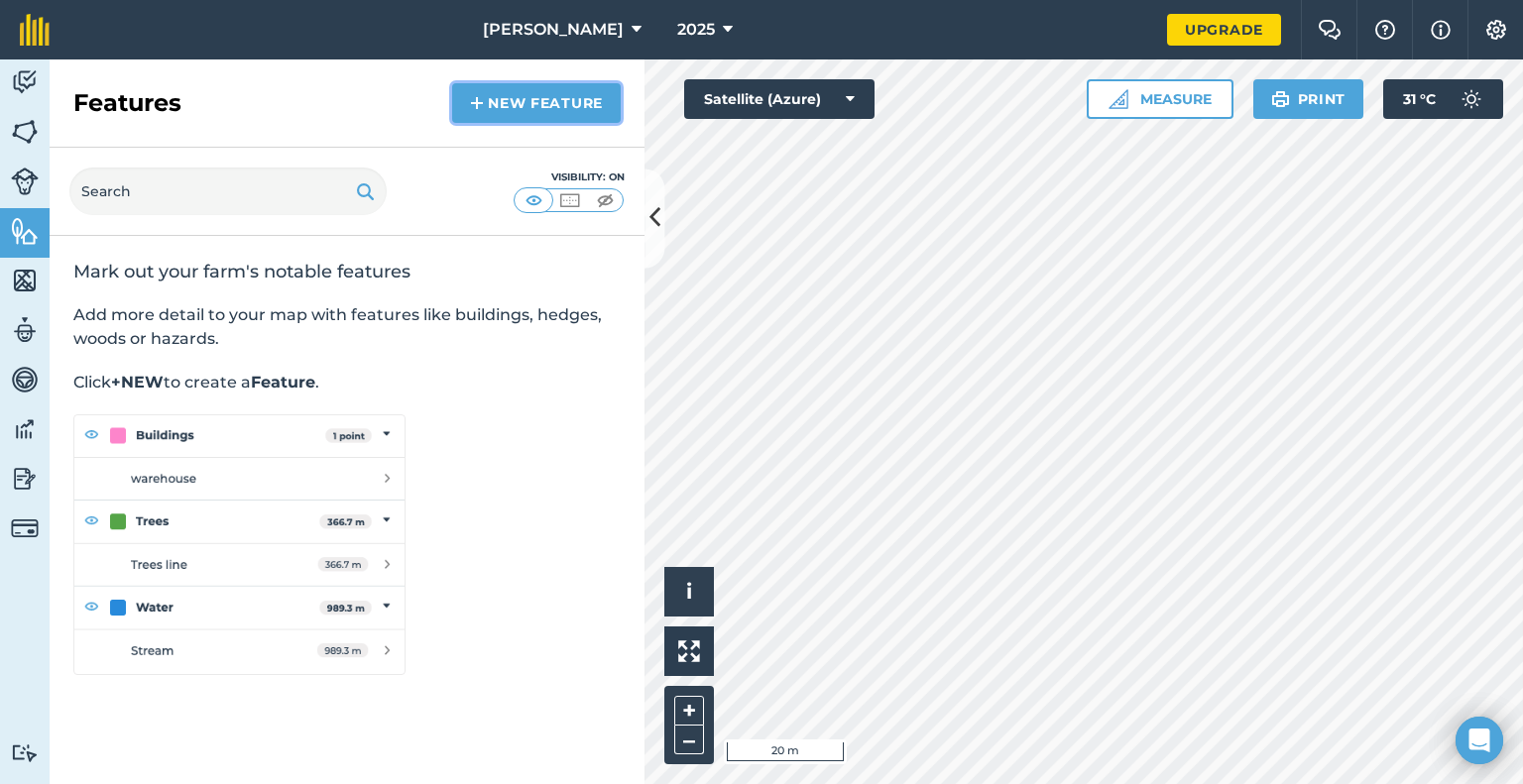 click on "New feature" at bounding box center (536, 103) 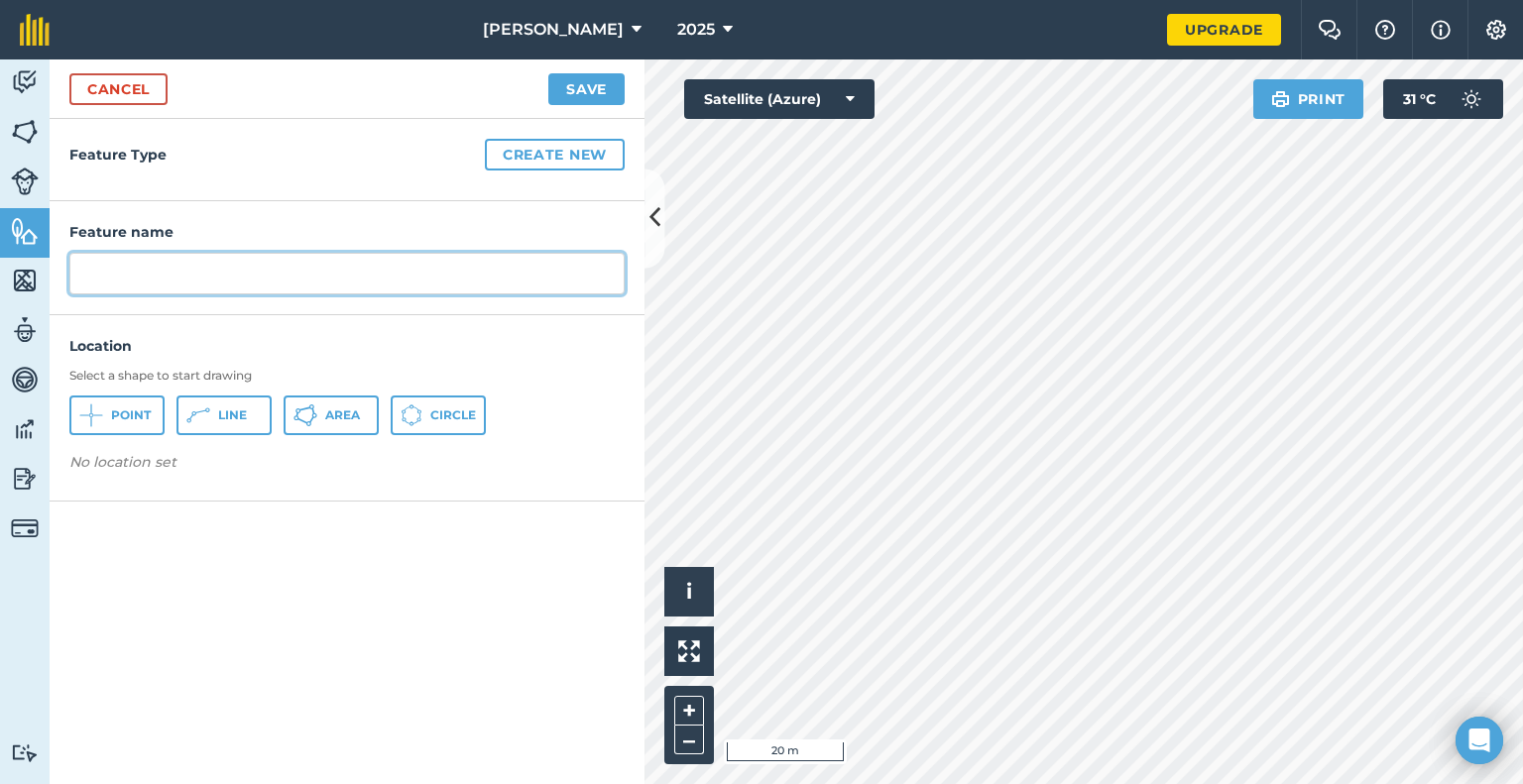click at bounding box center [347, 274] 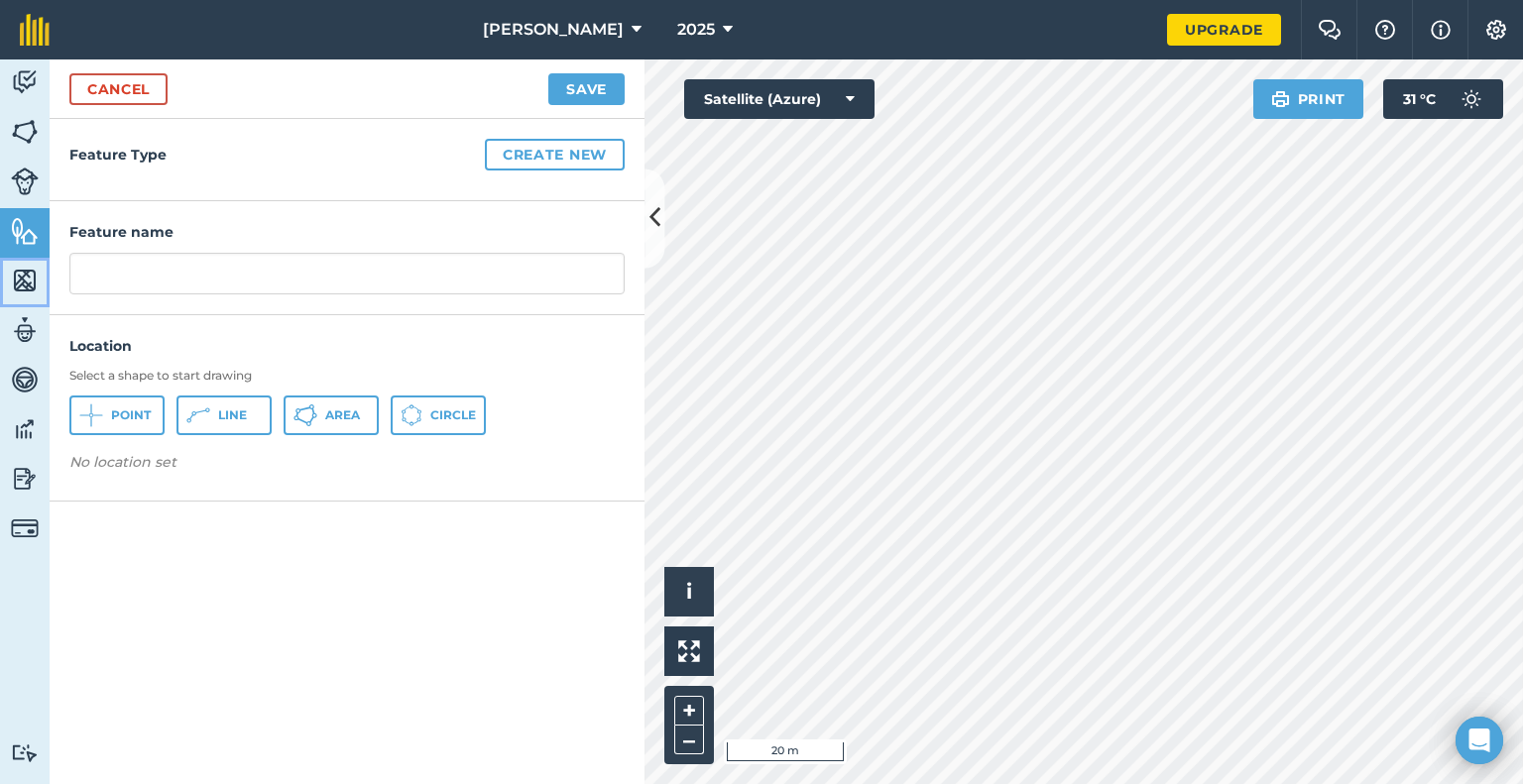 click at bounding box center [25, 280] 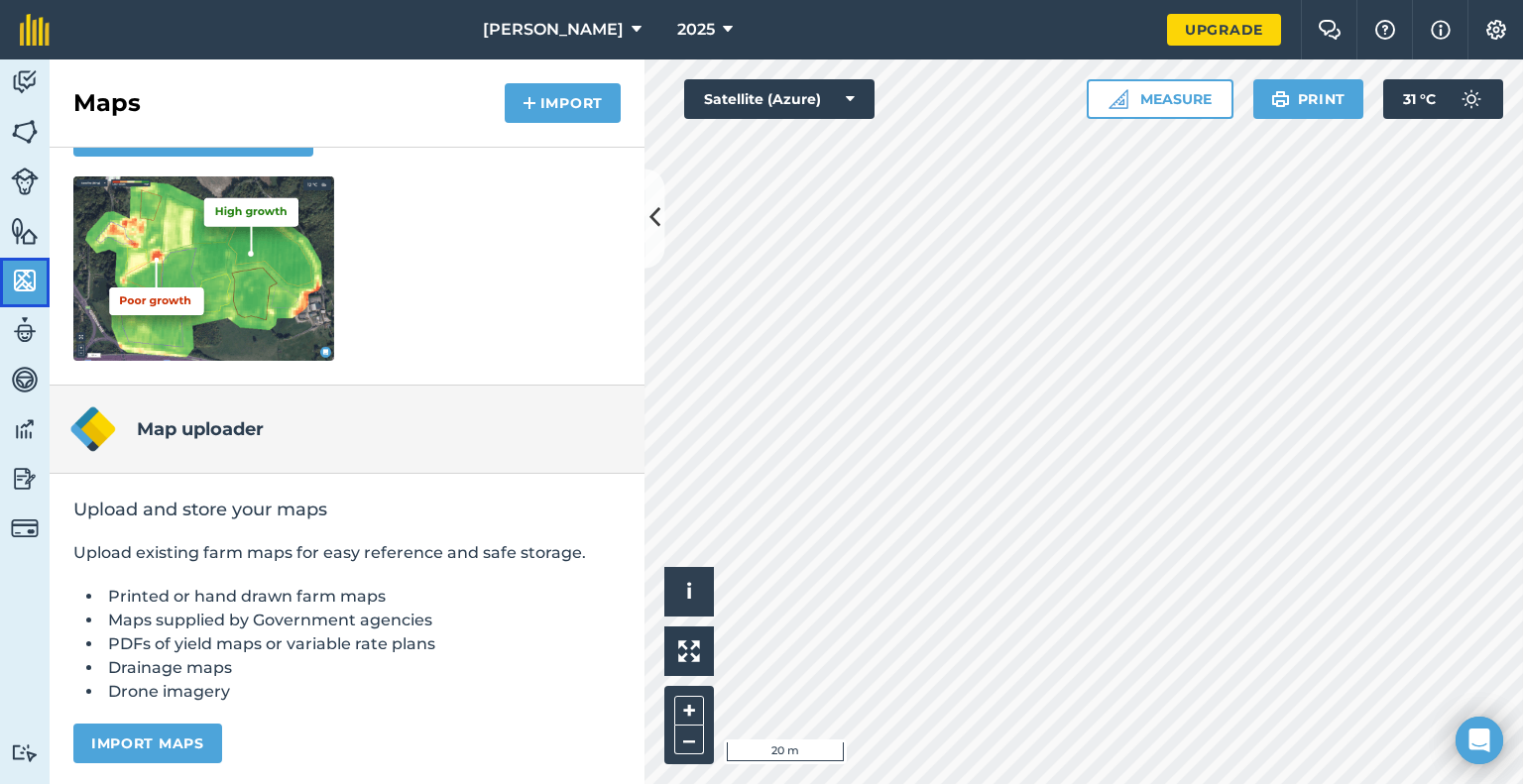 scroll, scrollTop: 0, scrollLeft: 0, axis: both 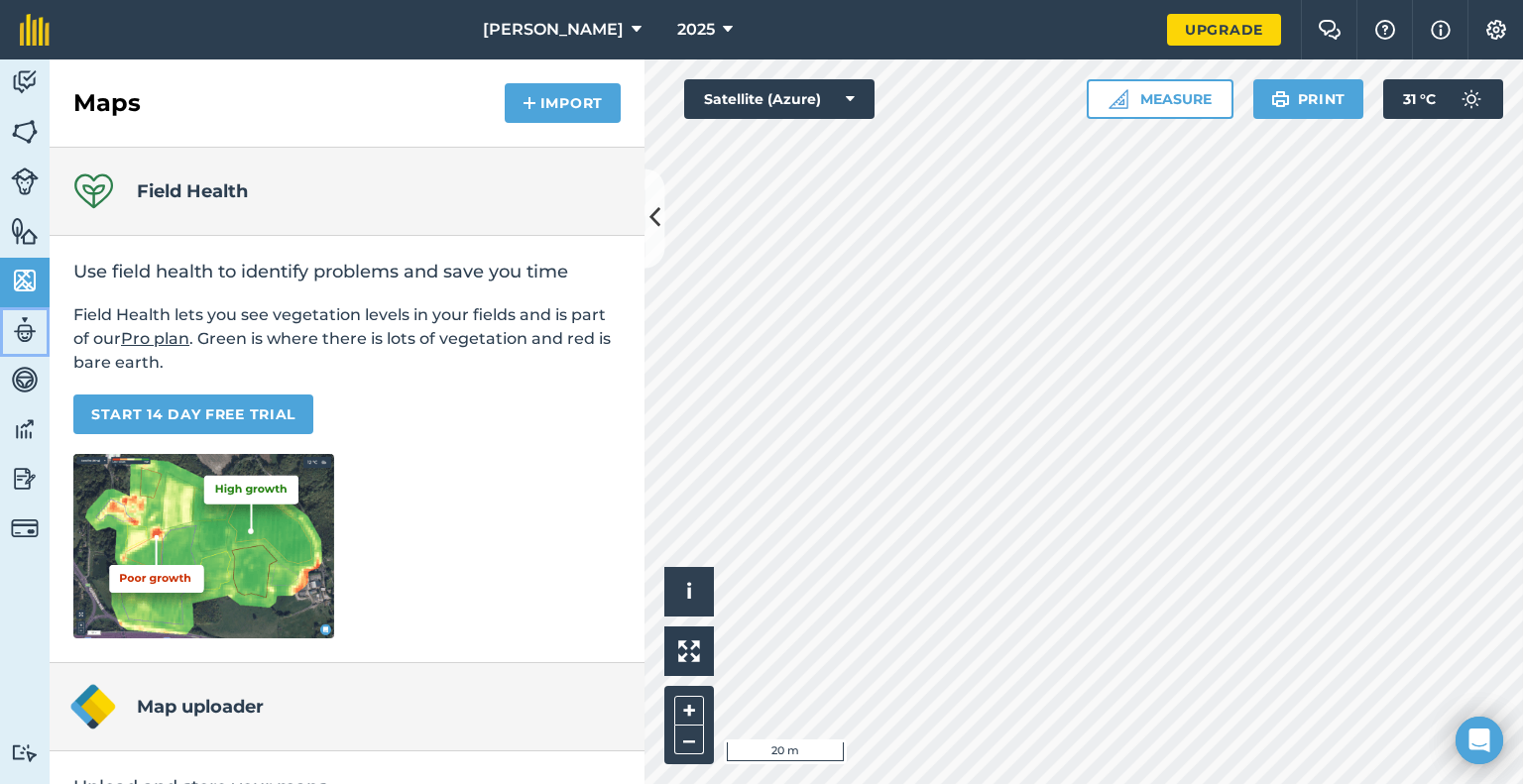 click on "Team" at bounding box center [25, 332] 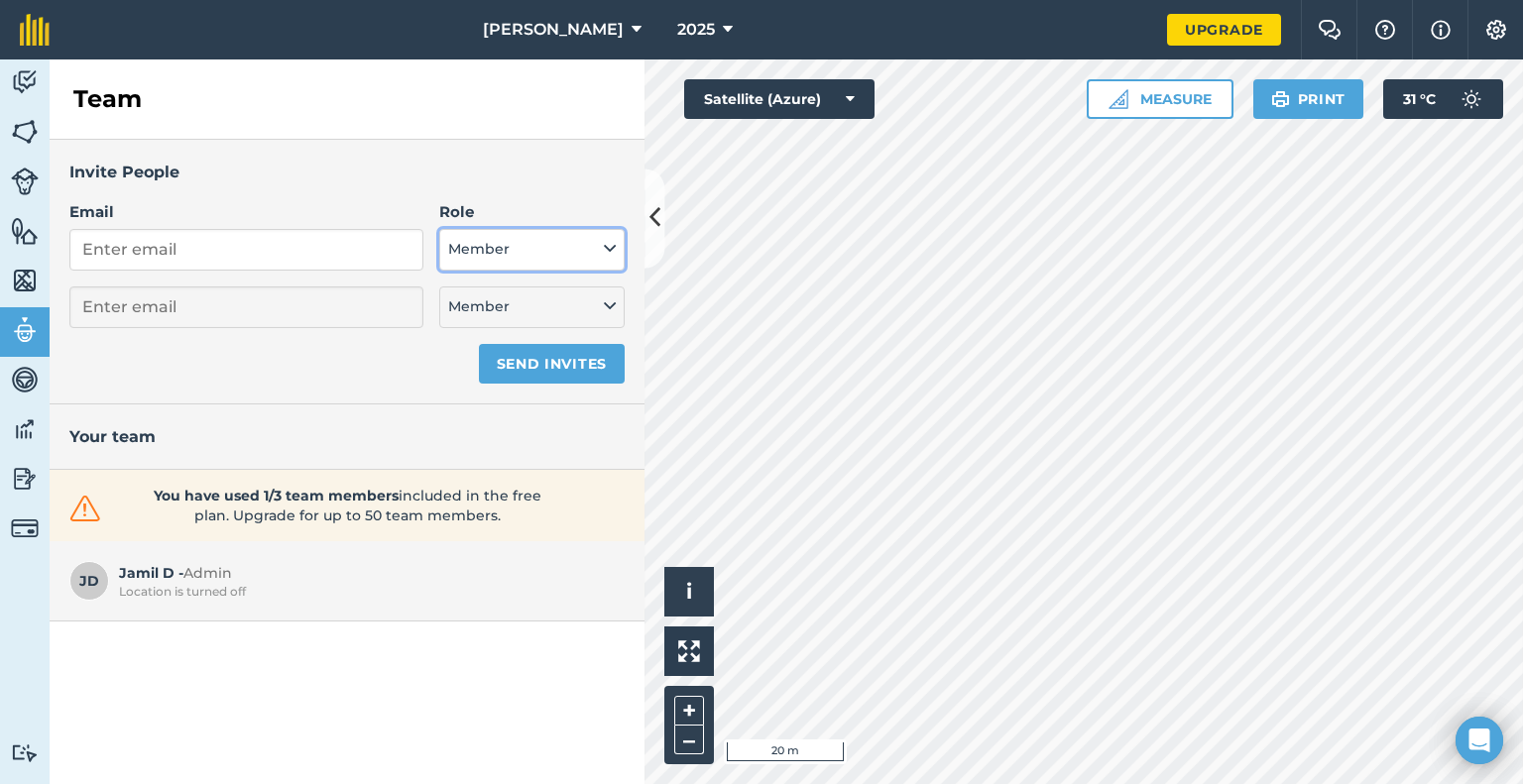 click on "Member" at bounding box center (531, 250) 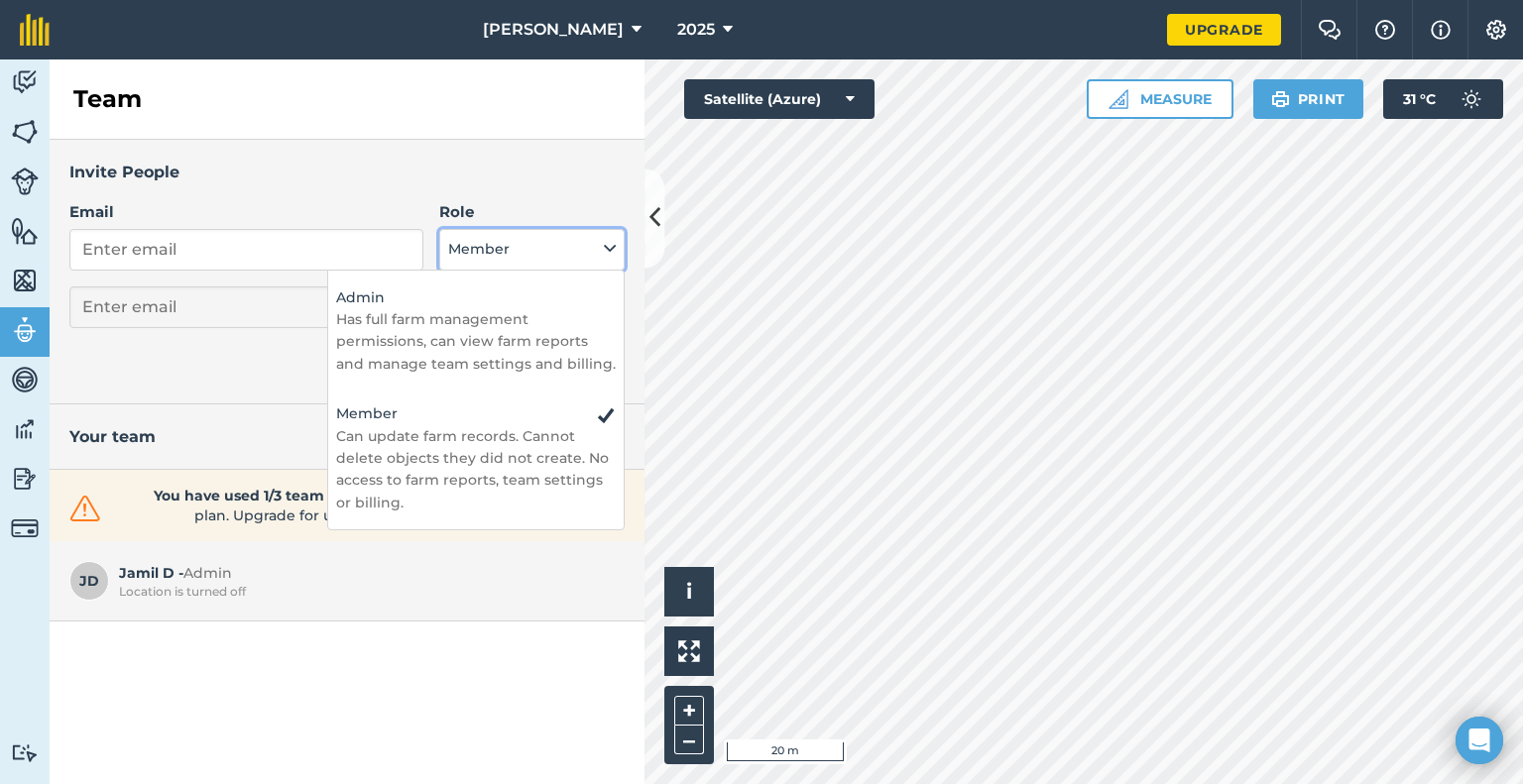 click on "Member" at bounding box center [531, 250] 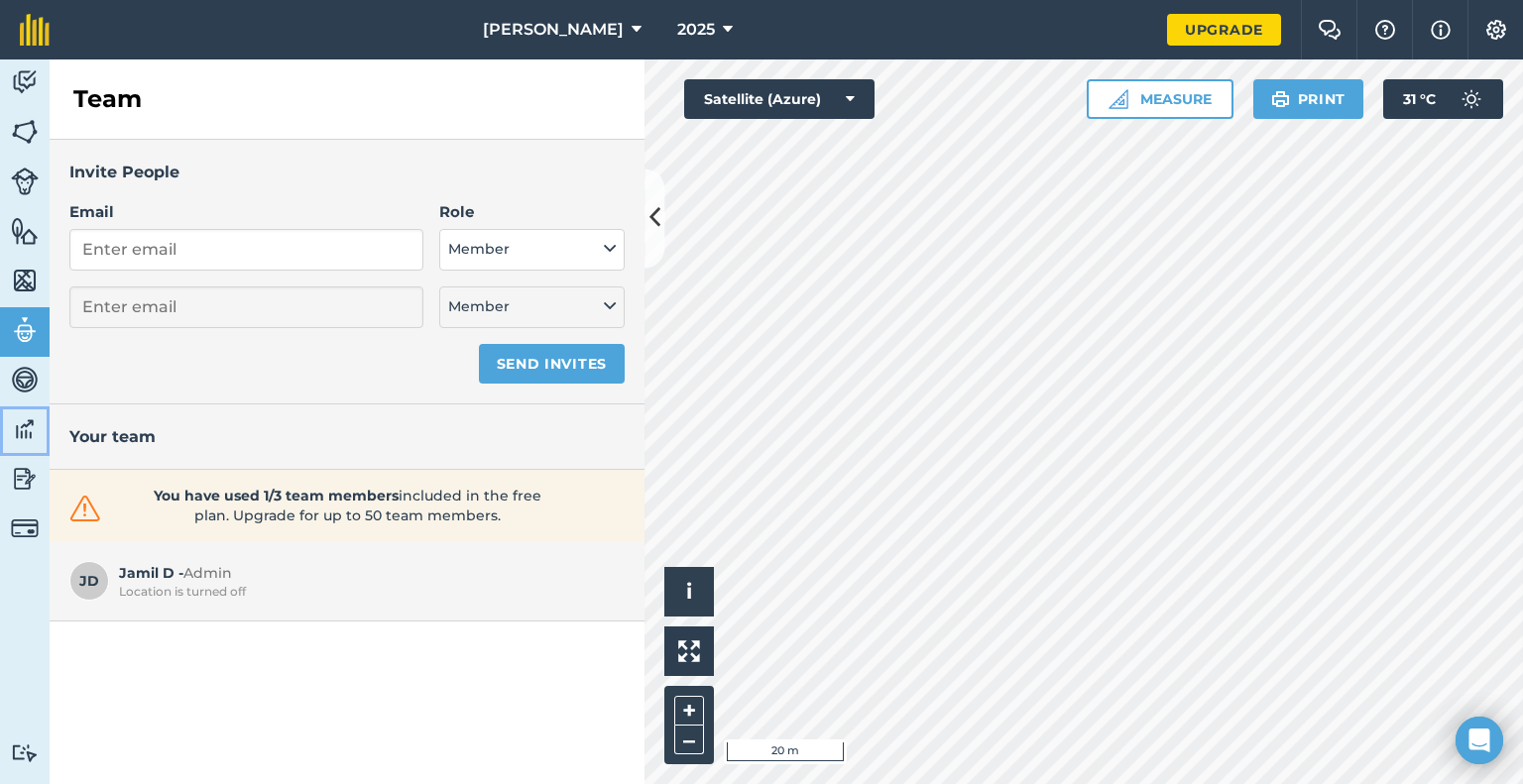 click at bounding box center [25, 429] 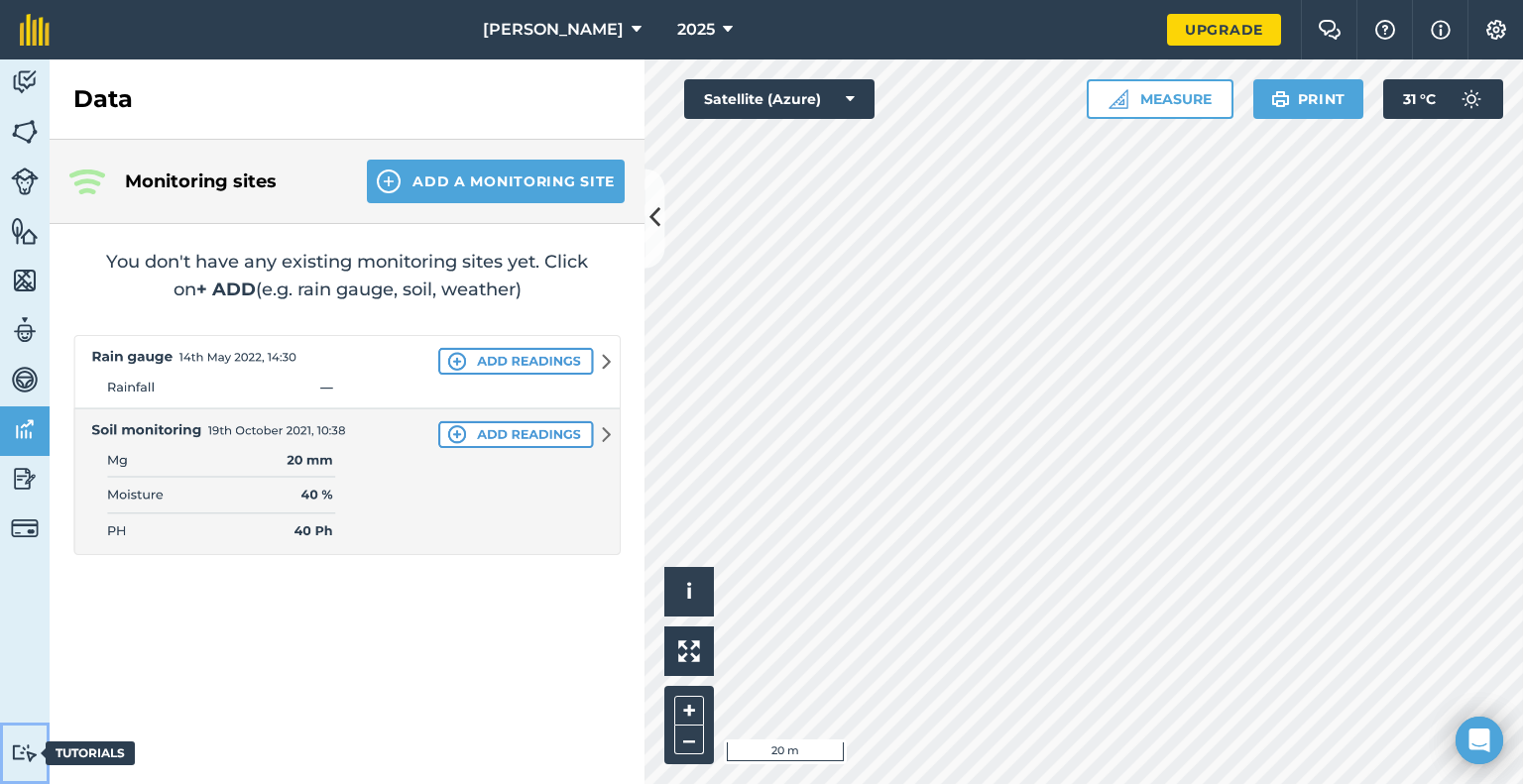 click at bounding box center [25, 752] 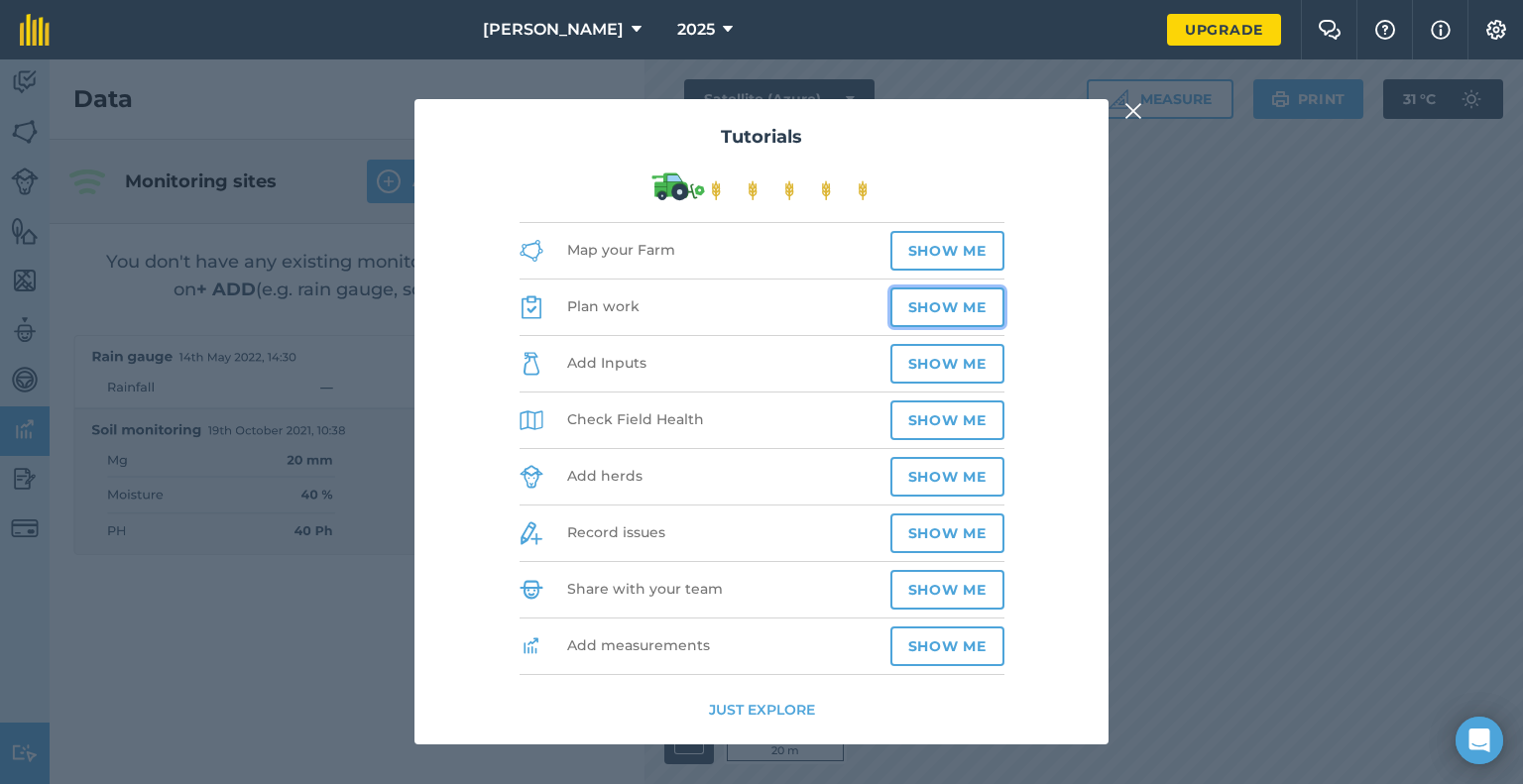 click on "Show me" at bounding box center [947, 307] 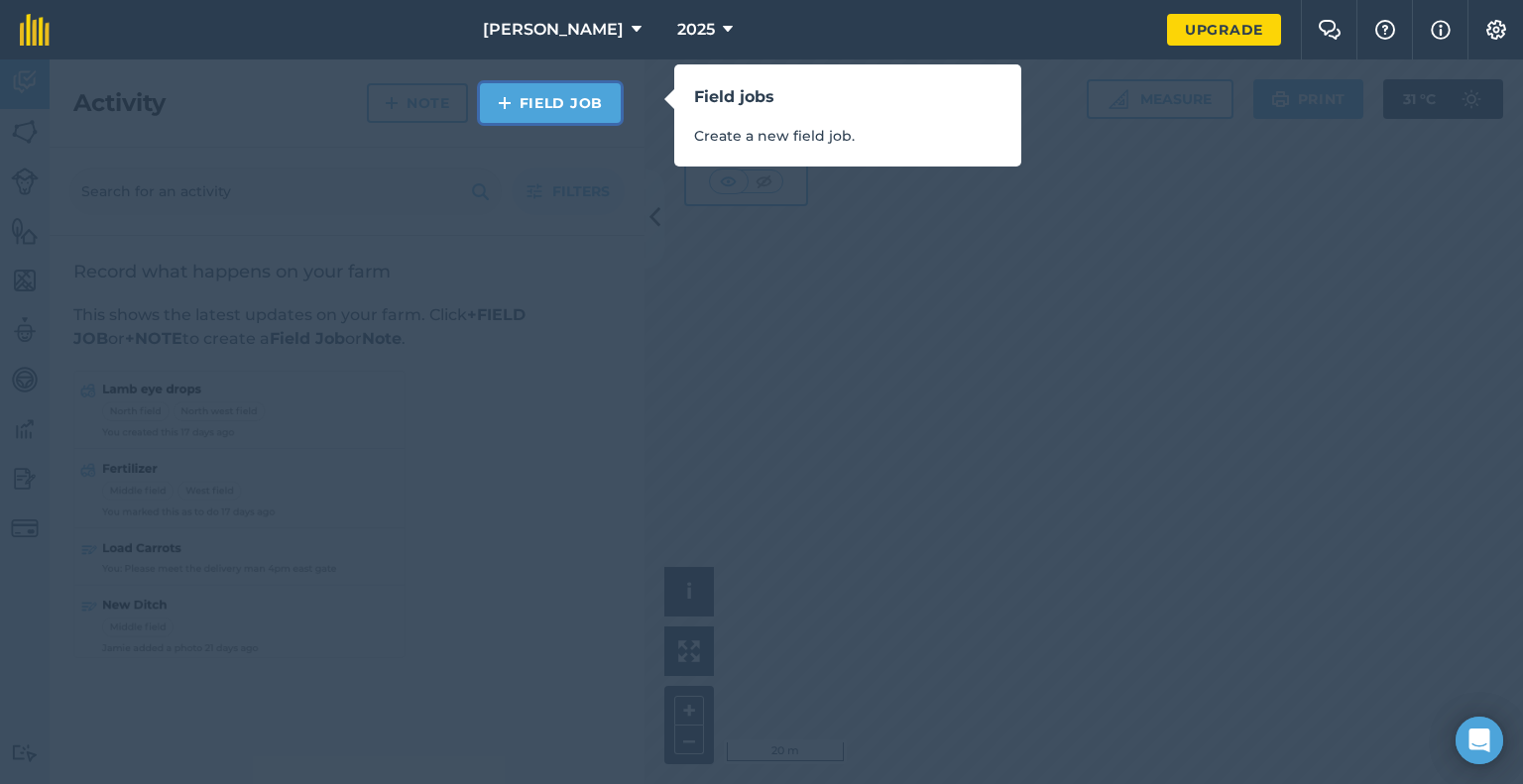 click on "Field Job" at bounding box center (550, 103) 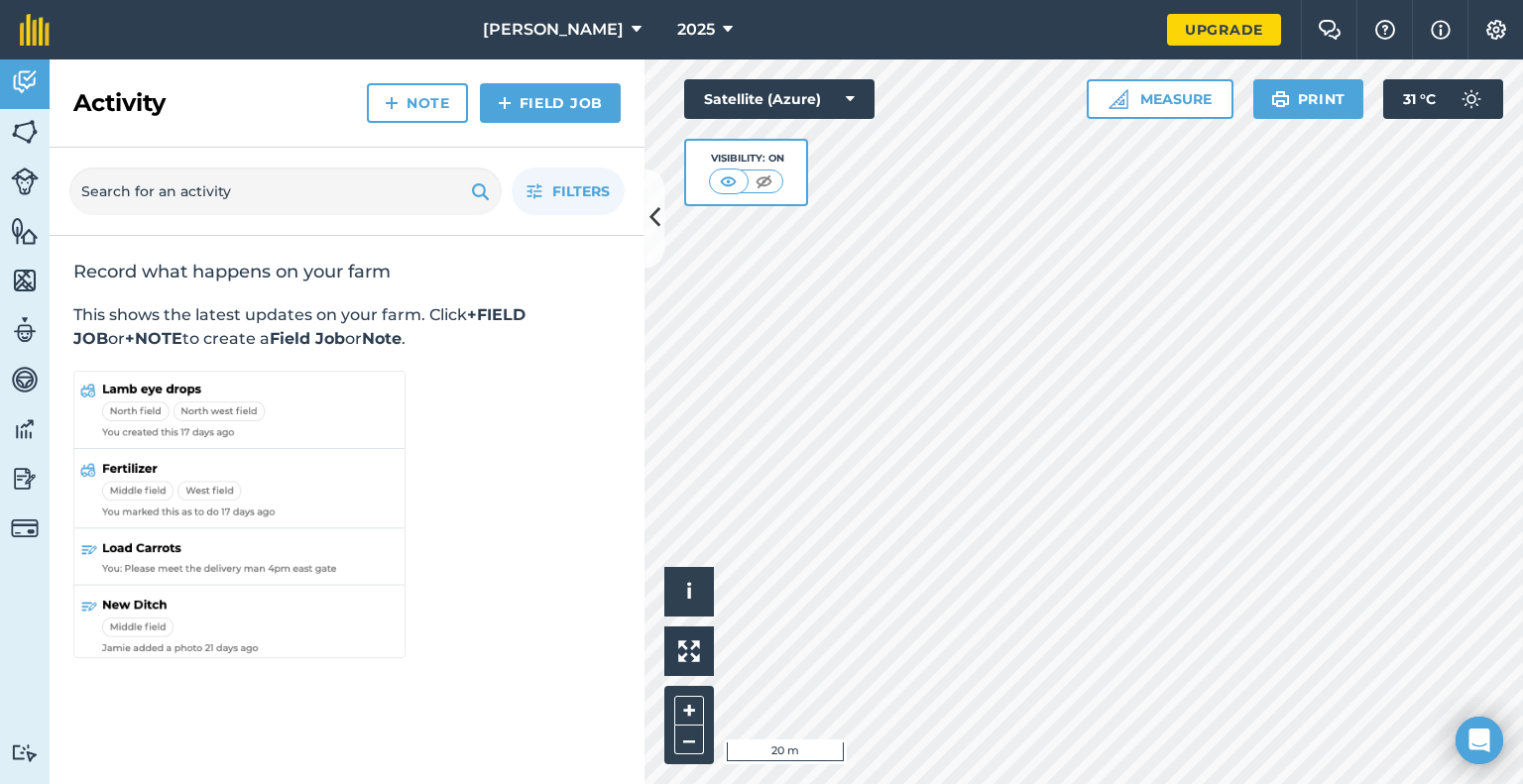 click on "+FIELD JOB" at bounding box center [299, 326] 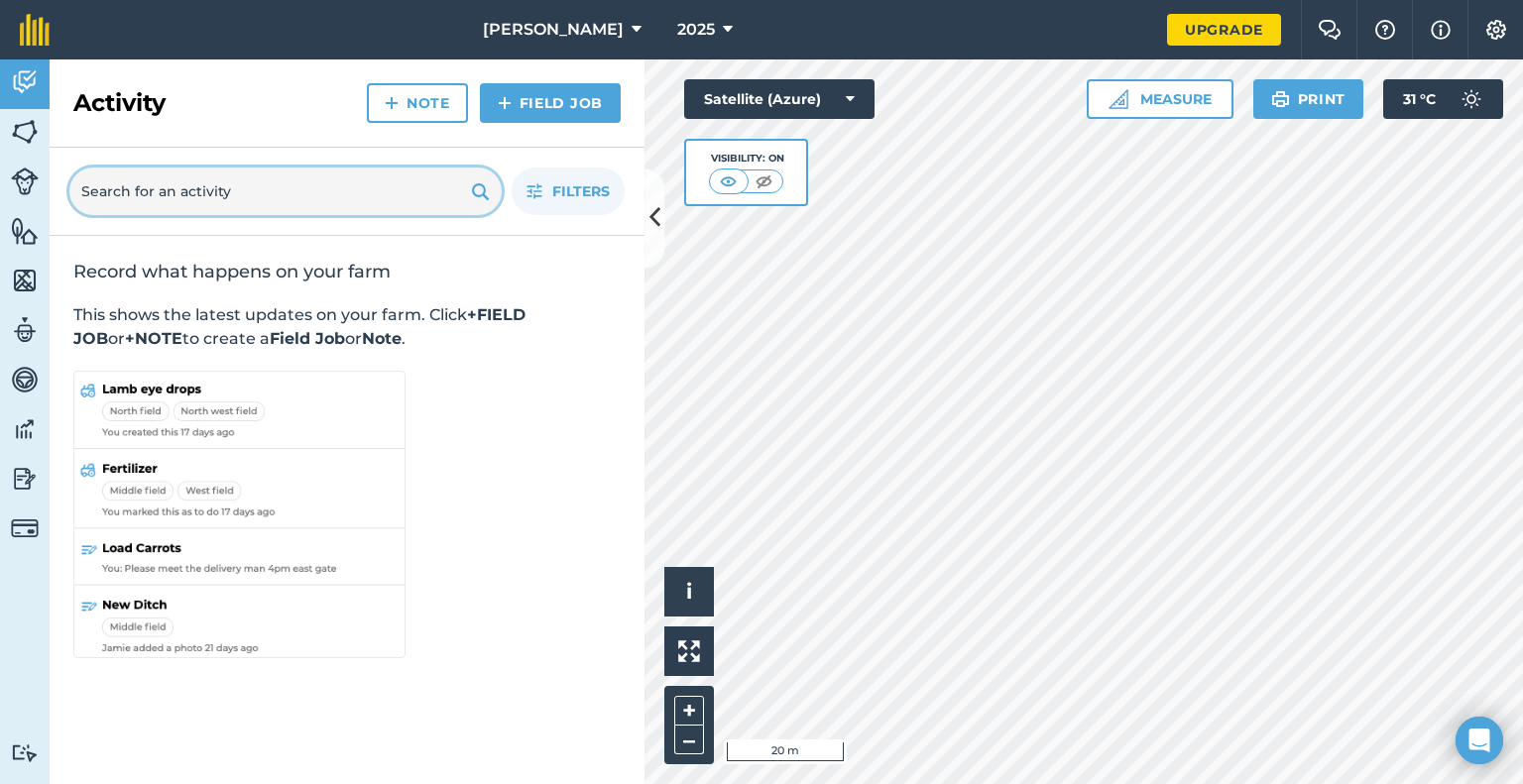 click at bounding box center (286, 191) 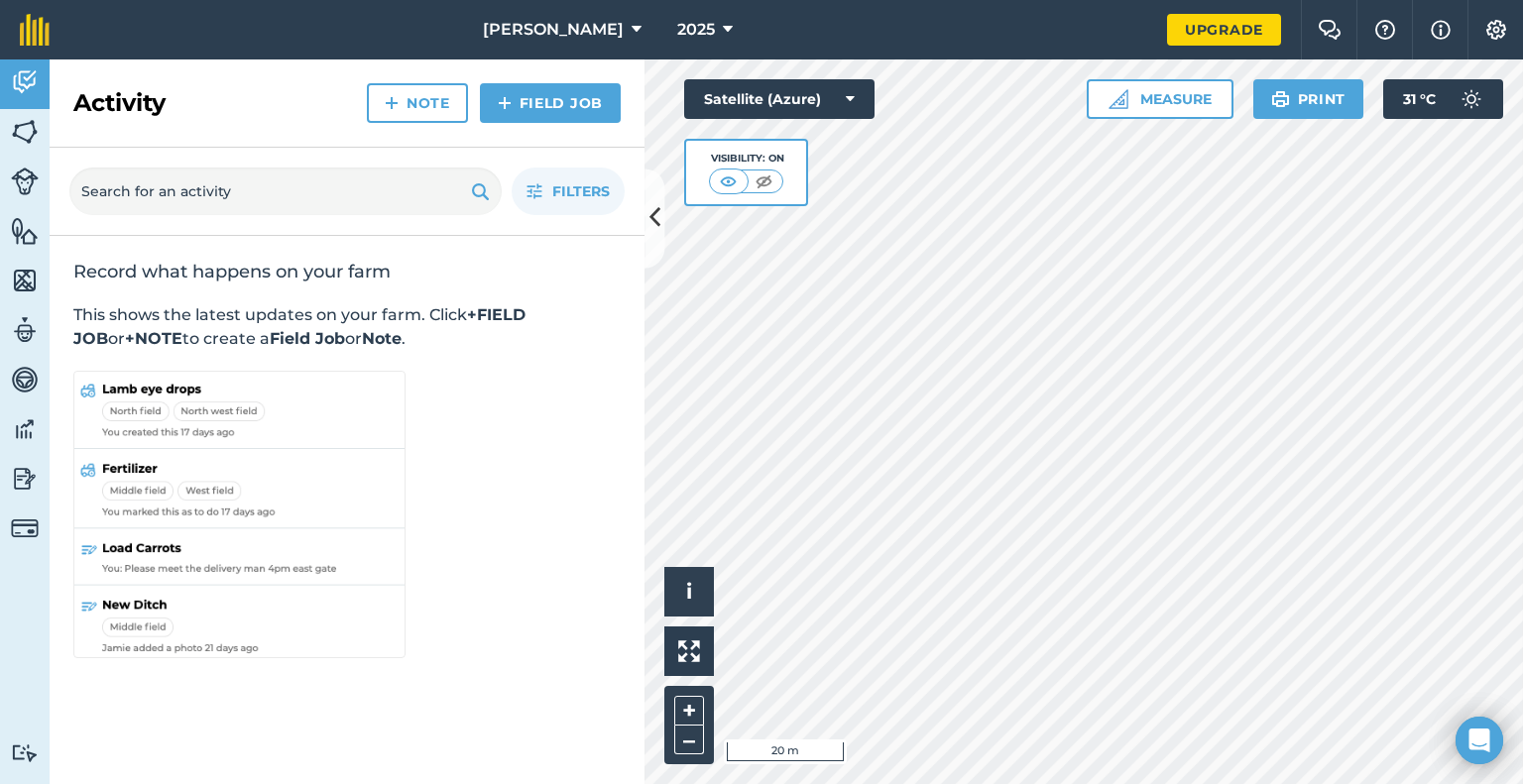 click at bounding box center (480, 191) 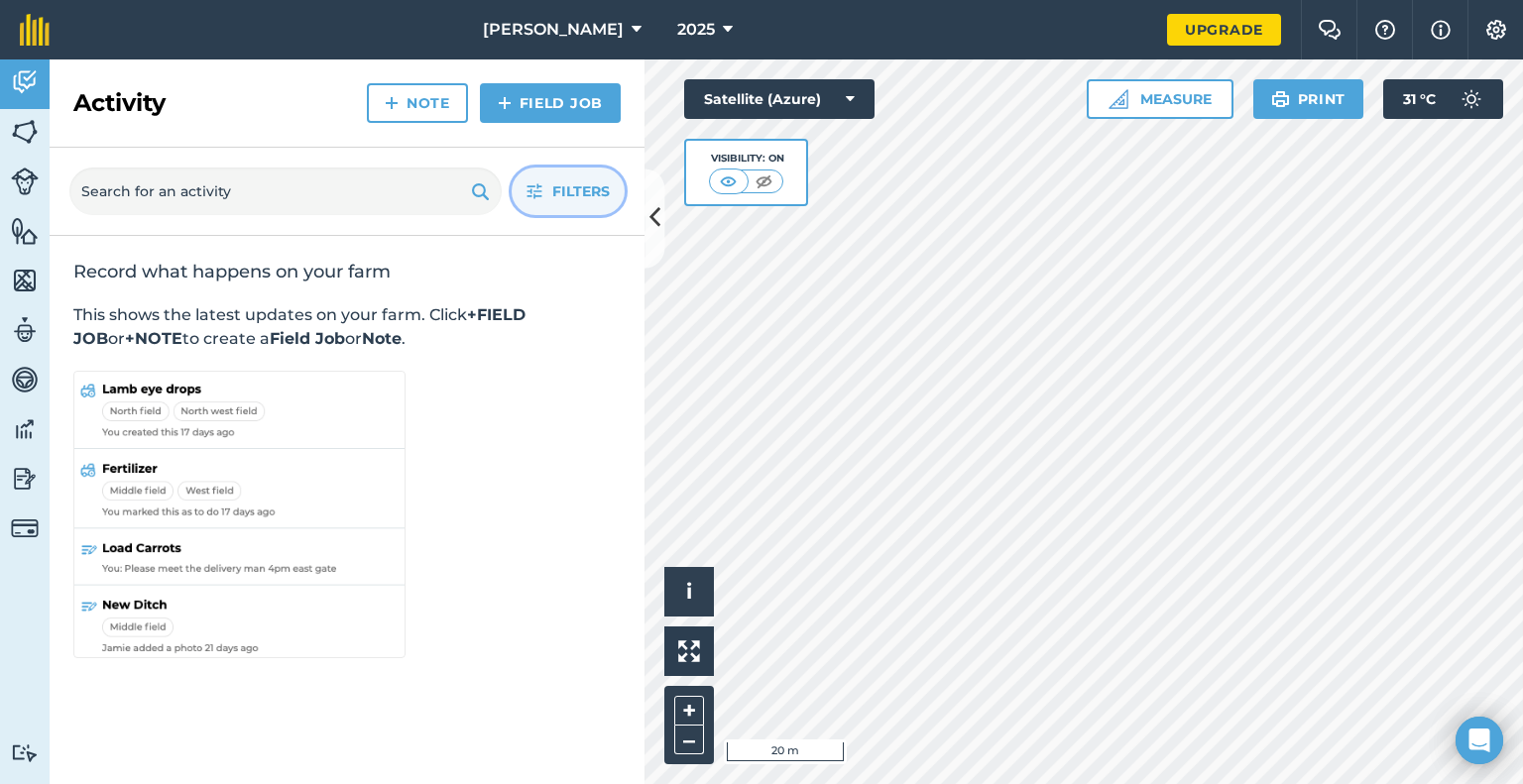 click on "Filters" at bounding box center (581, 191) 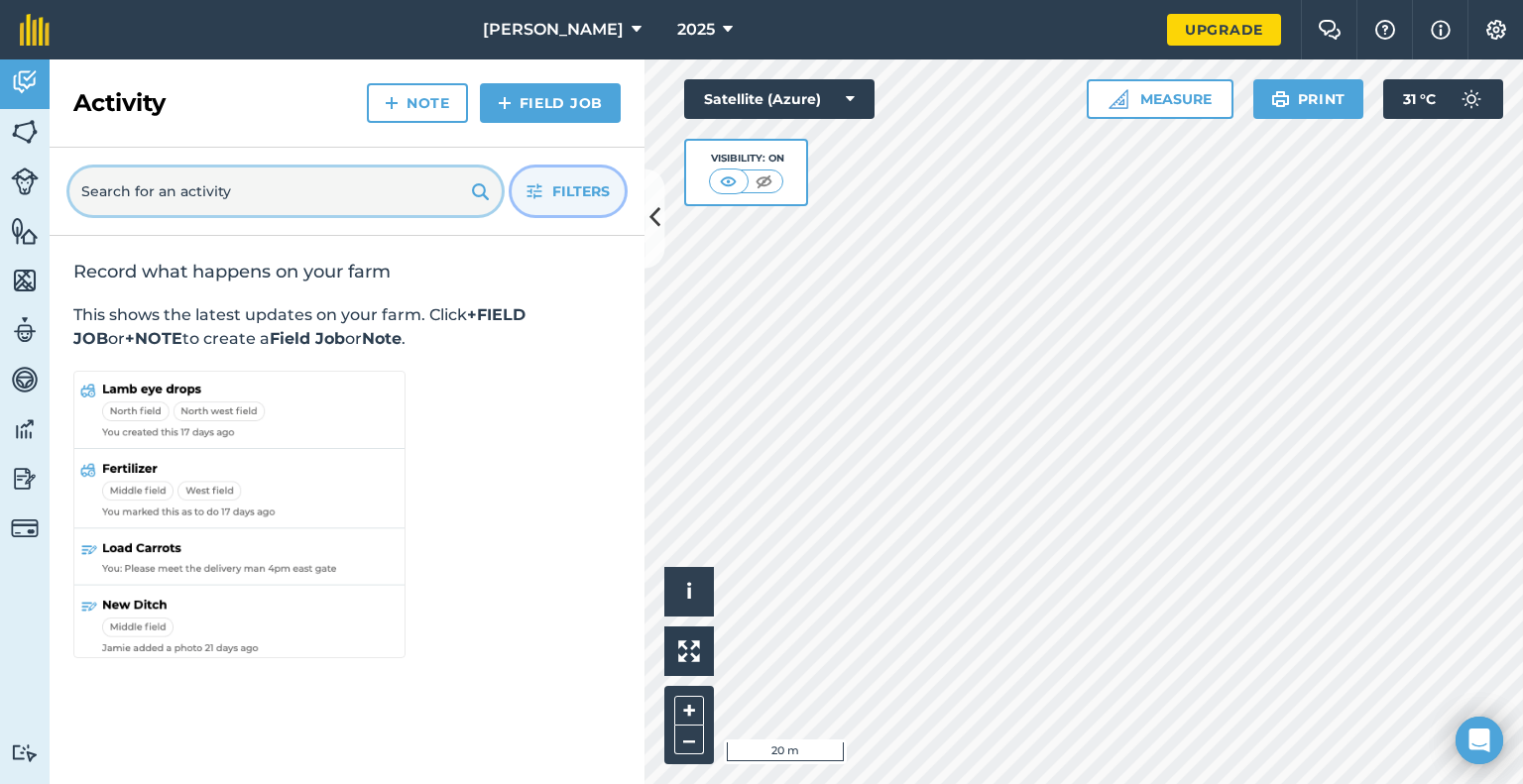 click at bounding box center [286, 191] 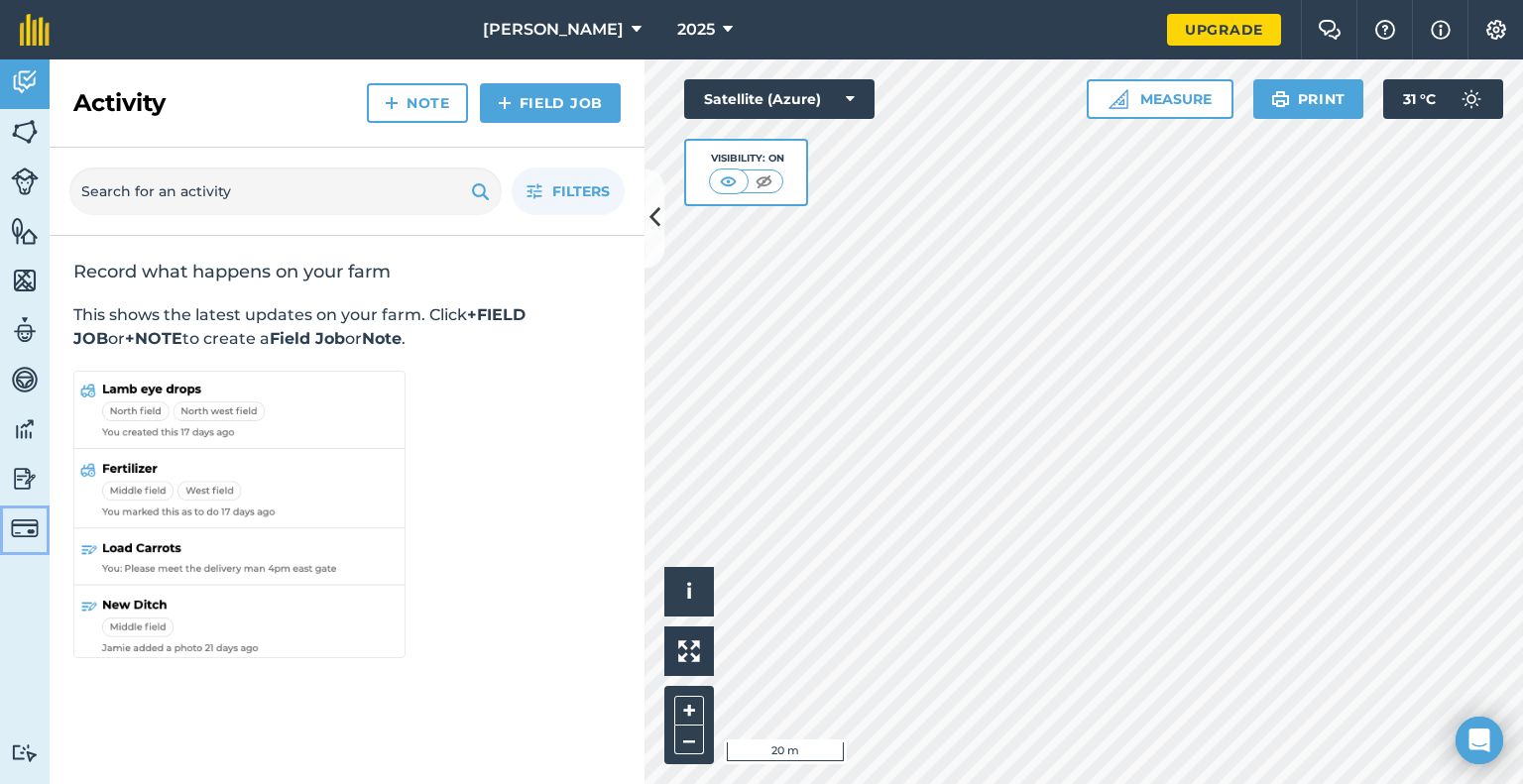 click at bounding box center (25, 528) 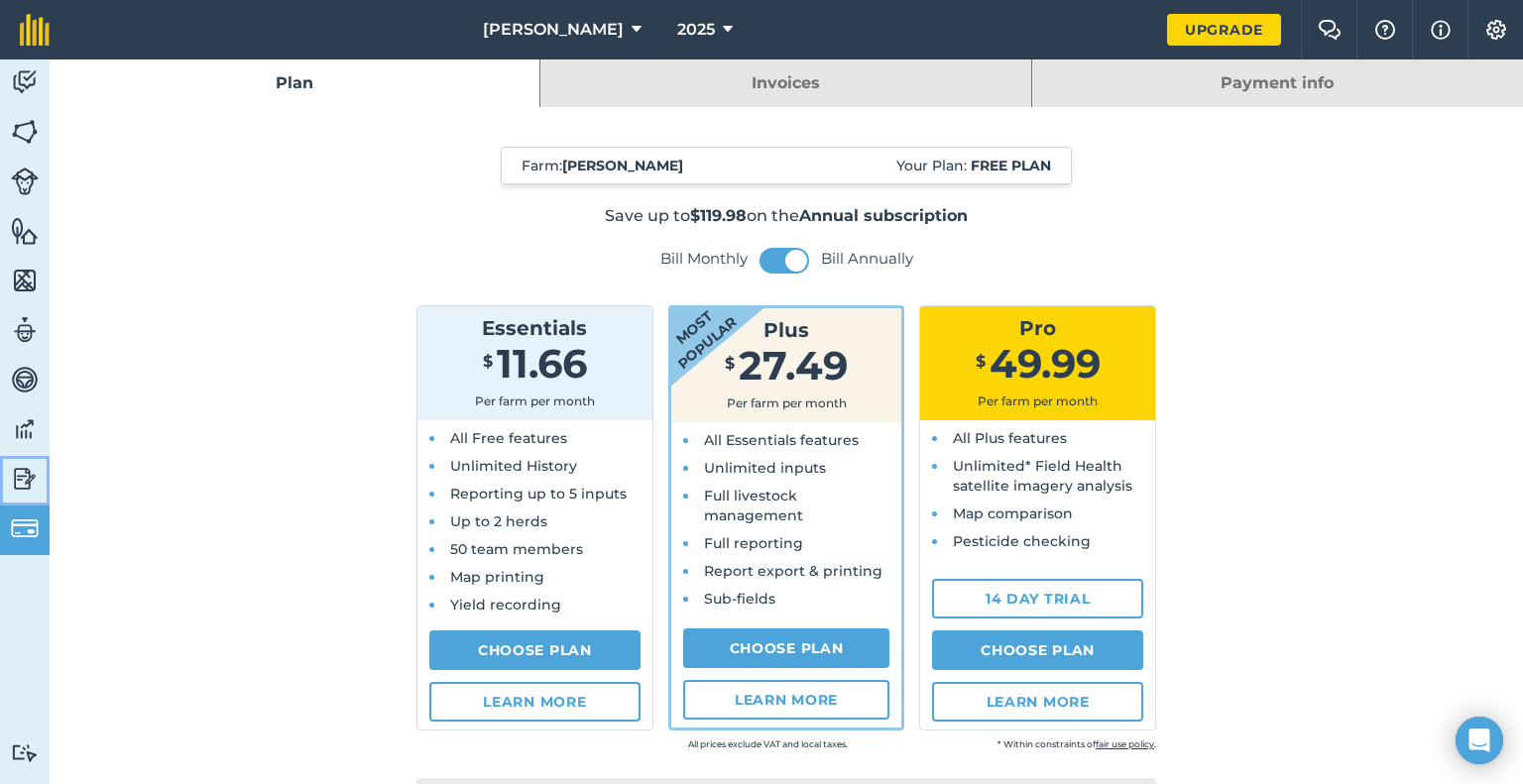 click at bounding box center [25, 479] 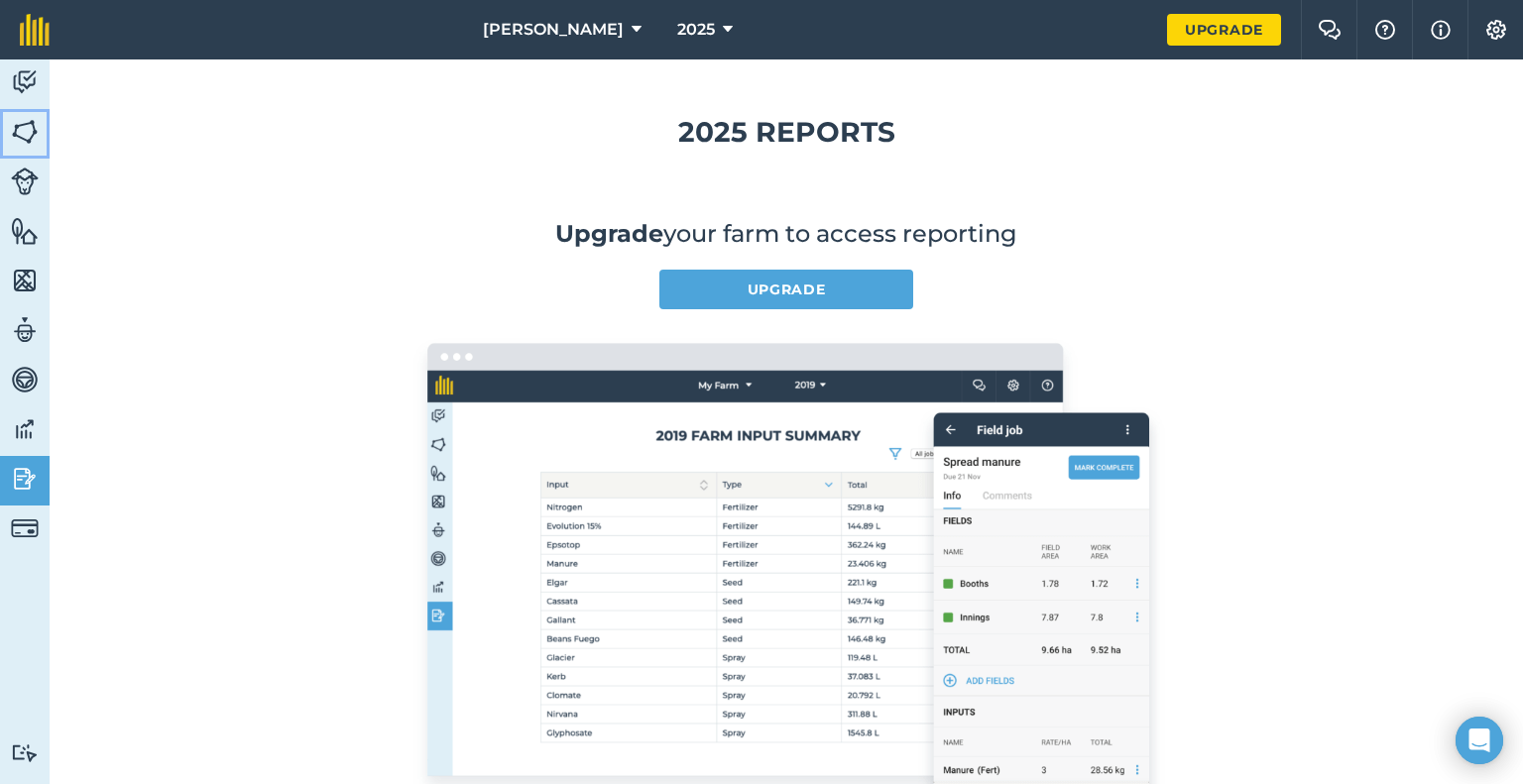 click on "Fields" at bounding box center [25, 134] 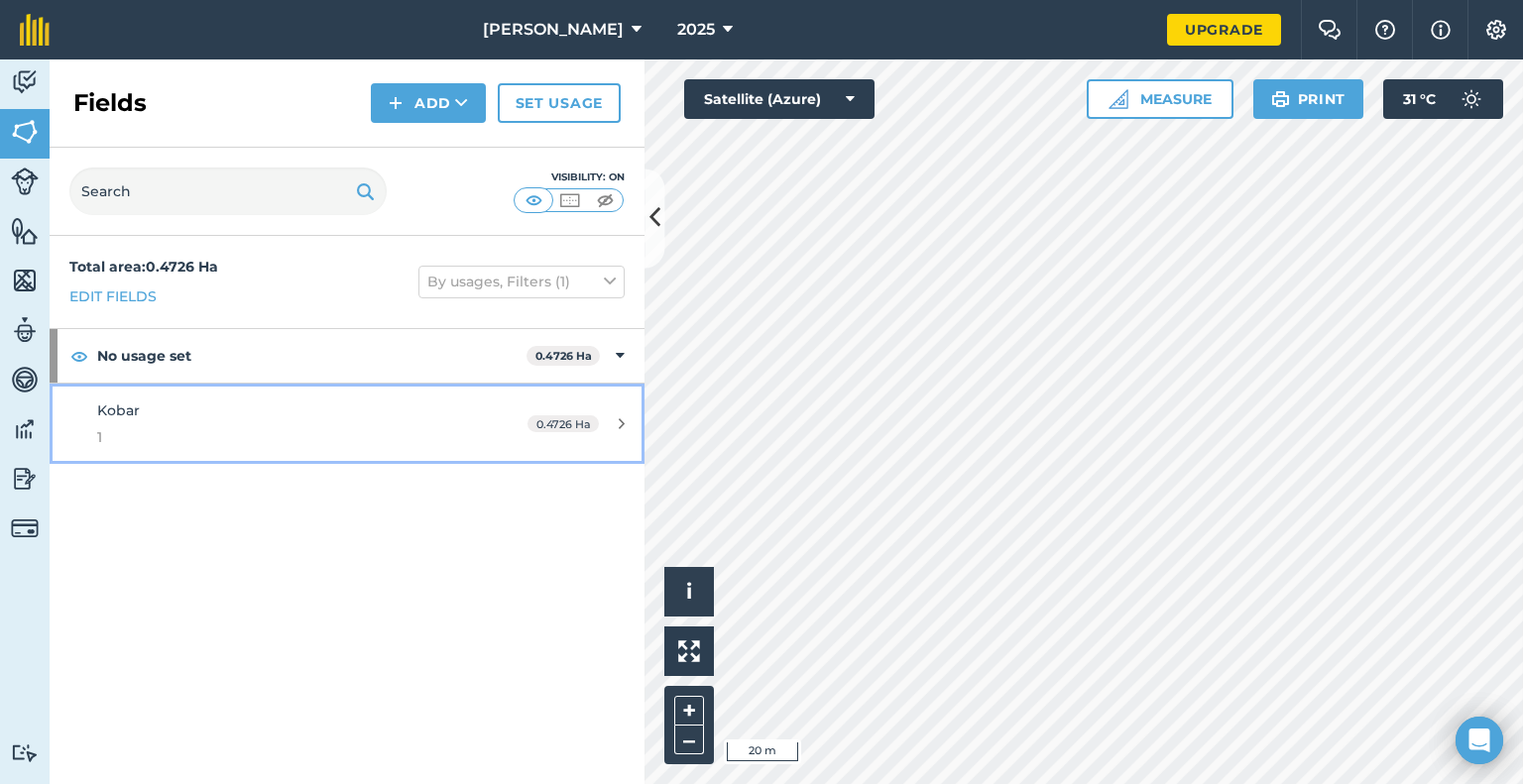 click on "Kobar 1" at bounding box center [284, 423] 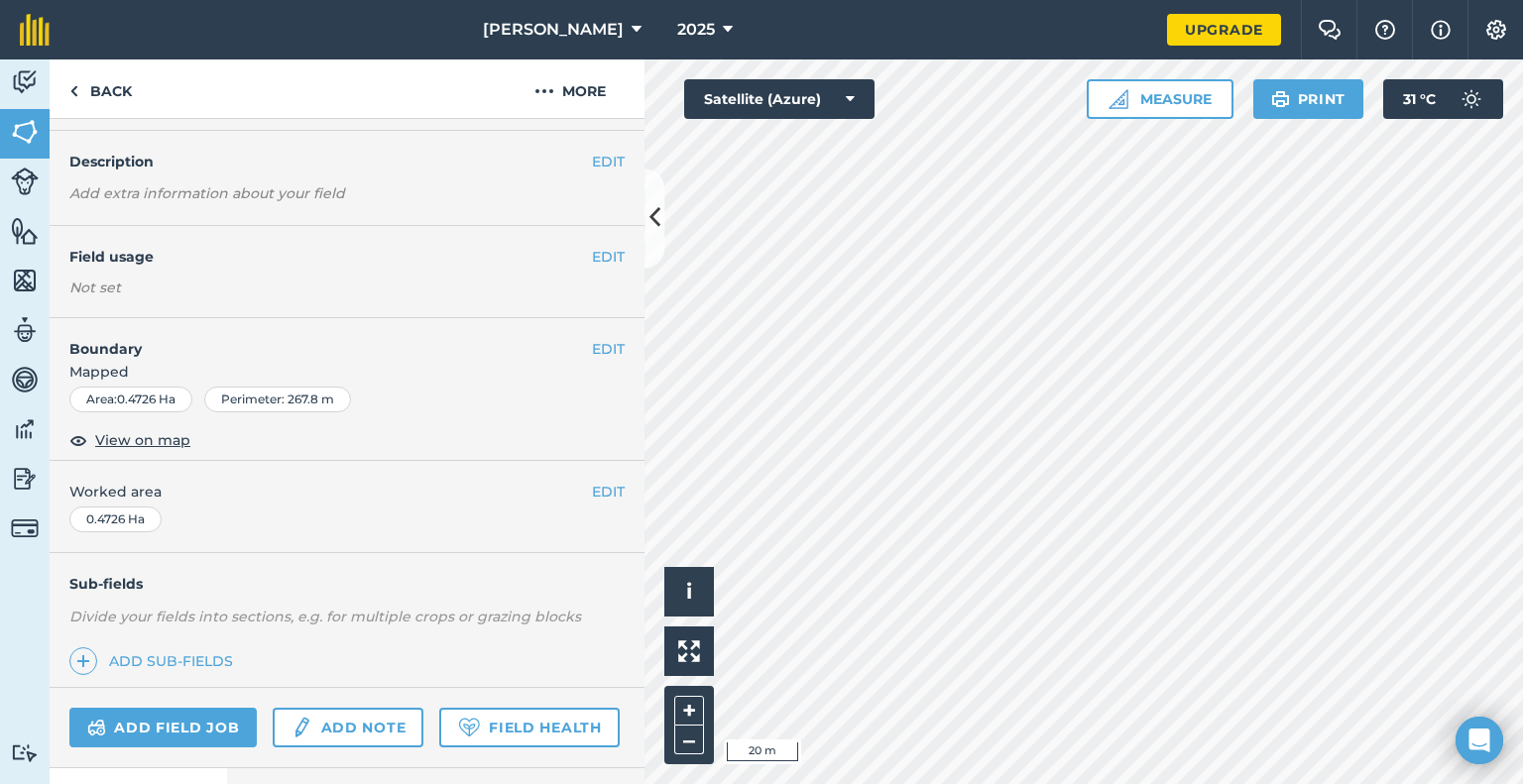 scroll, scrollTop: 222, scrollLeft: 0, axis: vertical 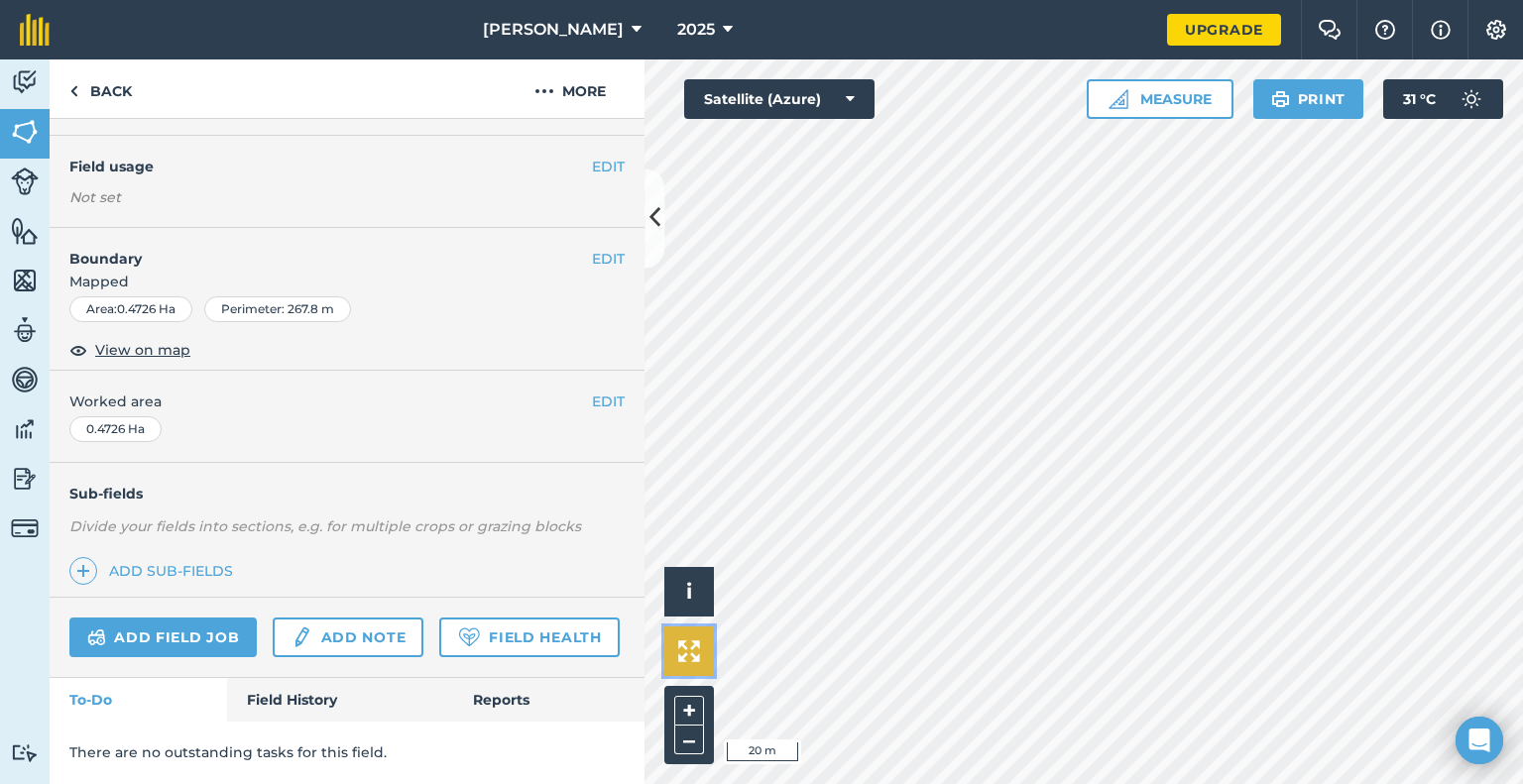 click at bounding box center (689, 651) 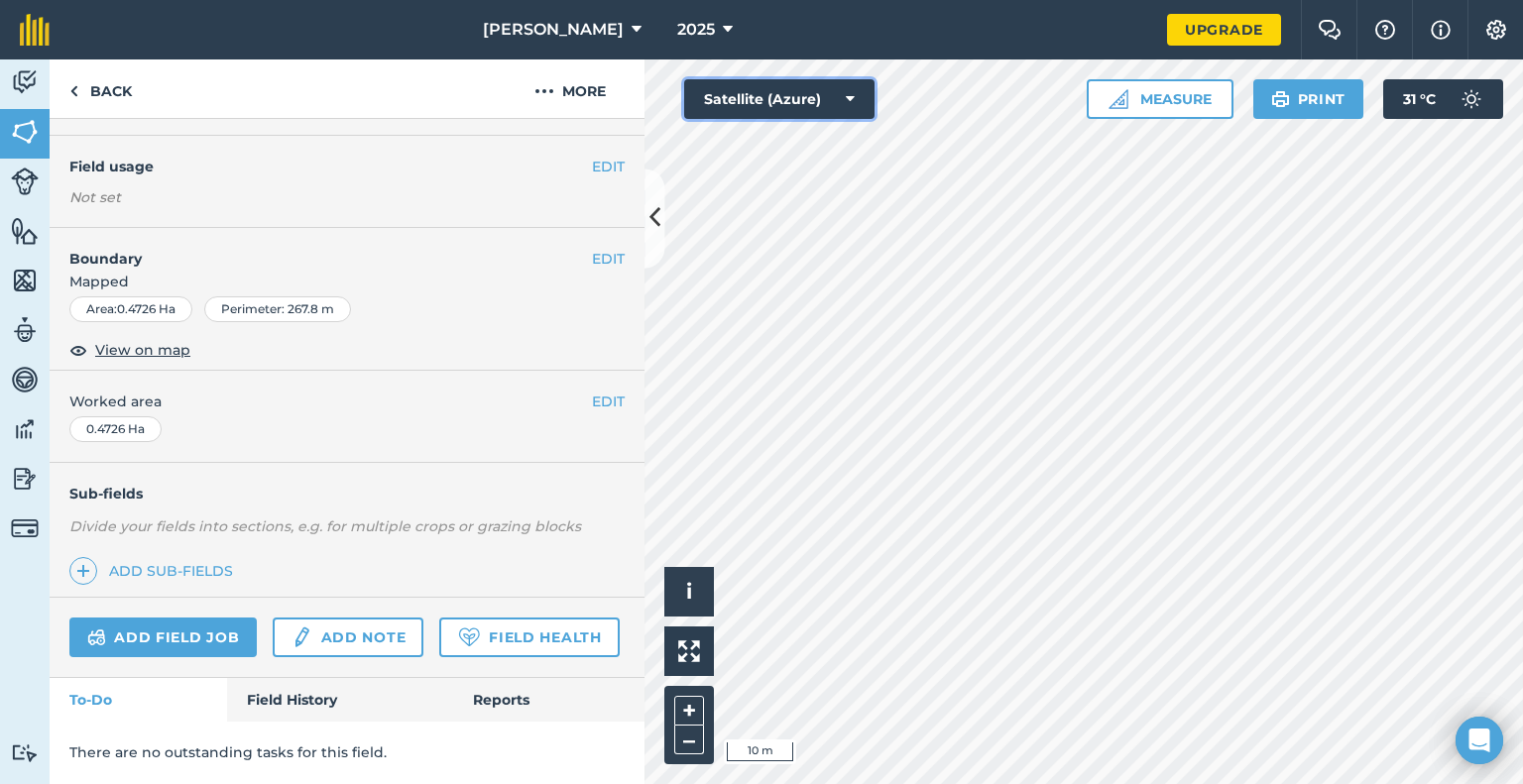 click on "Satellite (Azure)" at bounding box center [779, 99] 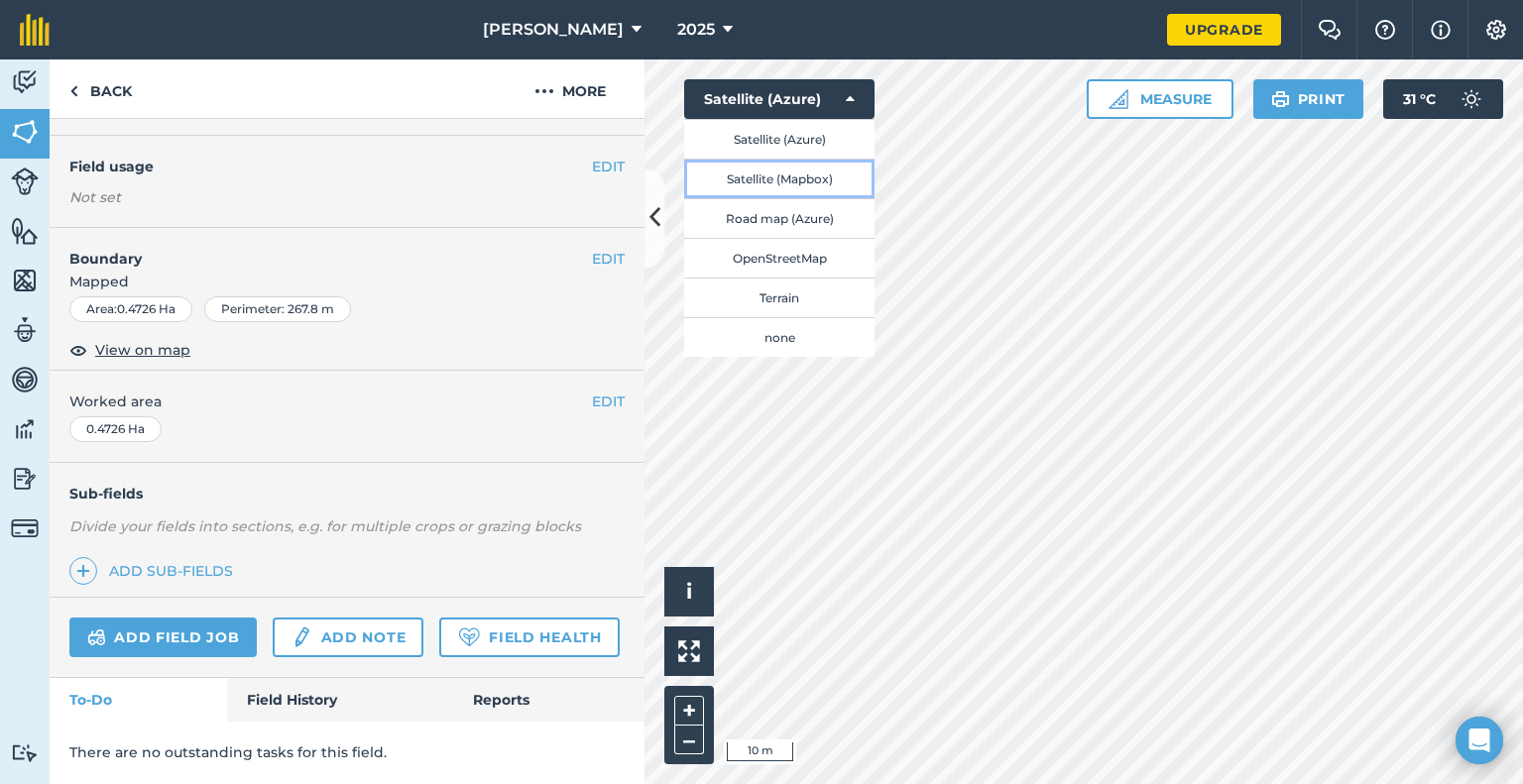 click on "Satellite (Mapbox)" at bounding box center (779, 178) 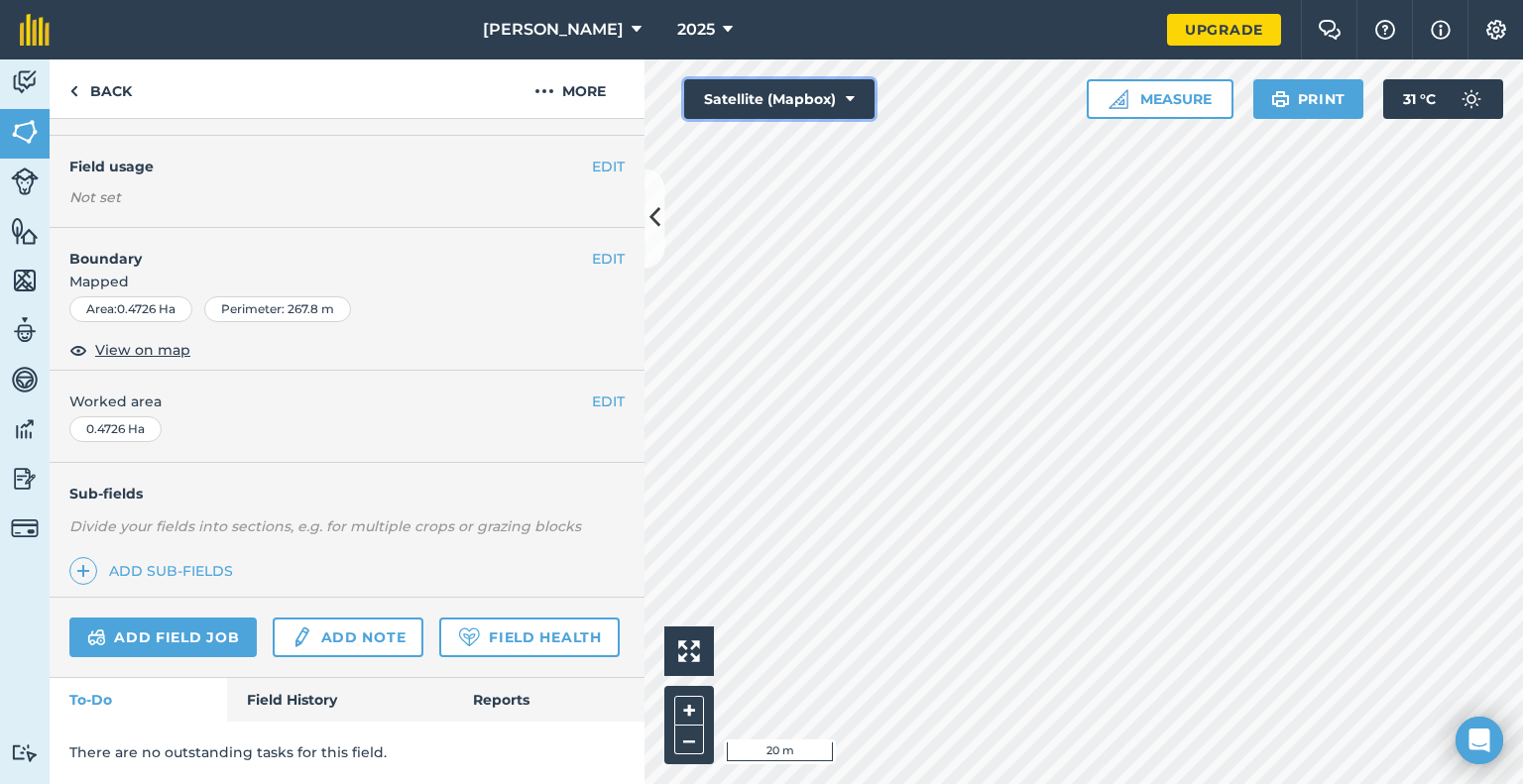 click on "Satellite (Mapbox)" at bounding box center [779, 99] 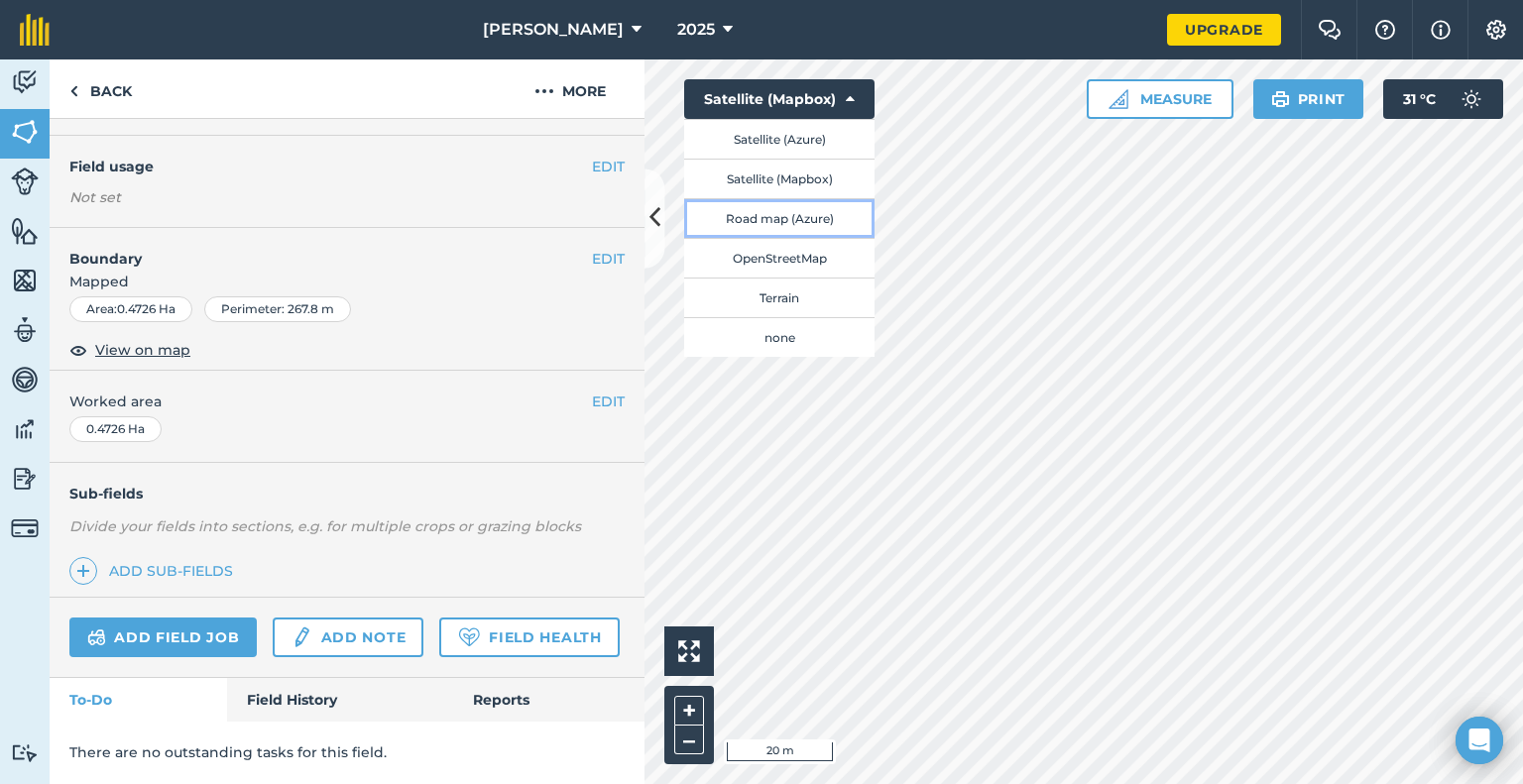 click on "Road map (Azure)" at bounding box center (779, 218) 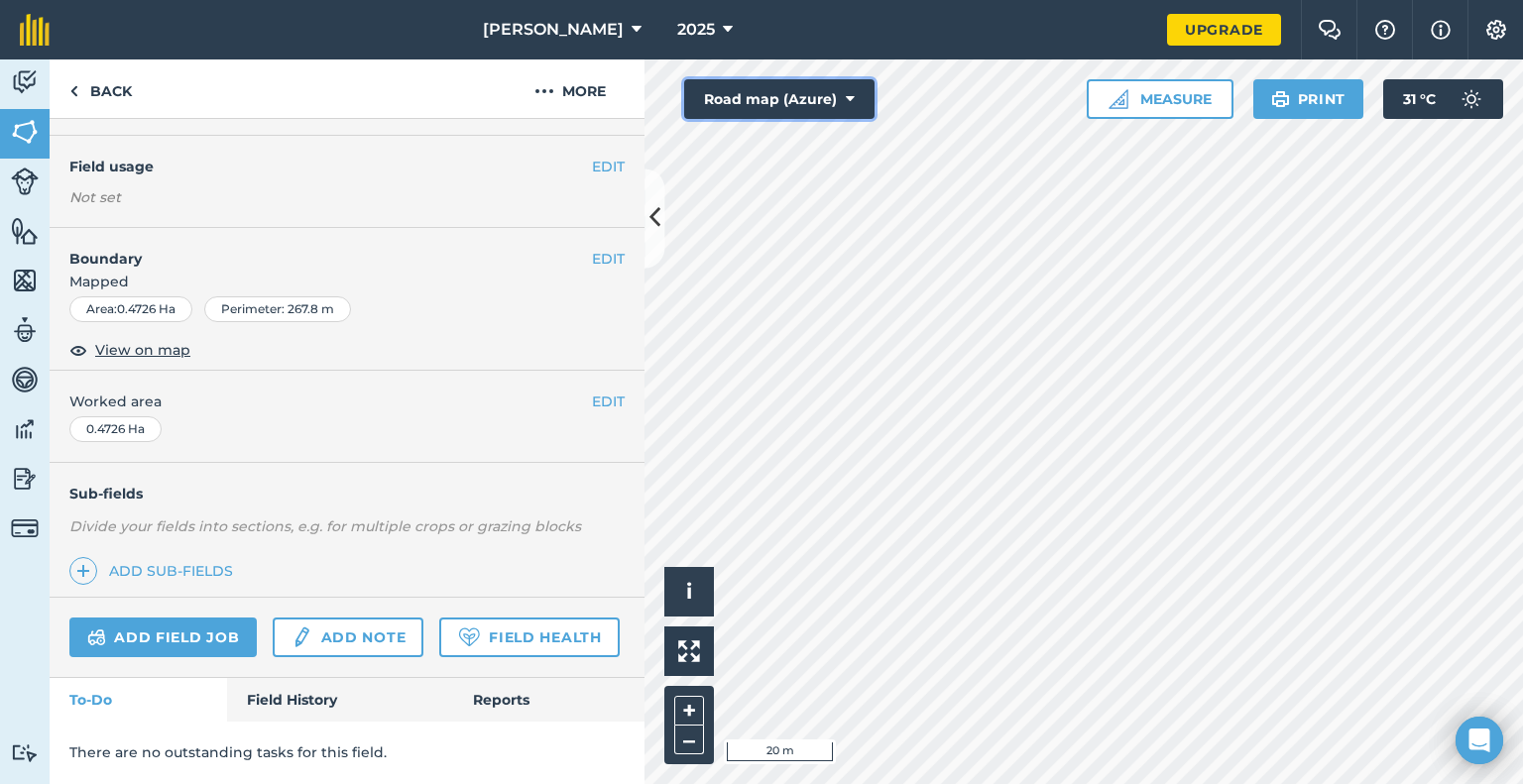 click at bounding box center (850, 99) 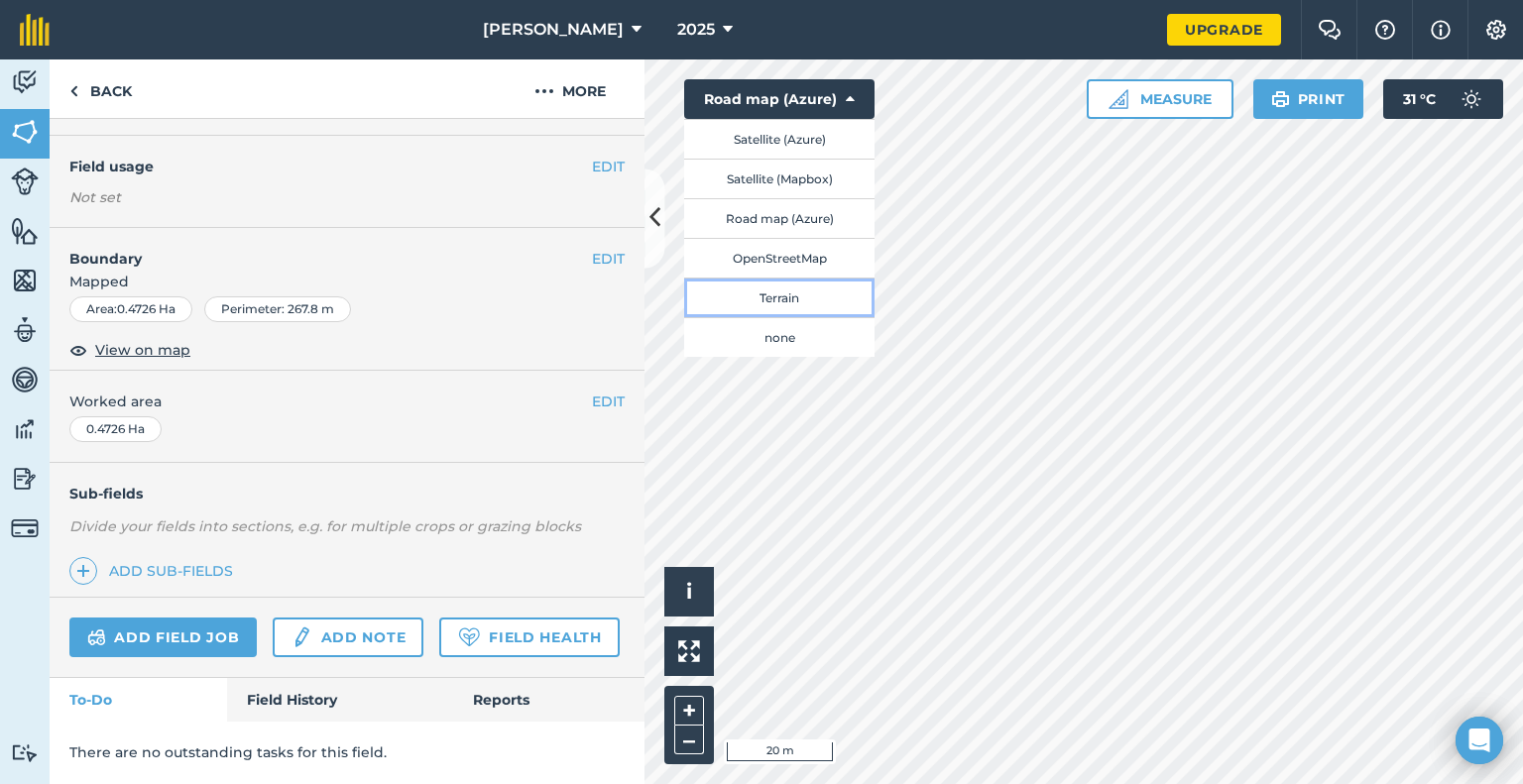 click on "Terrain" at bounding box center [779, 297] 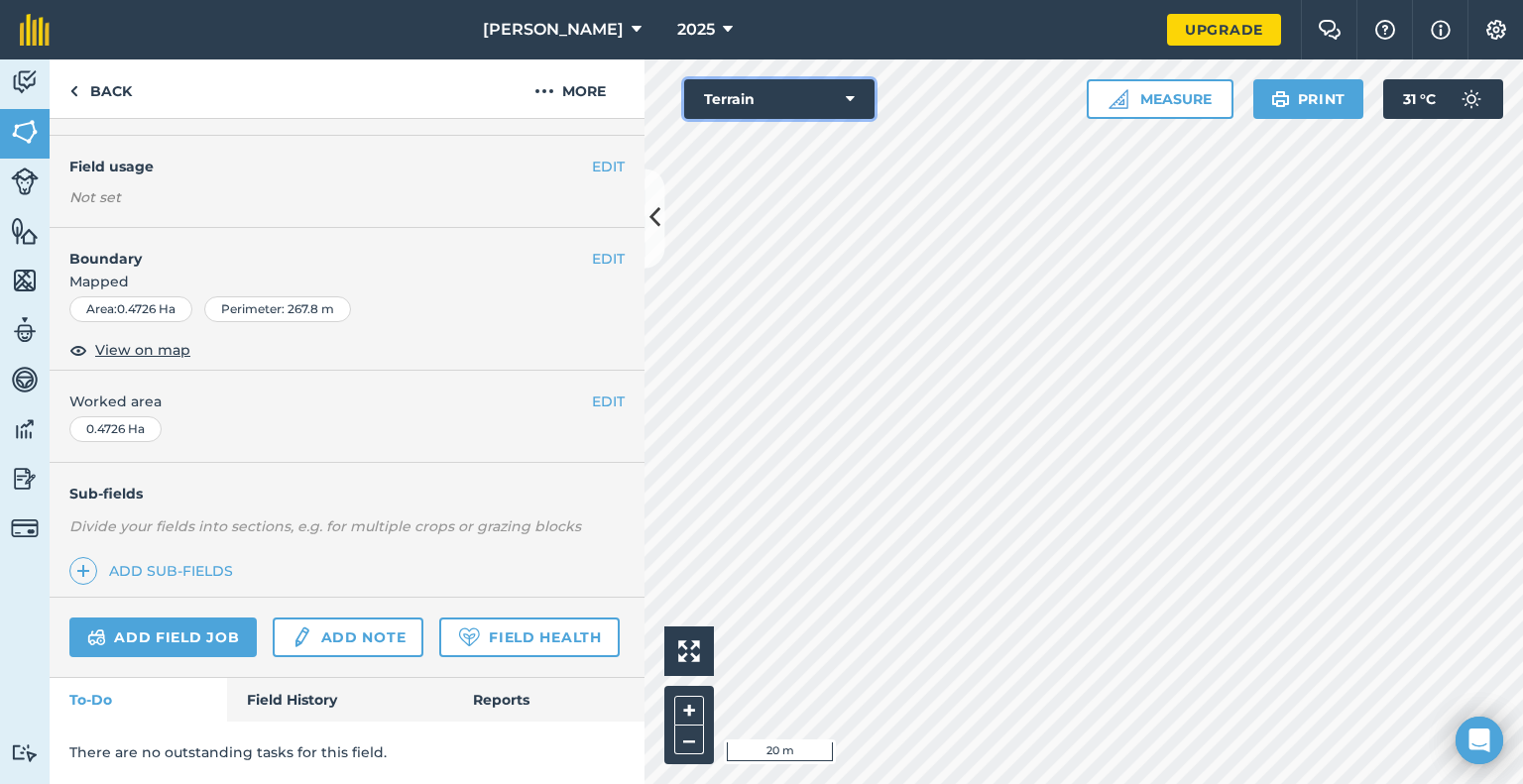 click on "Terrain" at bounding box center (779, 99) 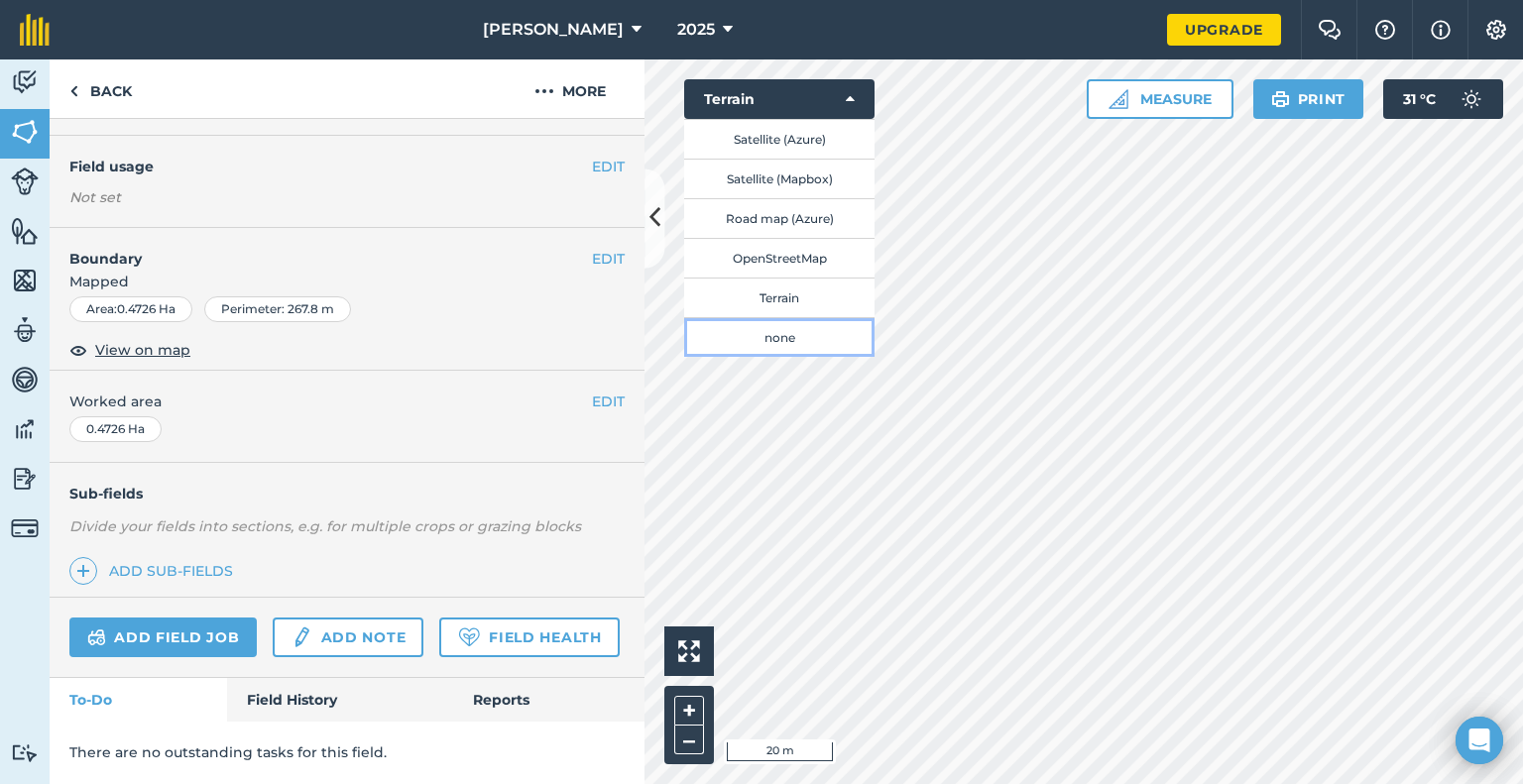 click on "none" at bounding box center (779, 337) 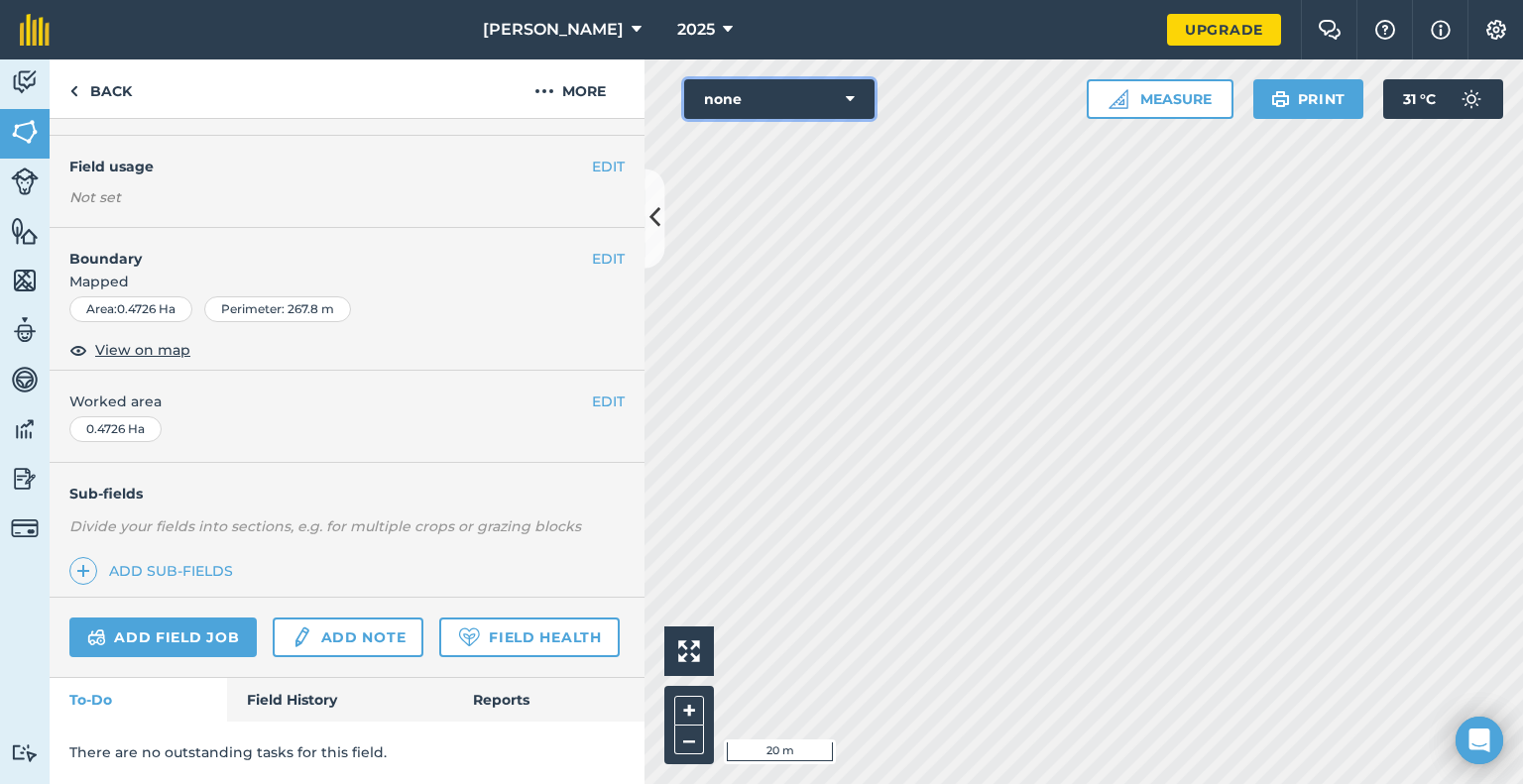 click on "none" at bounding box center (779, 99) 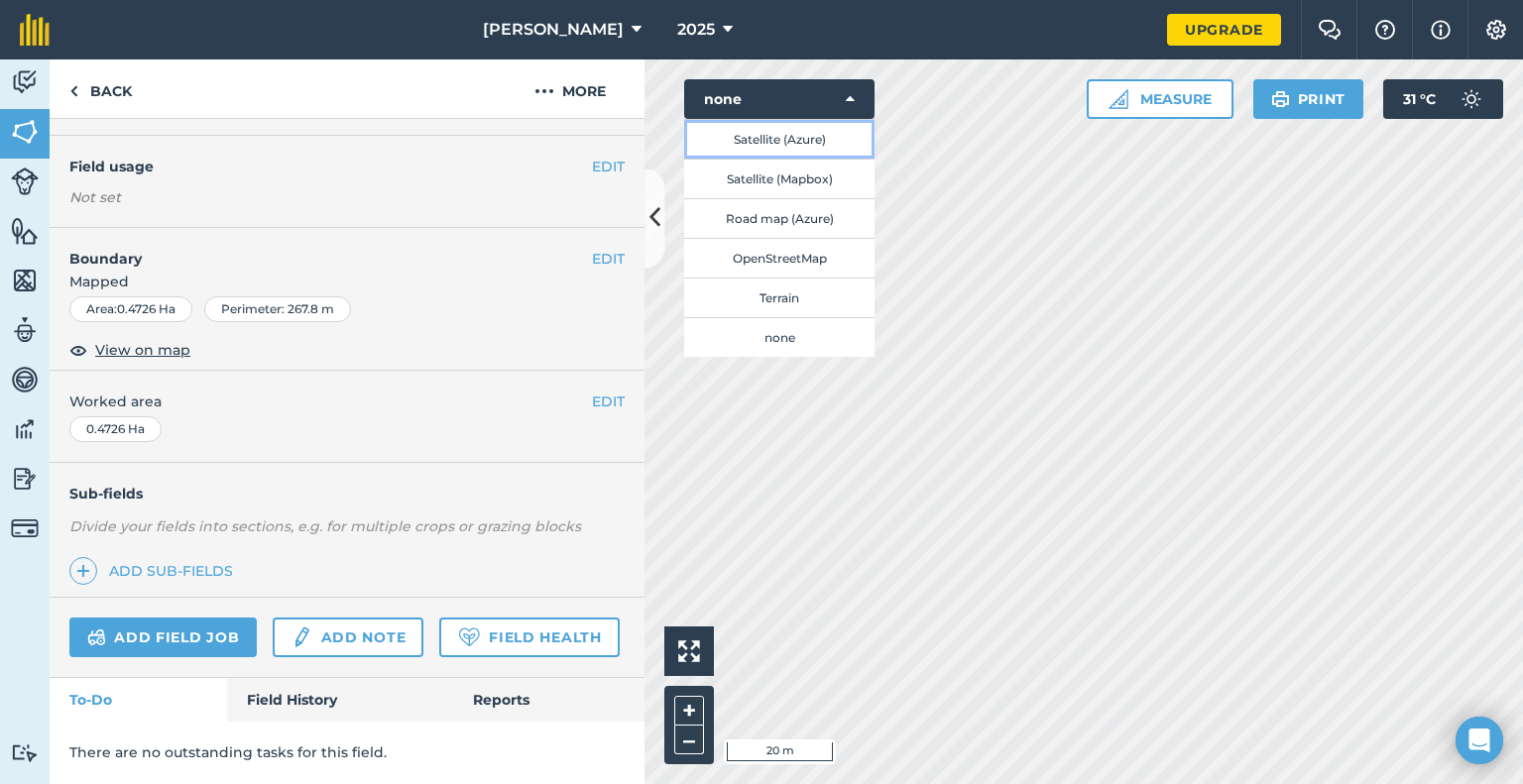 click on "Satellite (Azure)" at bounding box center (779, 139) 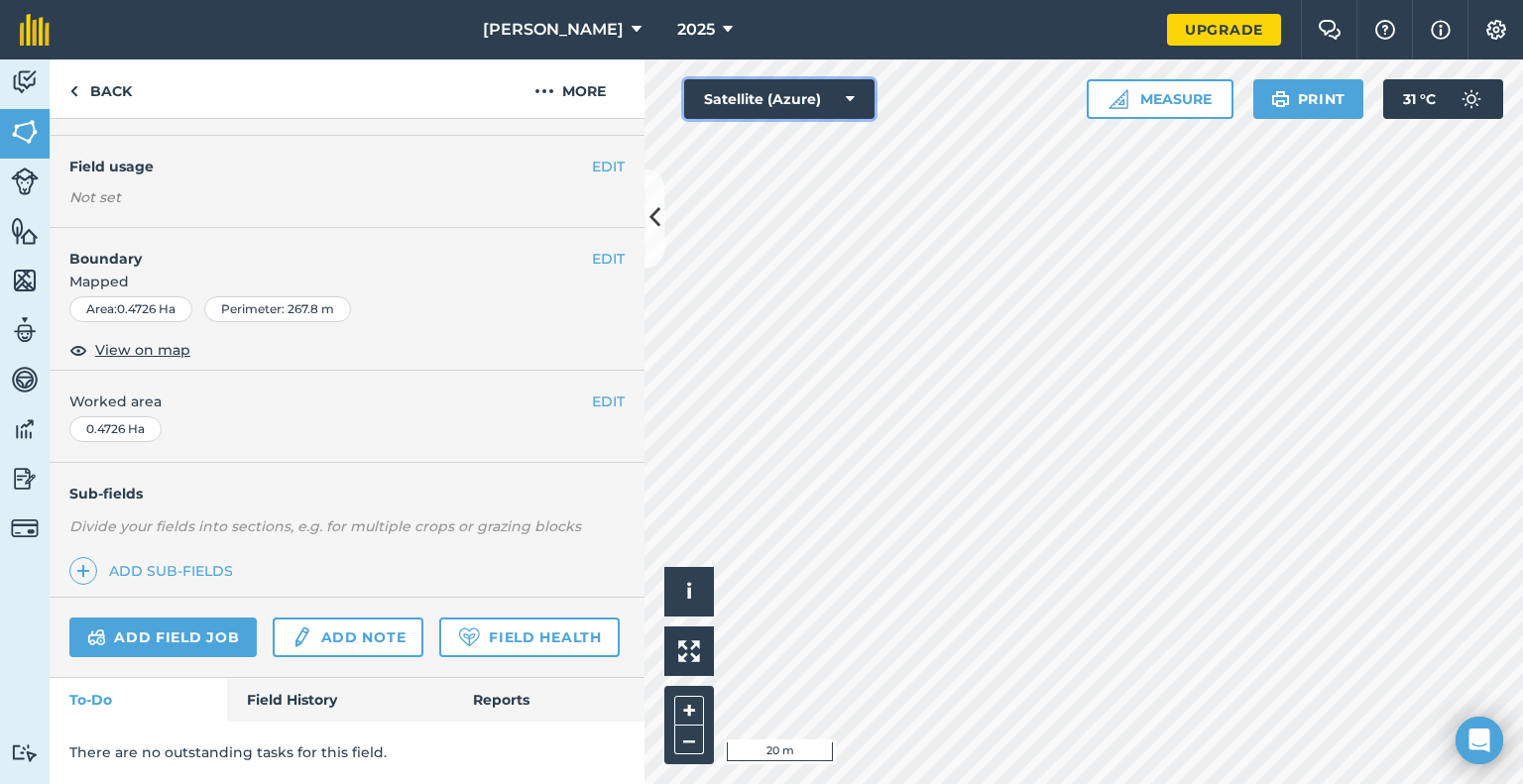 click at bounding box center (850, 99) 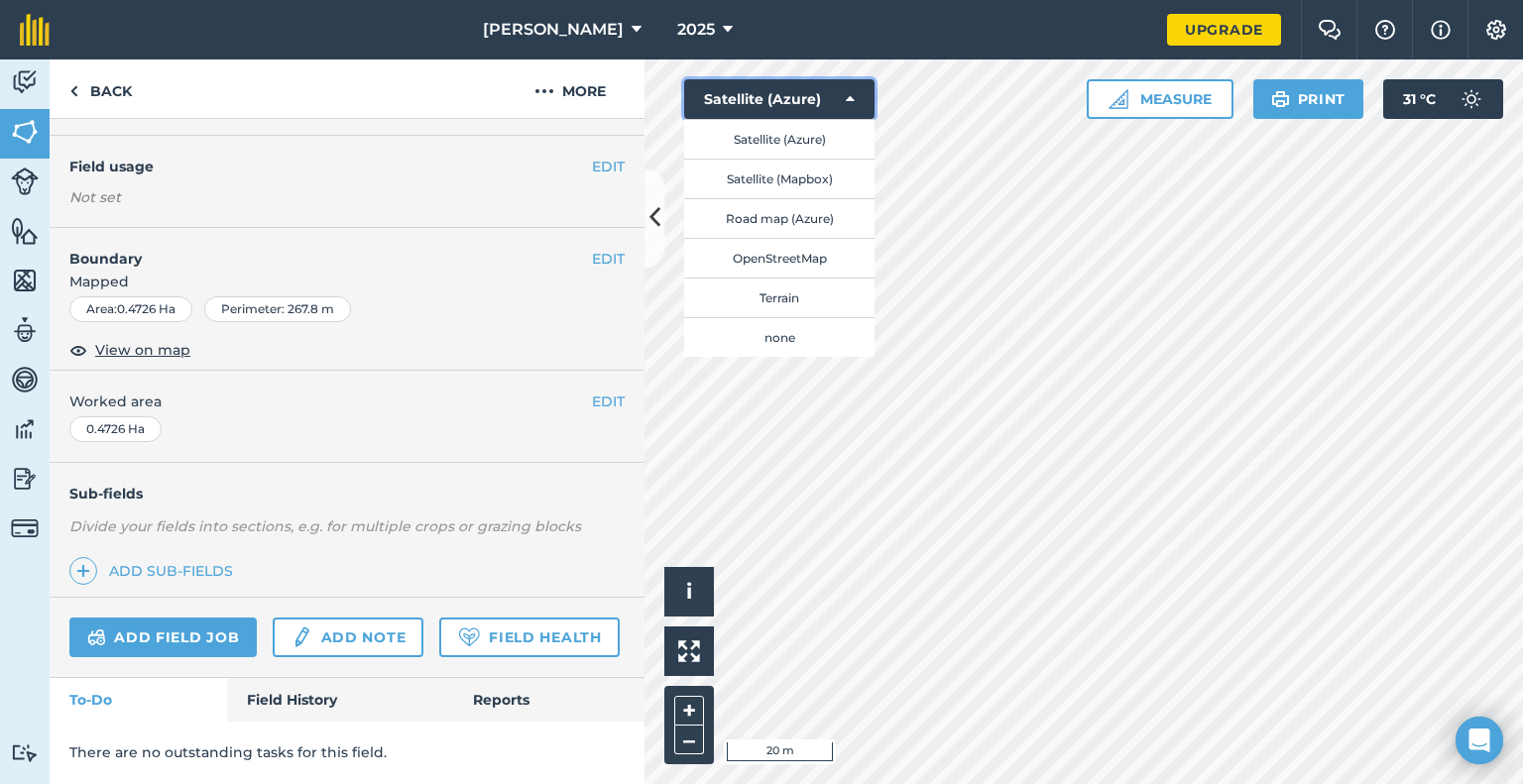 click on "Satellite (Azure)" at bounding box center (779, 99) 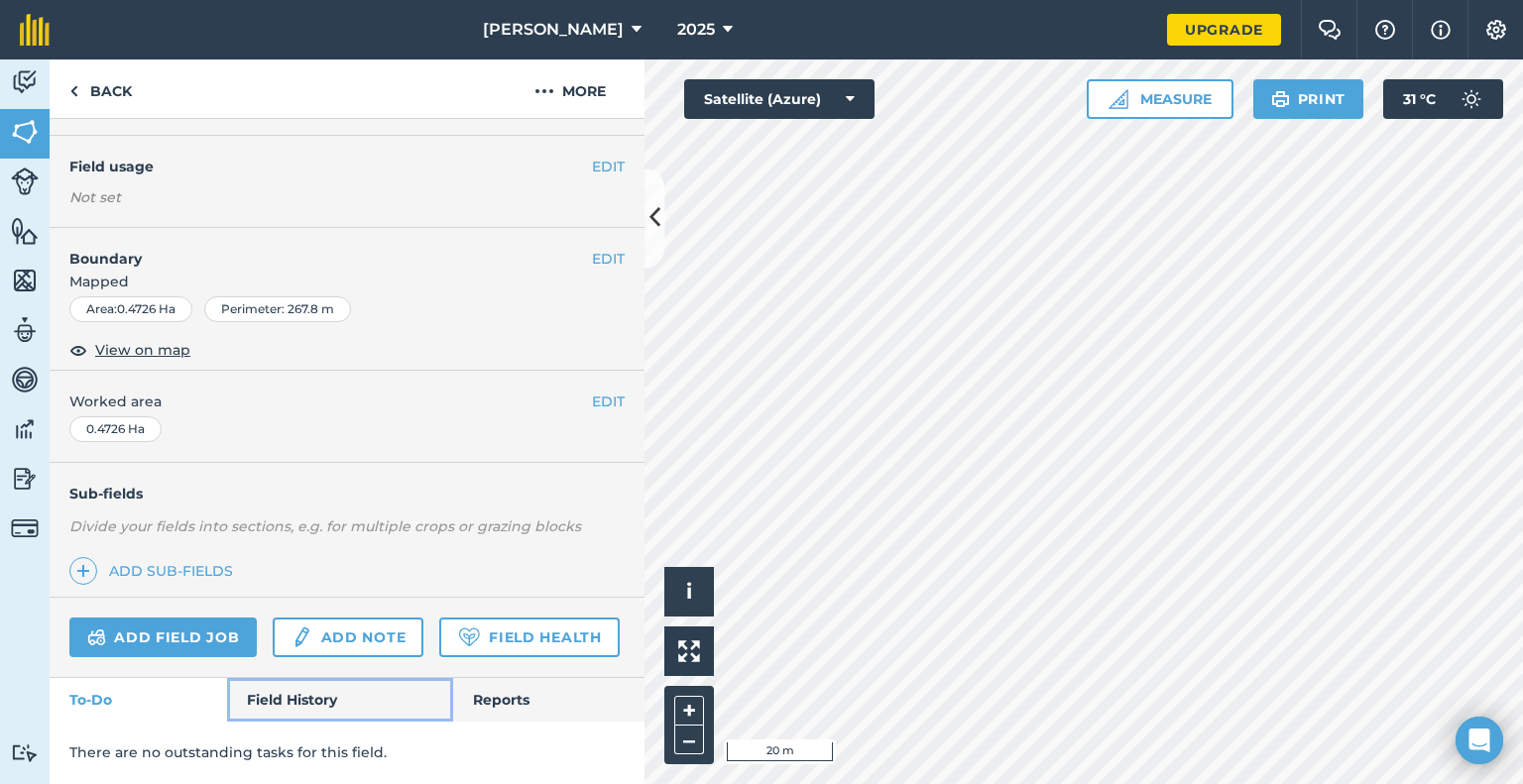 click on "Field History" at bounding box center [339, 700] 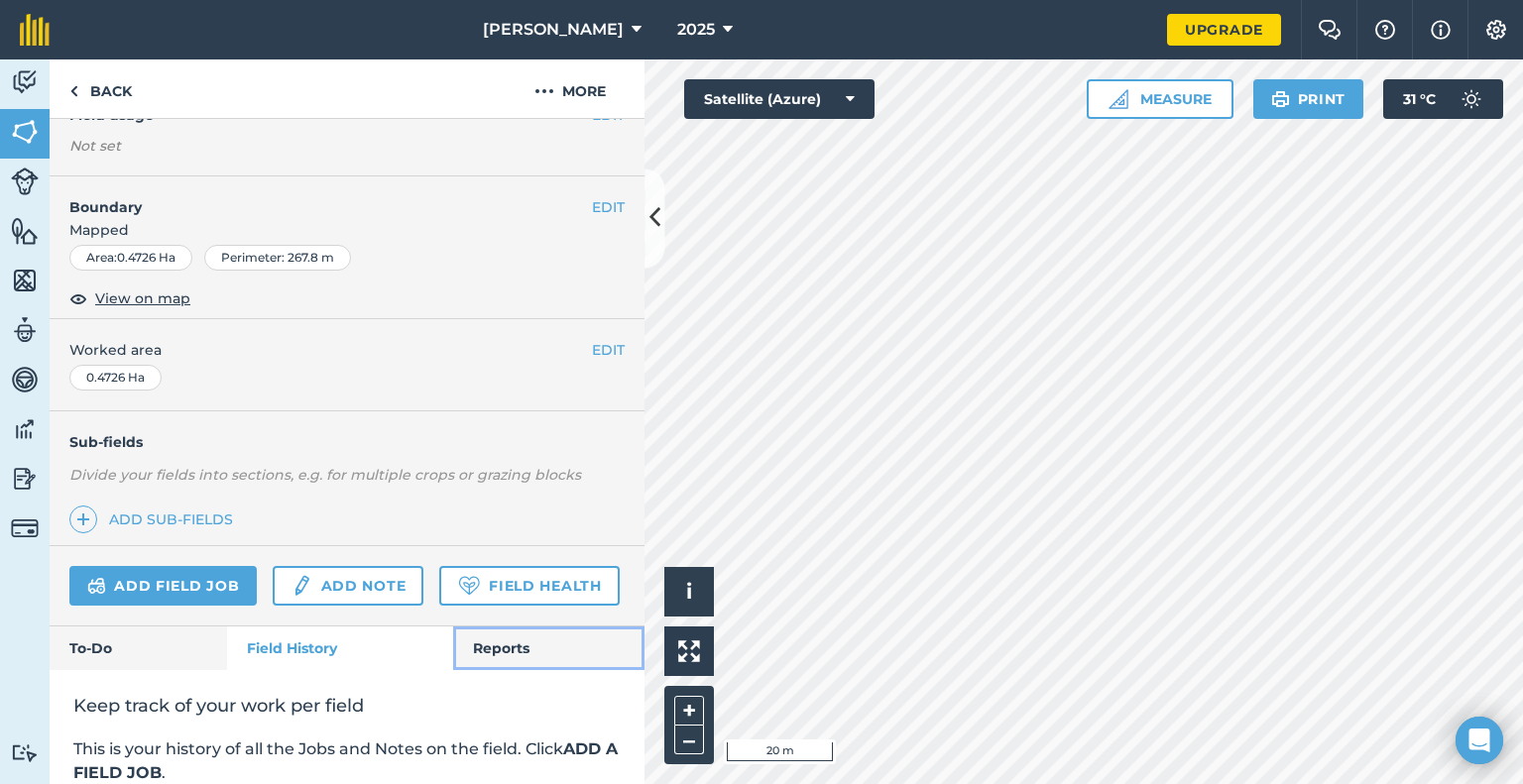 click on "Reports" at bounding box center [548, 648] 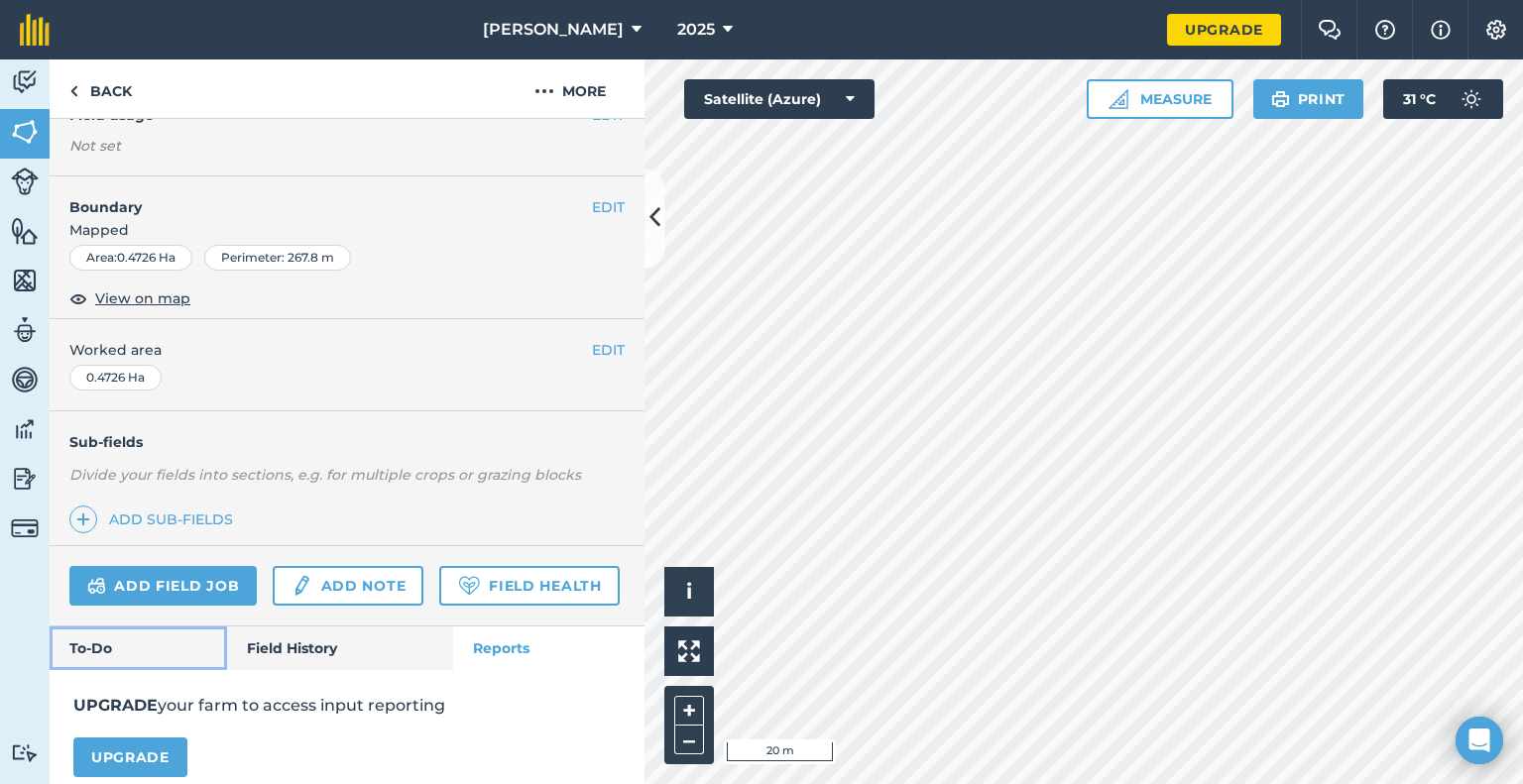 click on "To-Do" at bounding box center [138, 648] 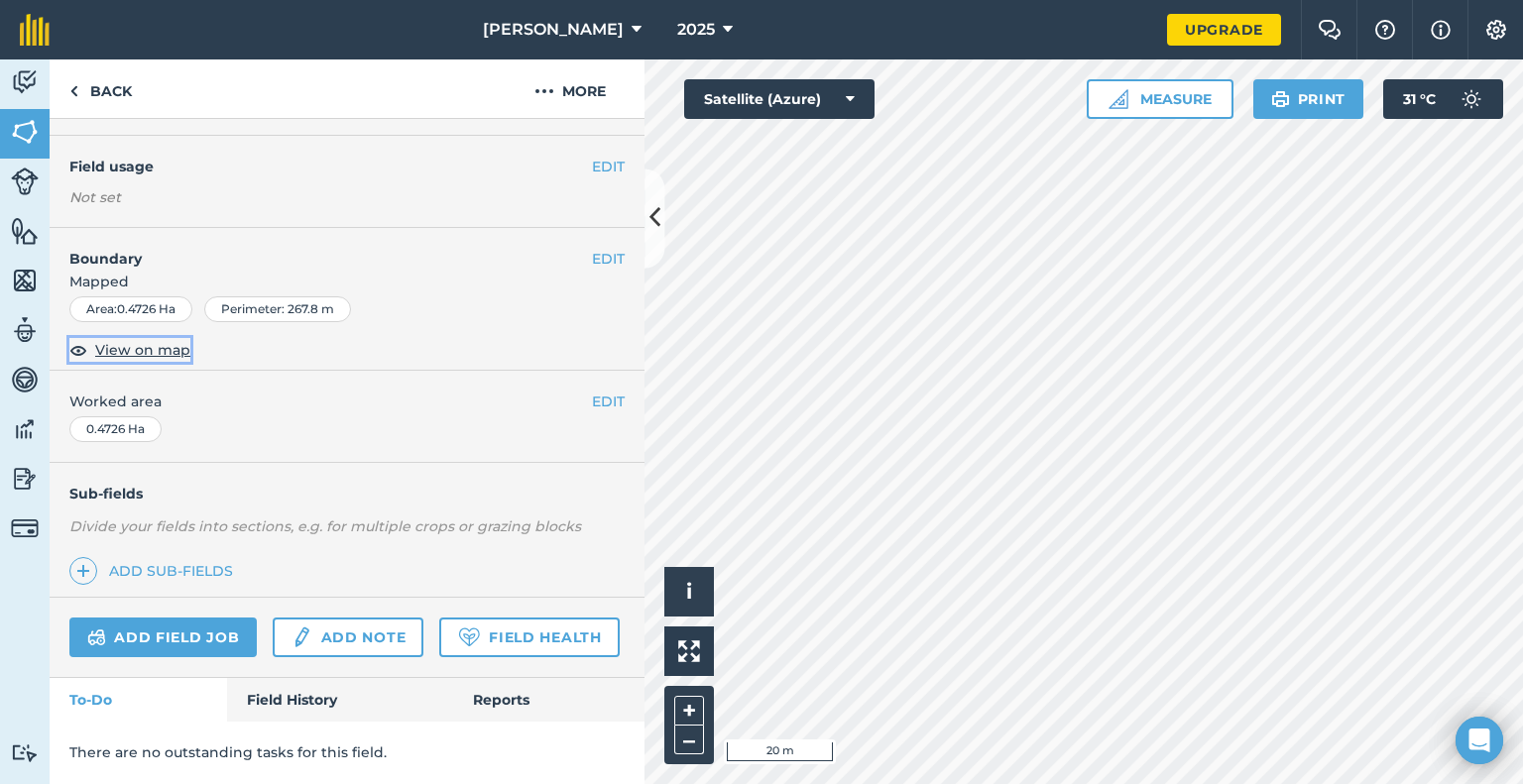 click on "View on map" at bounding box center (143, 350) 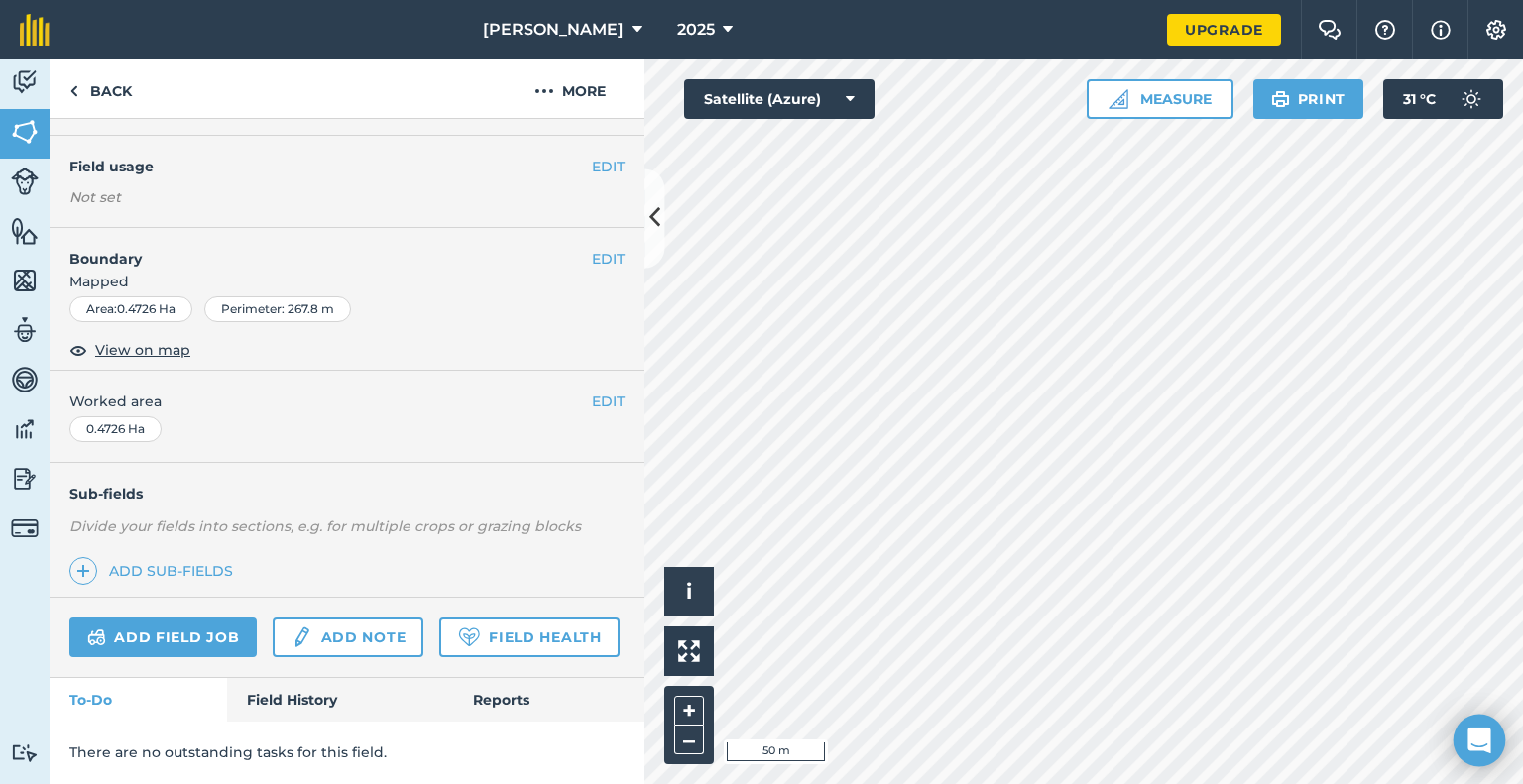 click 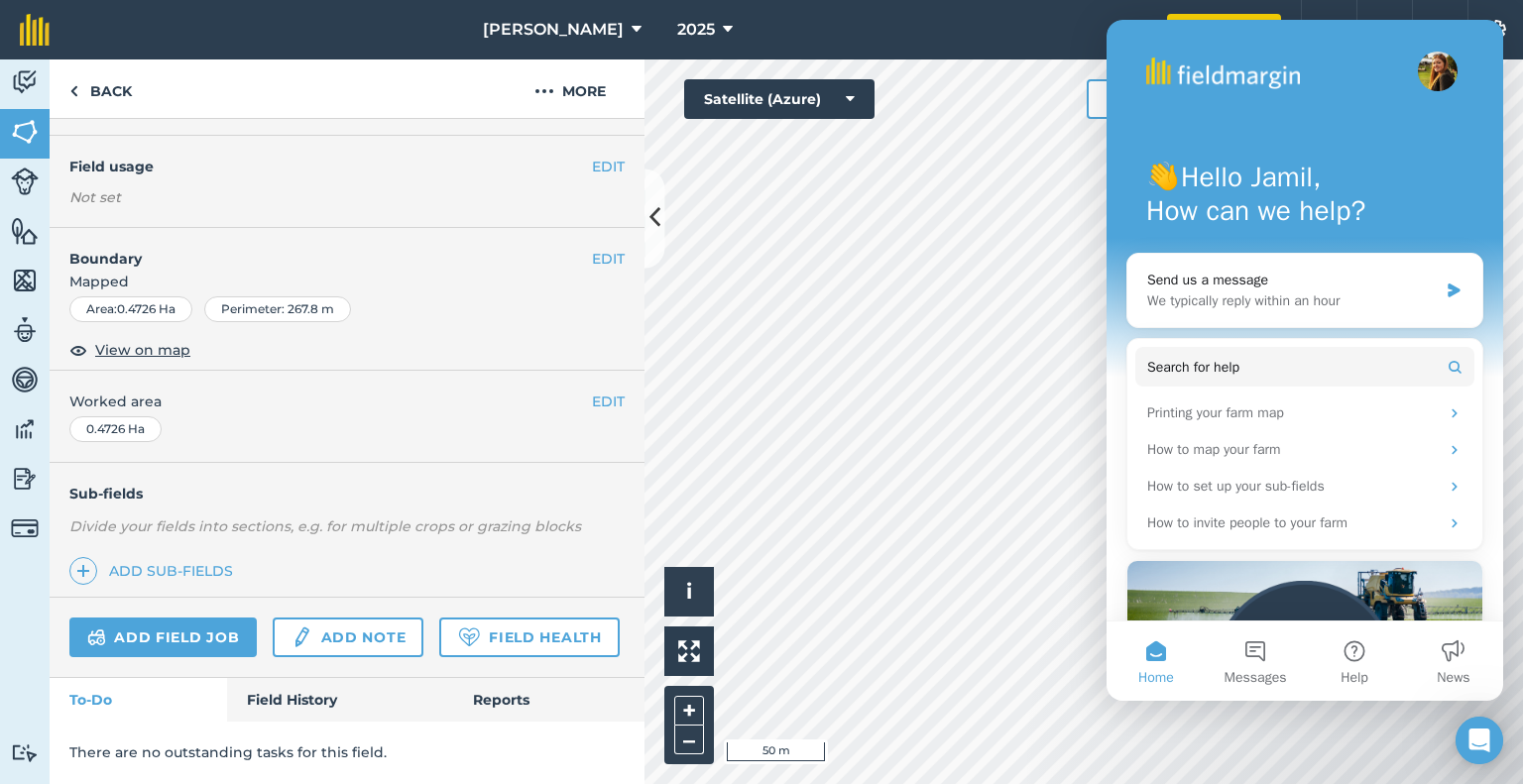 scroll, scrollTop: 0, scrollLeft: 0, axis: both 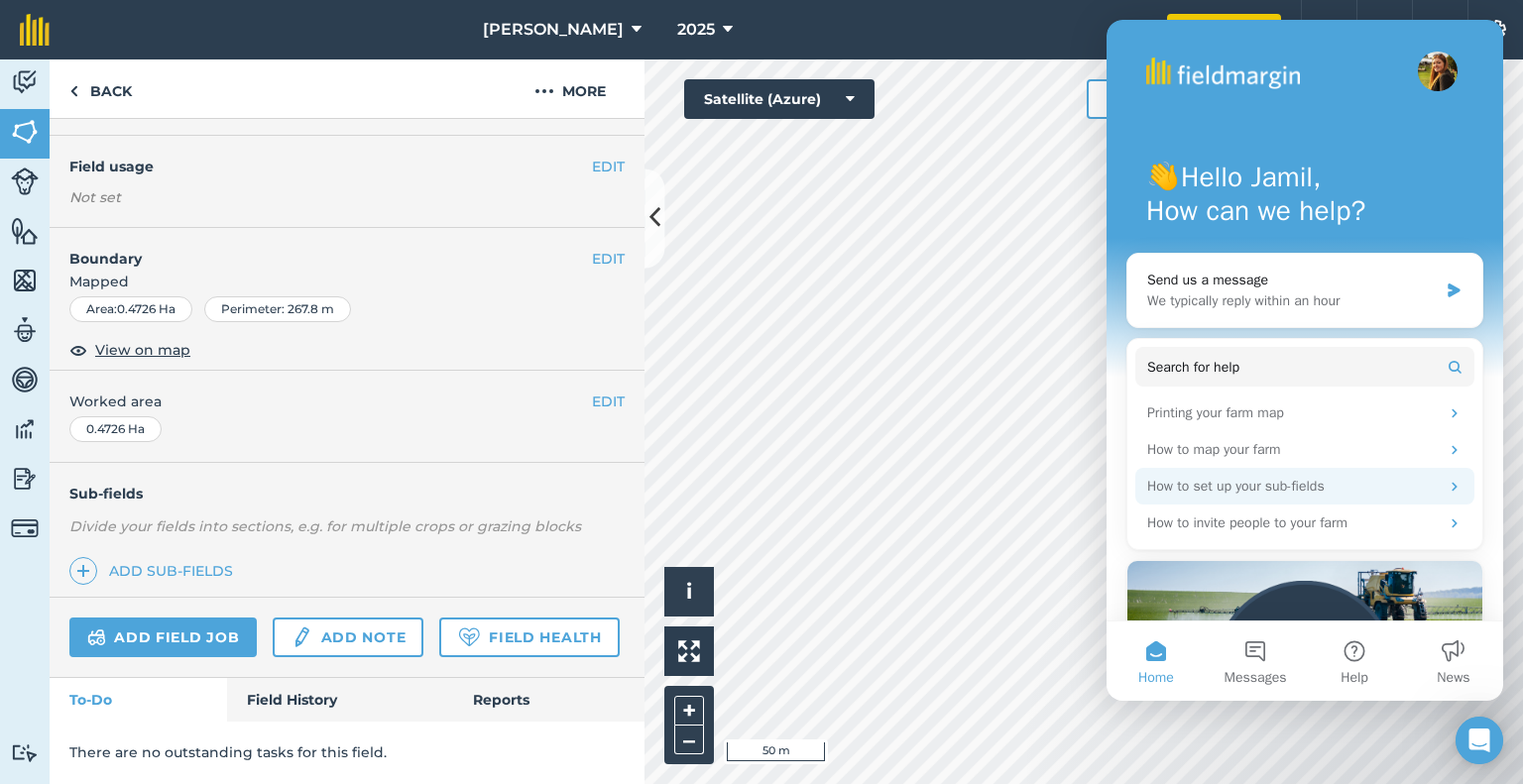 click on "How to set up your sub-fields" at bounding box center [1293, 486] 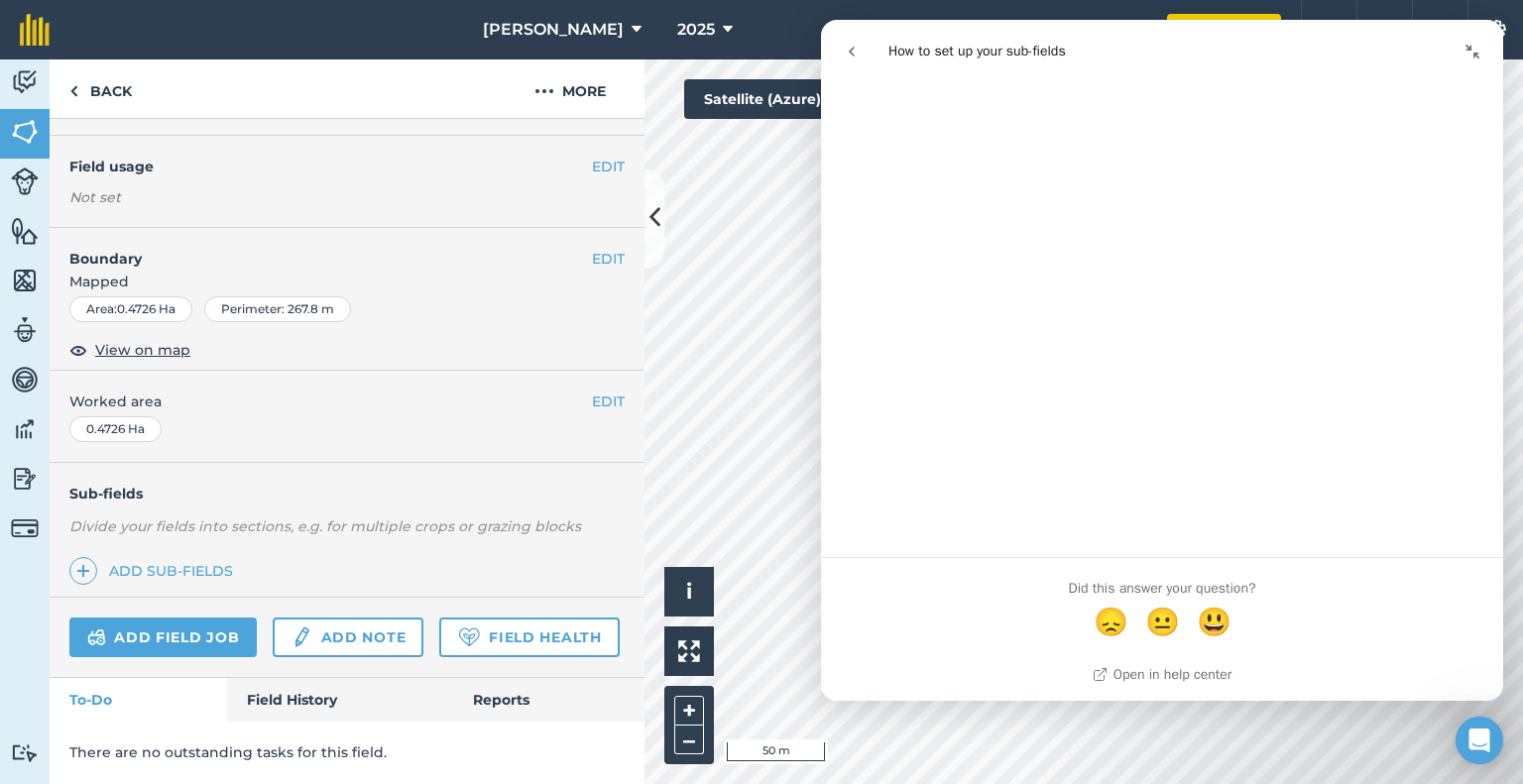 scroll, scrollTop: 10811, scrollLeft: 0, axis: vertical 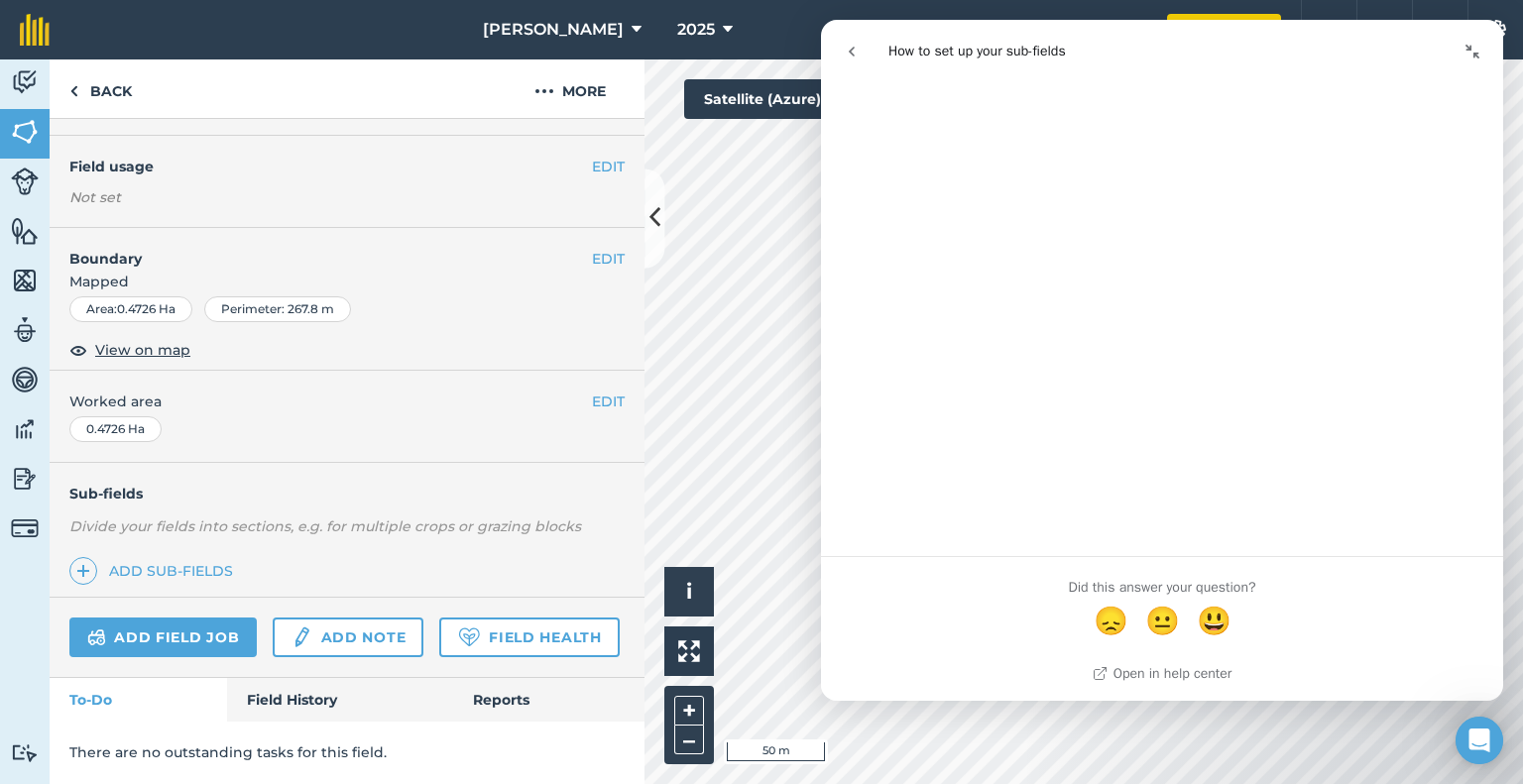 click 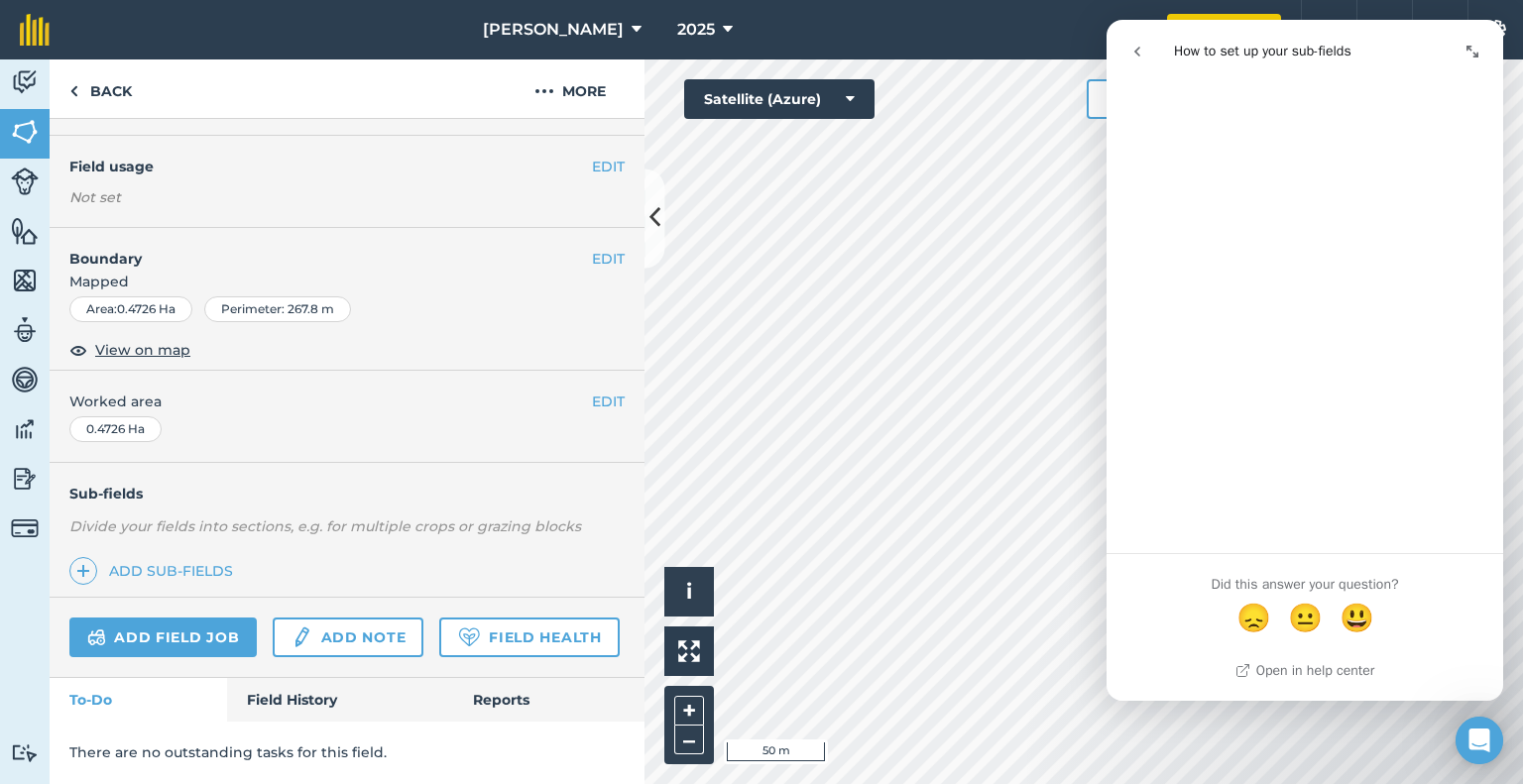scroll, scrollTop: 8213, scrollLeft: 0, axis: vertical 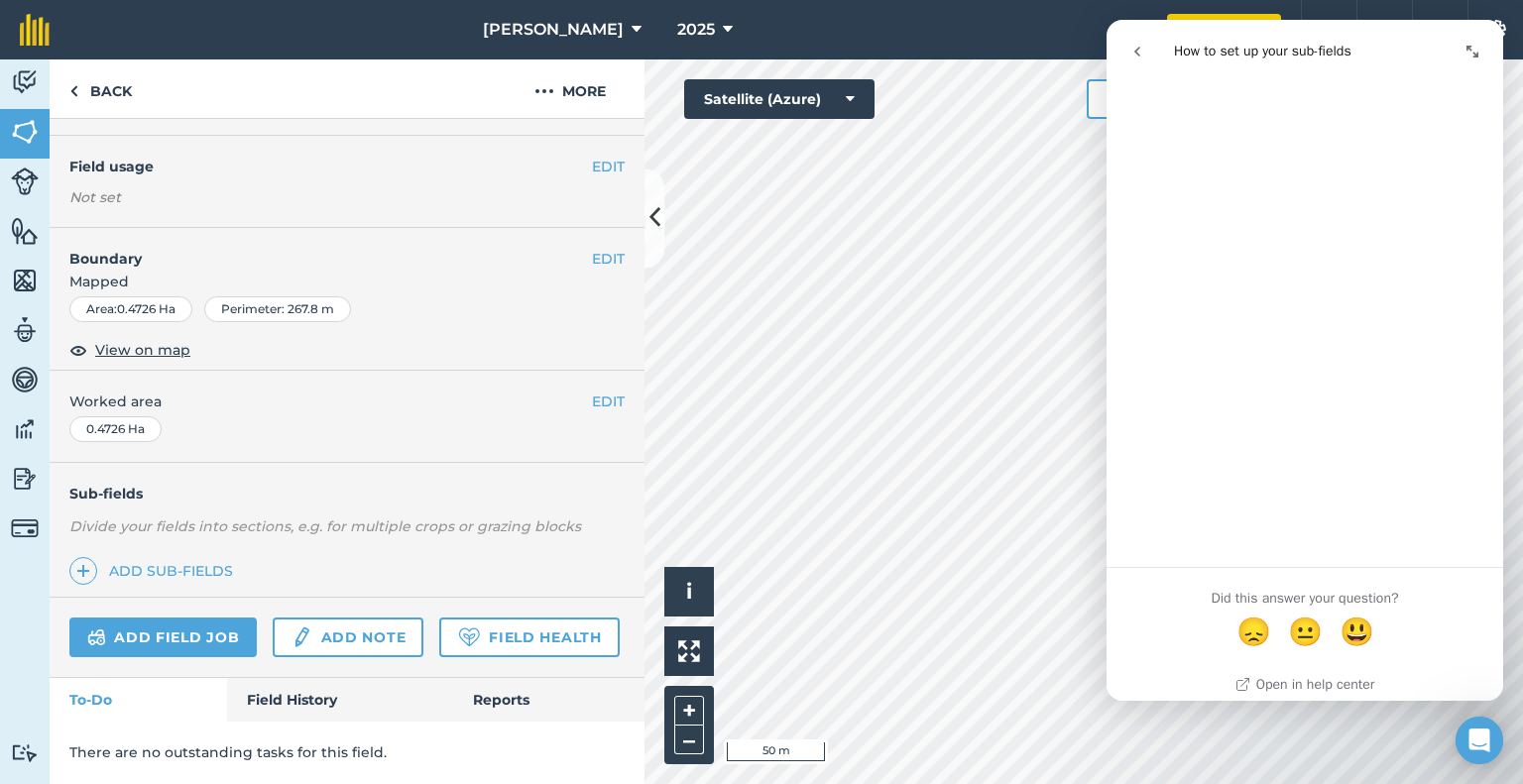 click 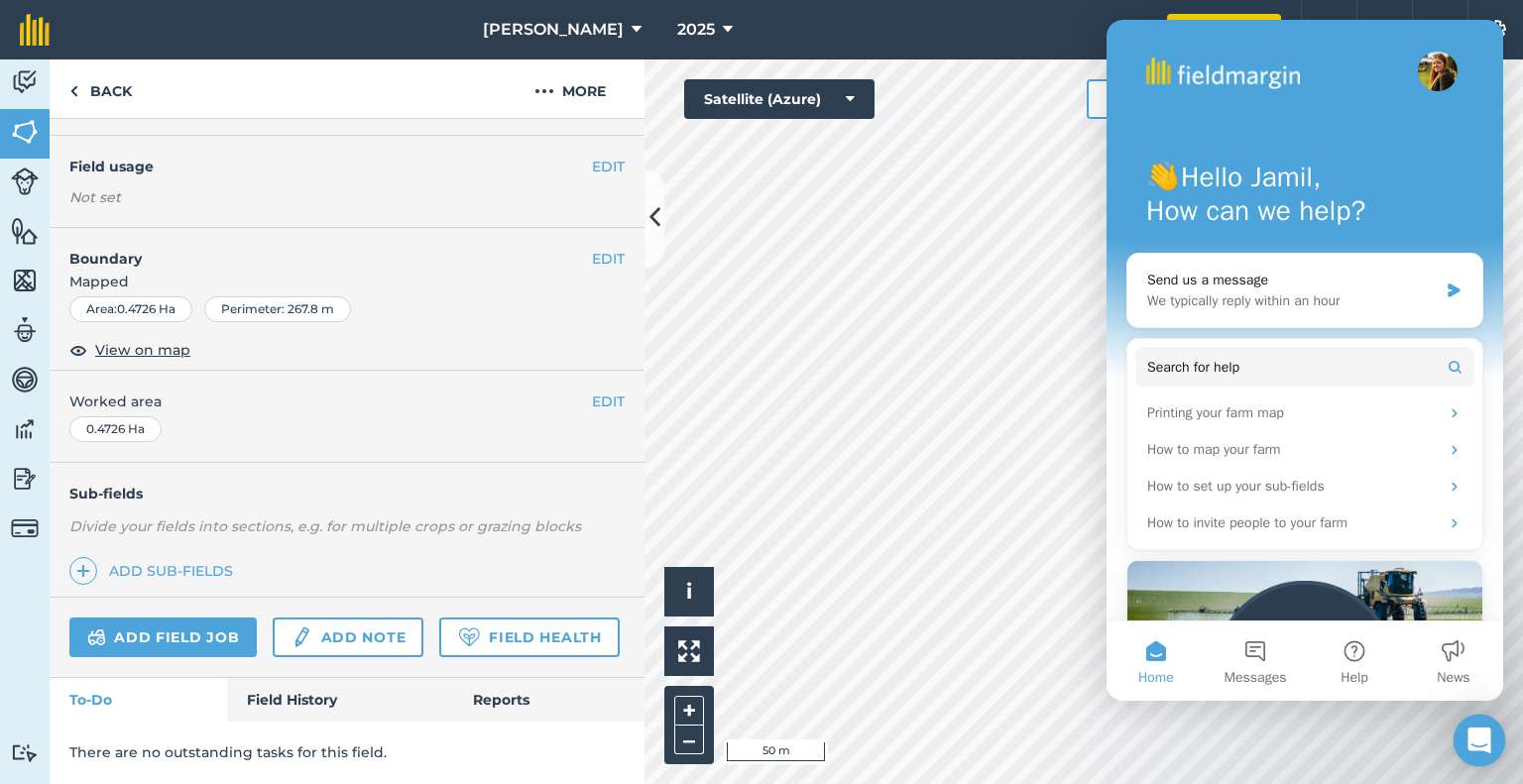 click 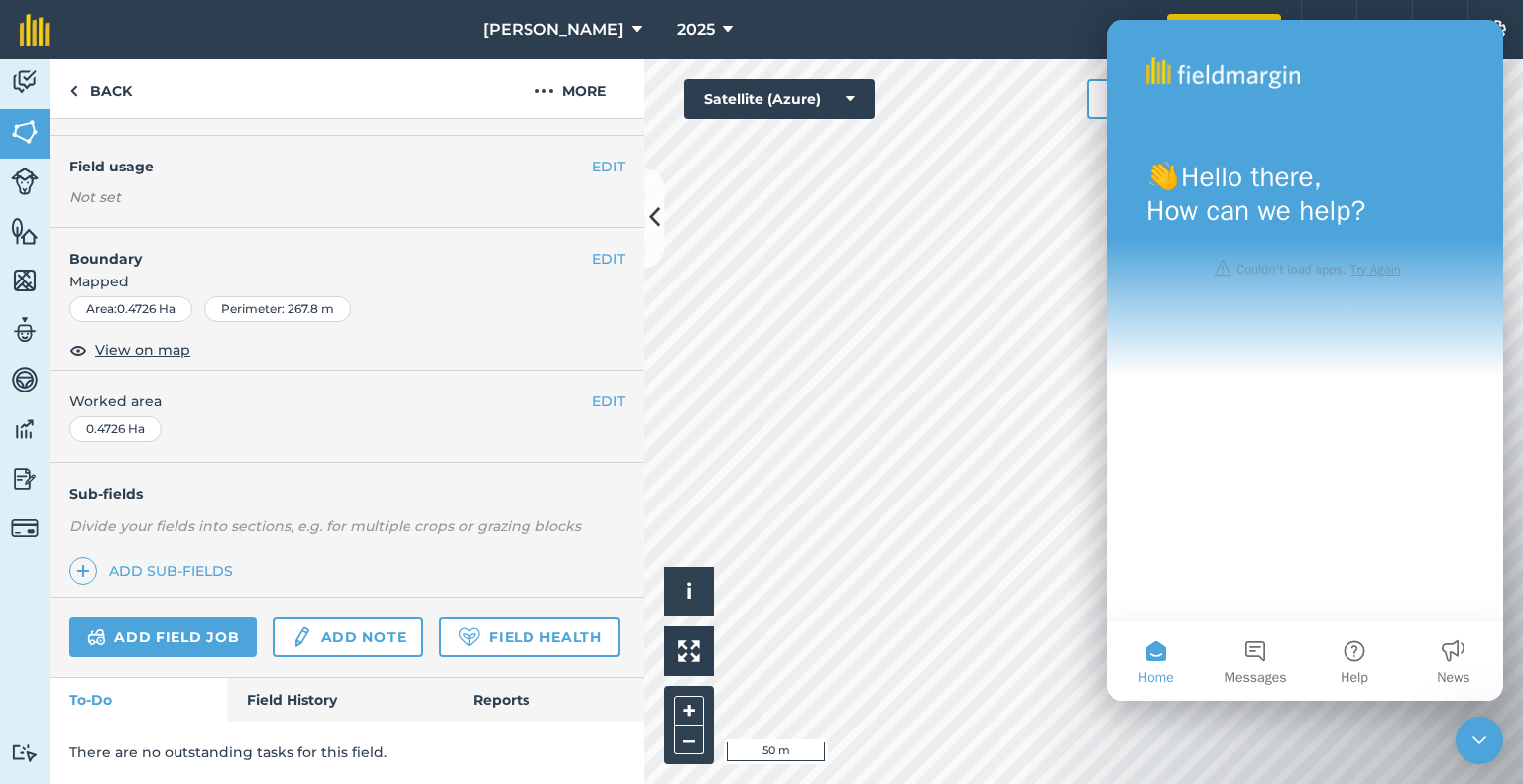 scroll, scrollTop: 0, scrollLeft: 0, axis: both 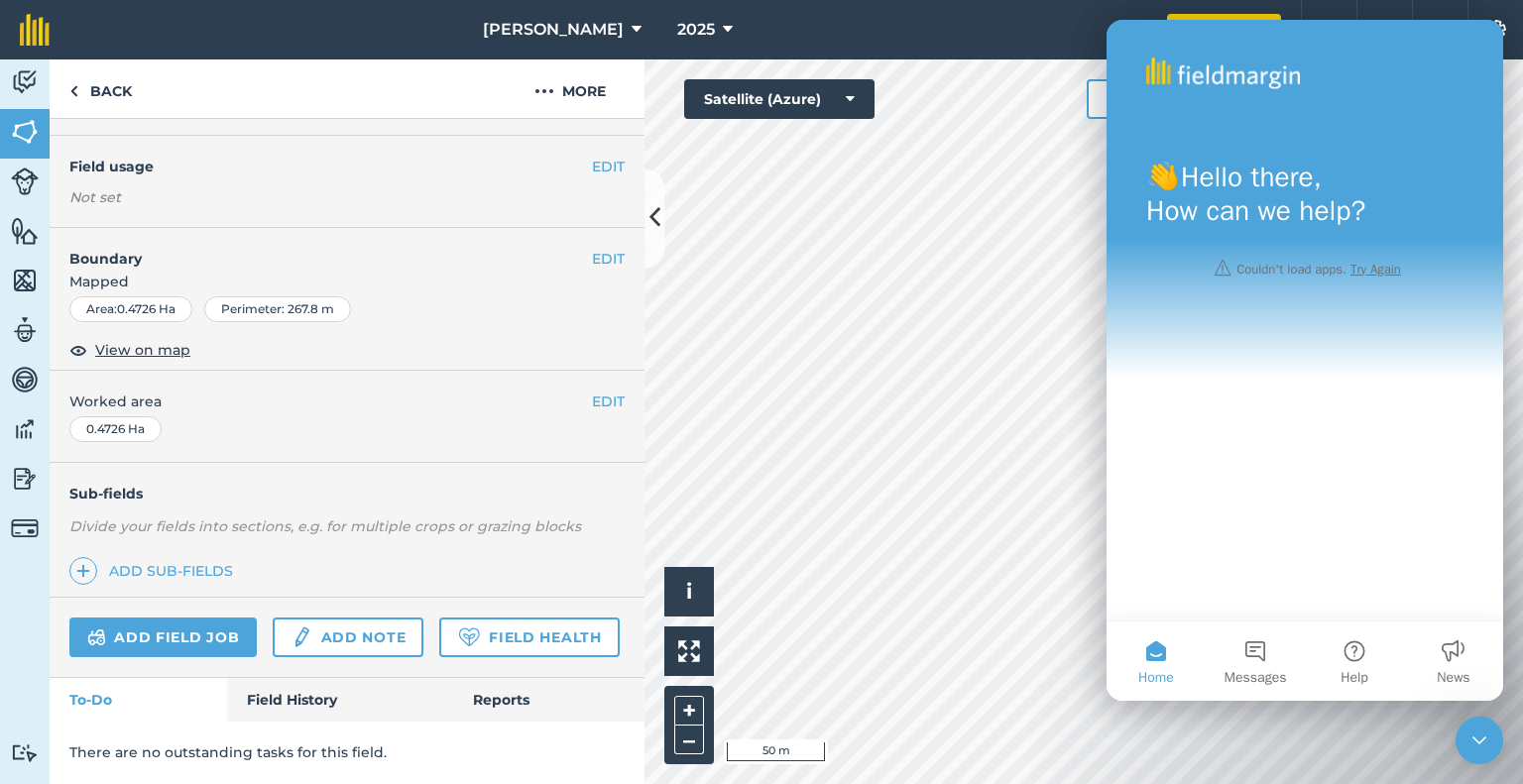 click 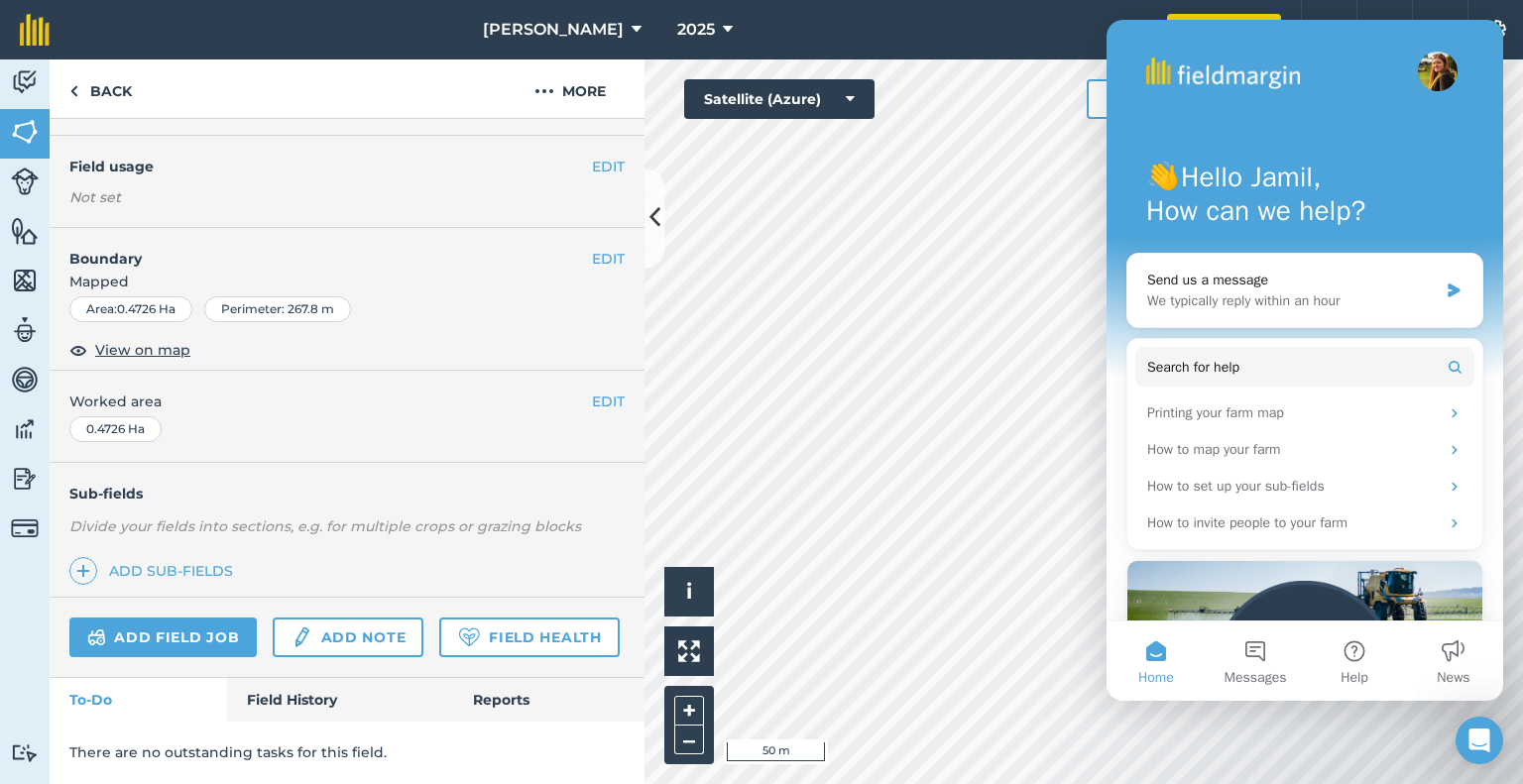 scroll, scrollTop: 0, scrollLeft: 0, axis: both 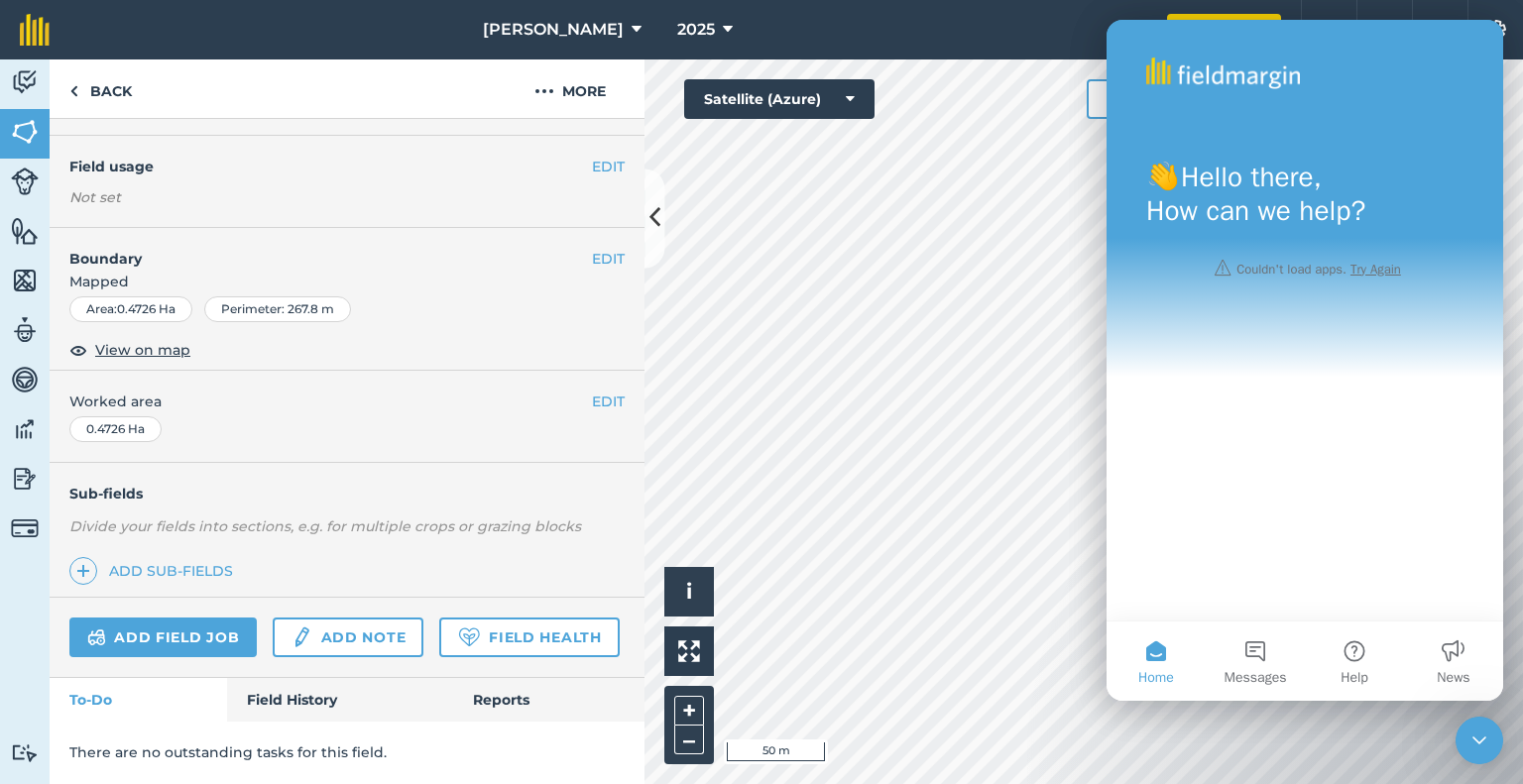 click 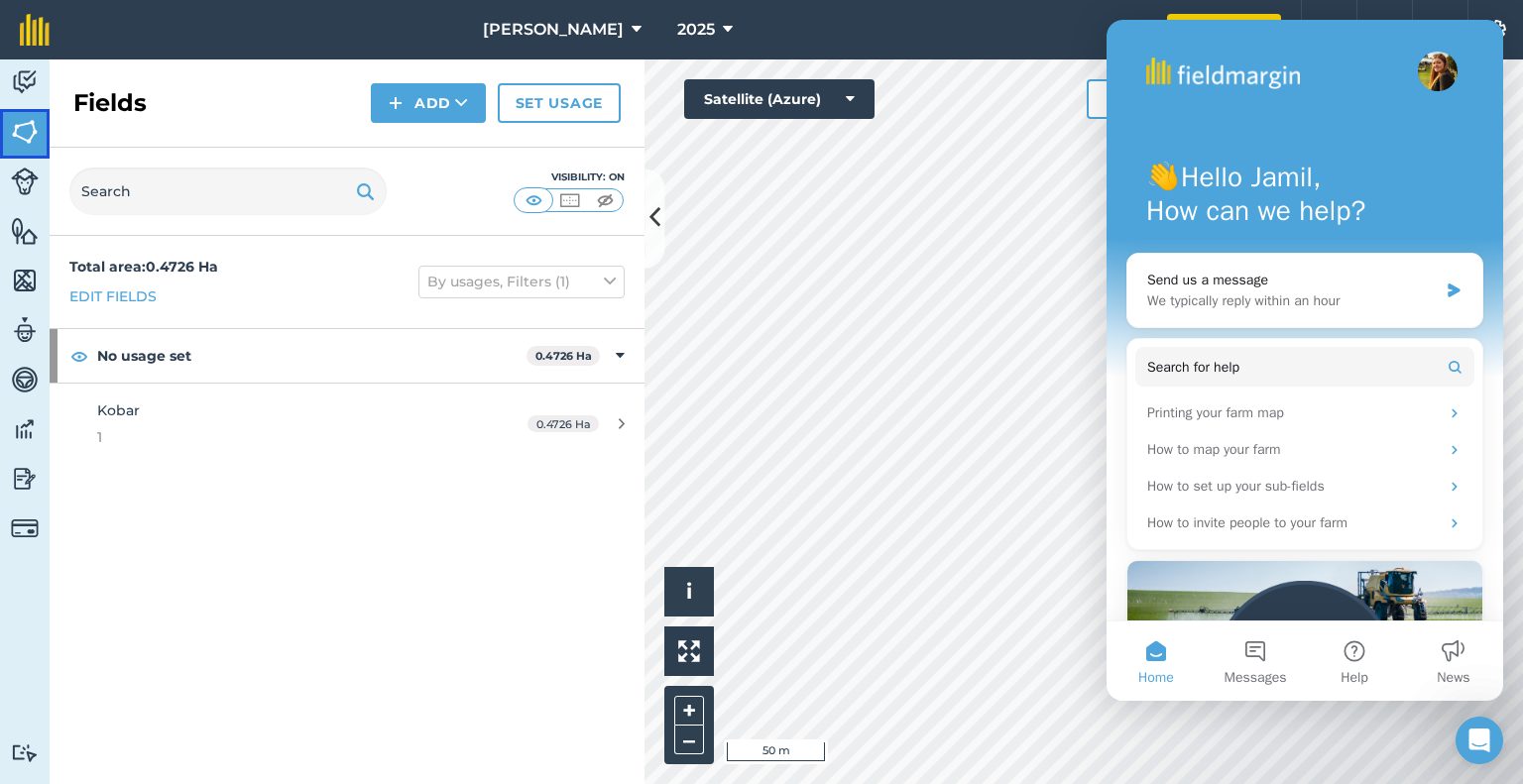click on "Fields" at bounding box center [25, 134] 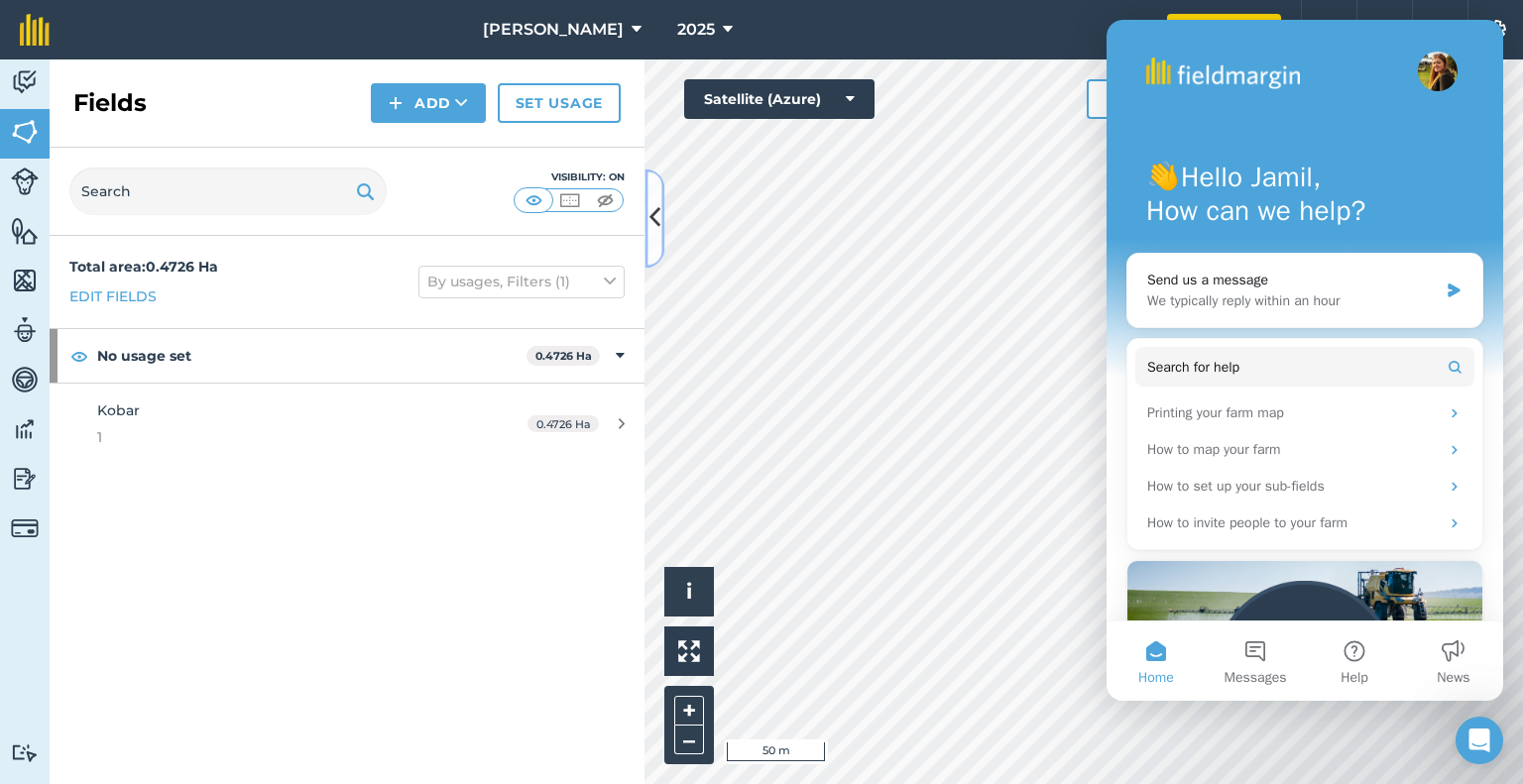 click at bounding box center (654, 218) 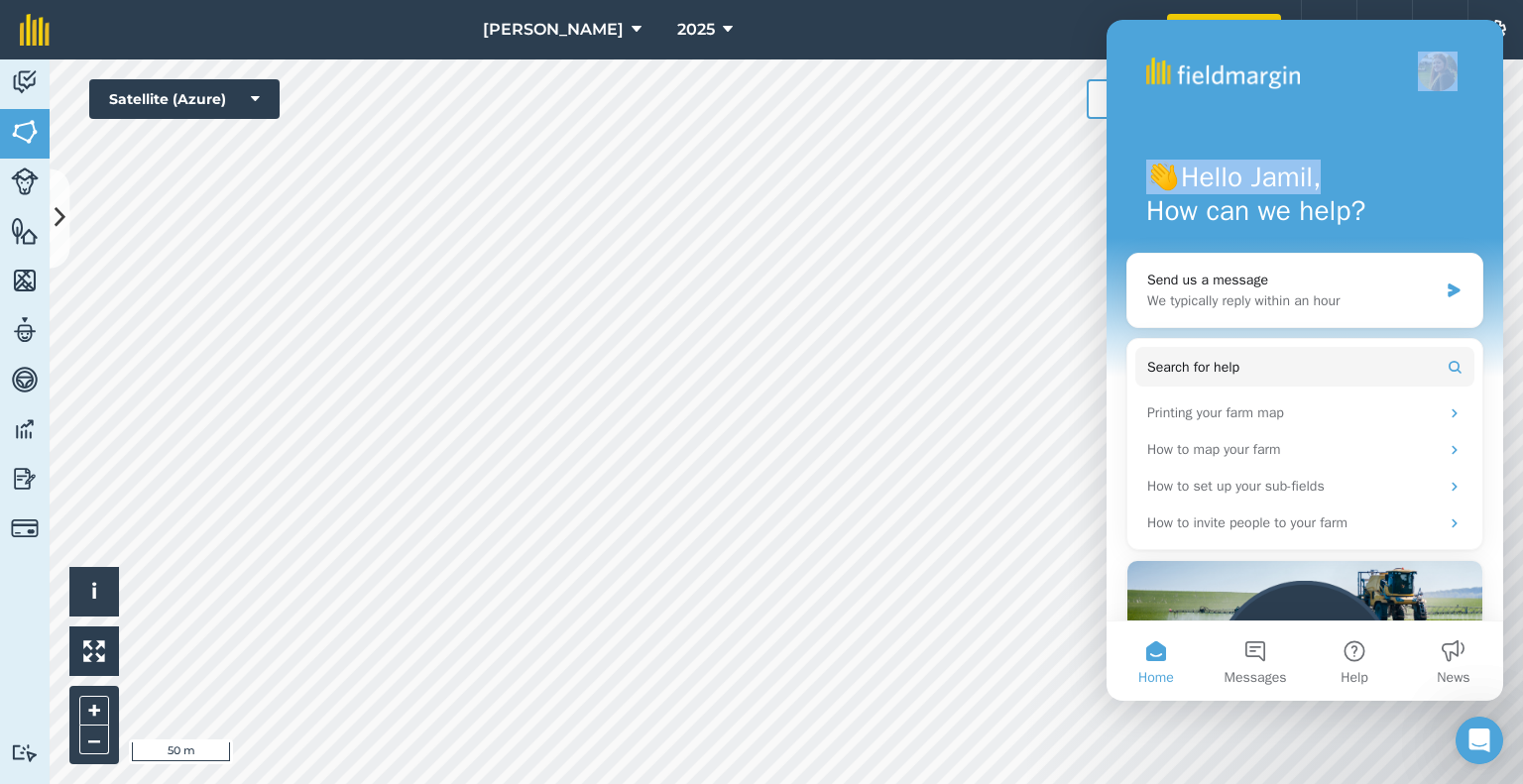 drag, startPoint x: 1477, startPoint y: 32, endPoint x: 1484, endPoint y: 187, distance: 155.15798 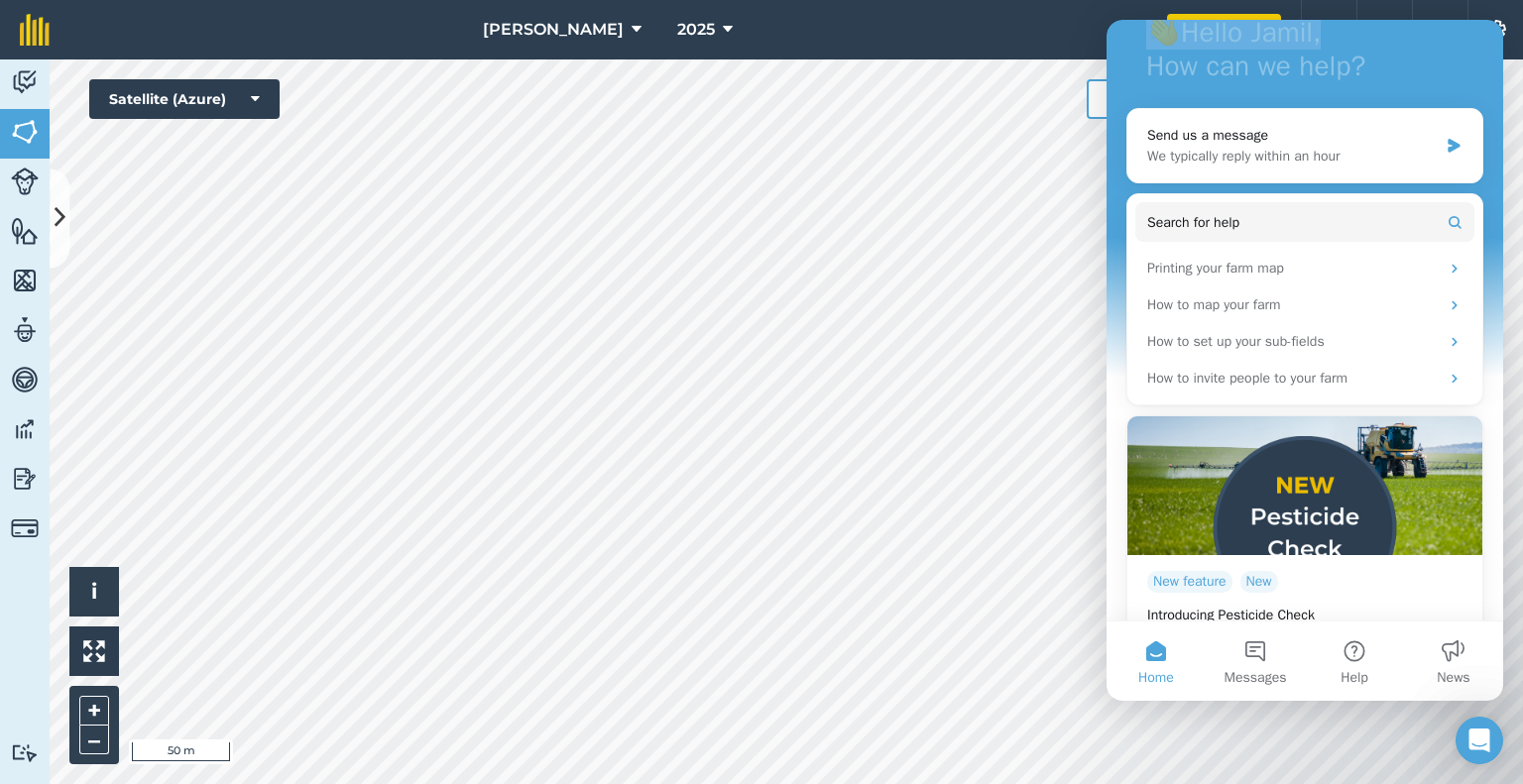 scroll, scrollTop: 199, scrollLeft: 0, axis: vertical 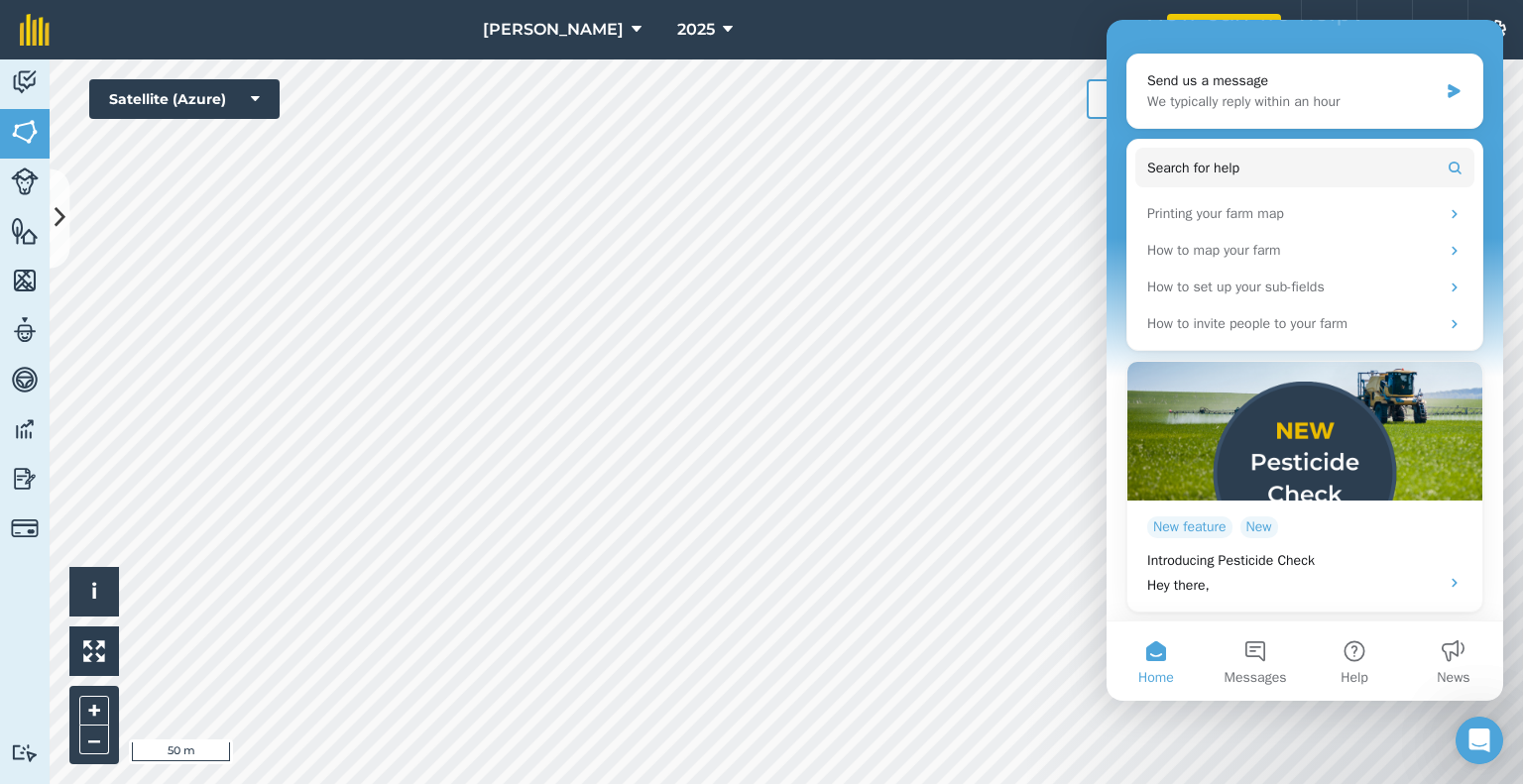 click at bounding box center [1479, 740] 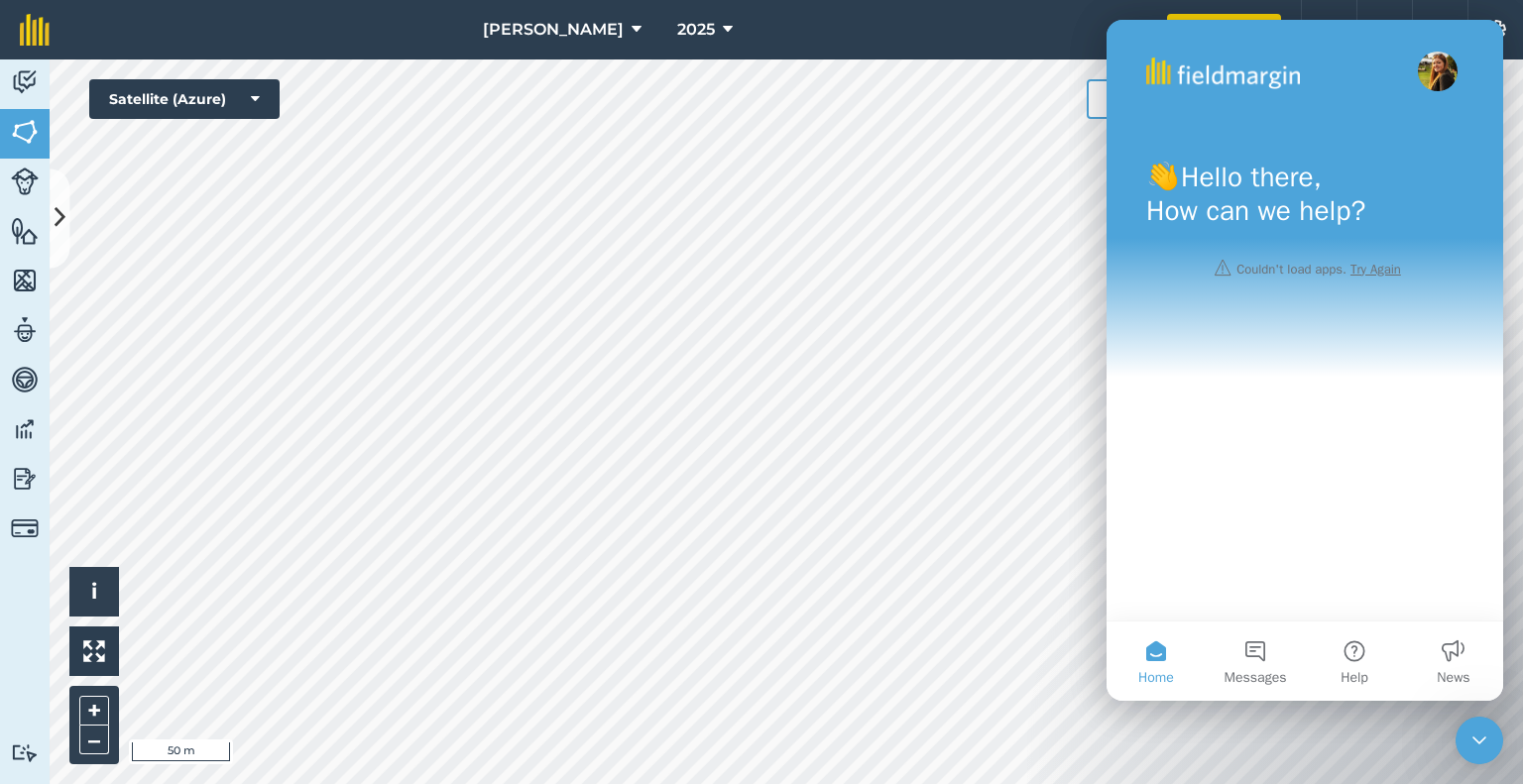 click at bounding box center (1479, 740) 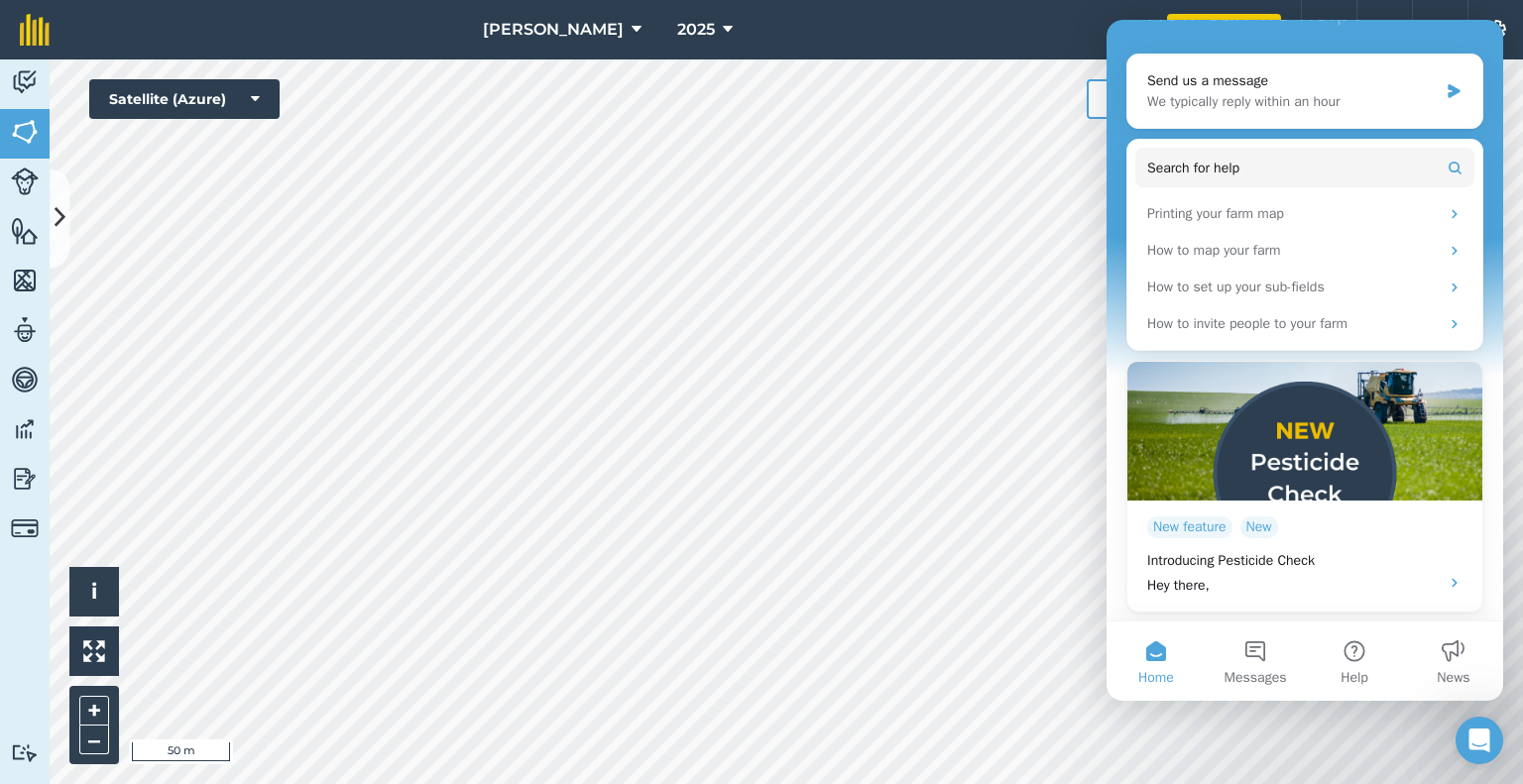 click on "Home" at bounding box center (1156, 661) 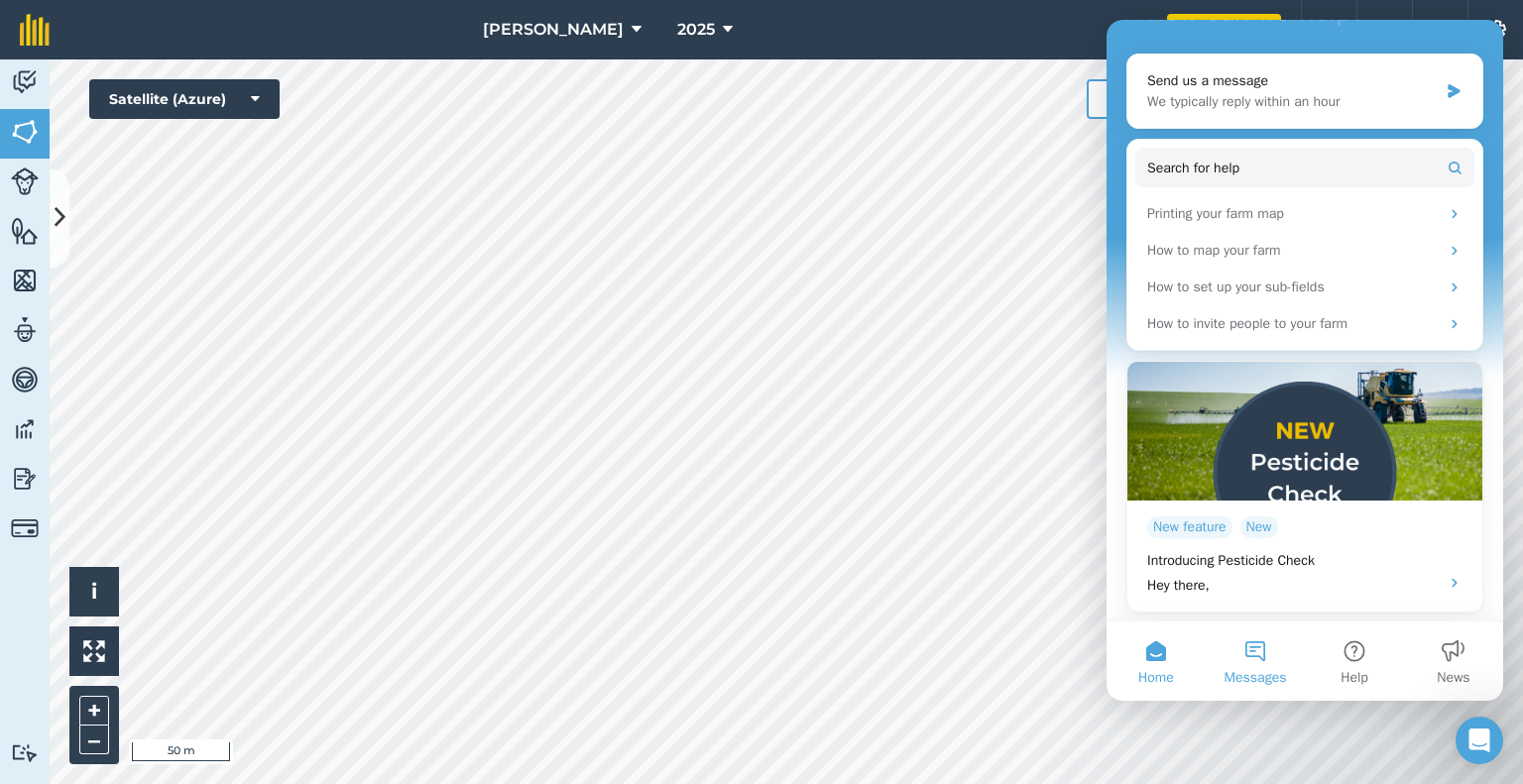 click on "Messages" at bounding box center [1255, 661] 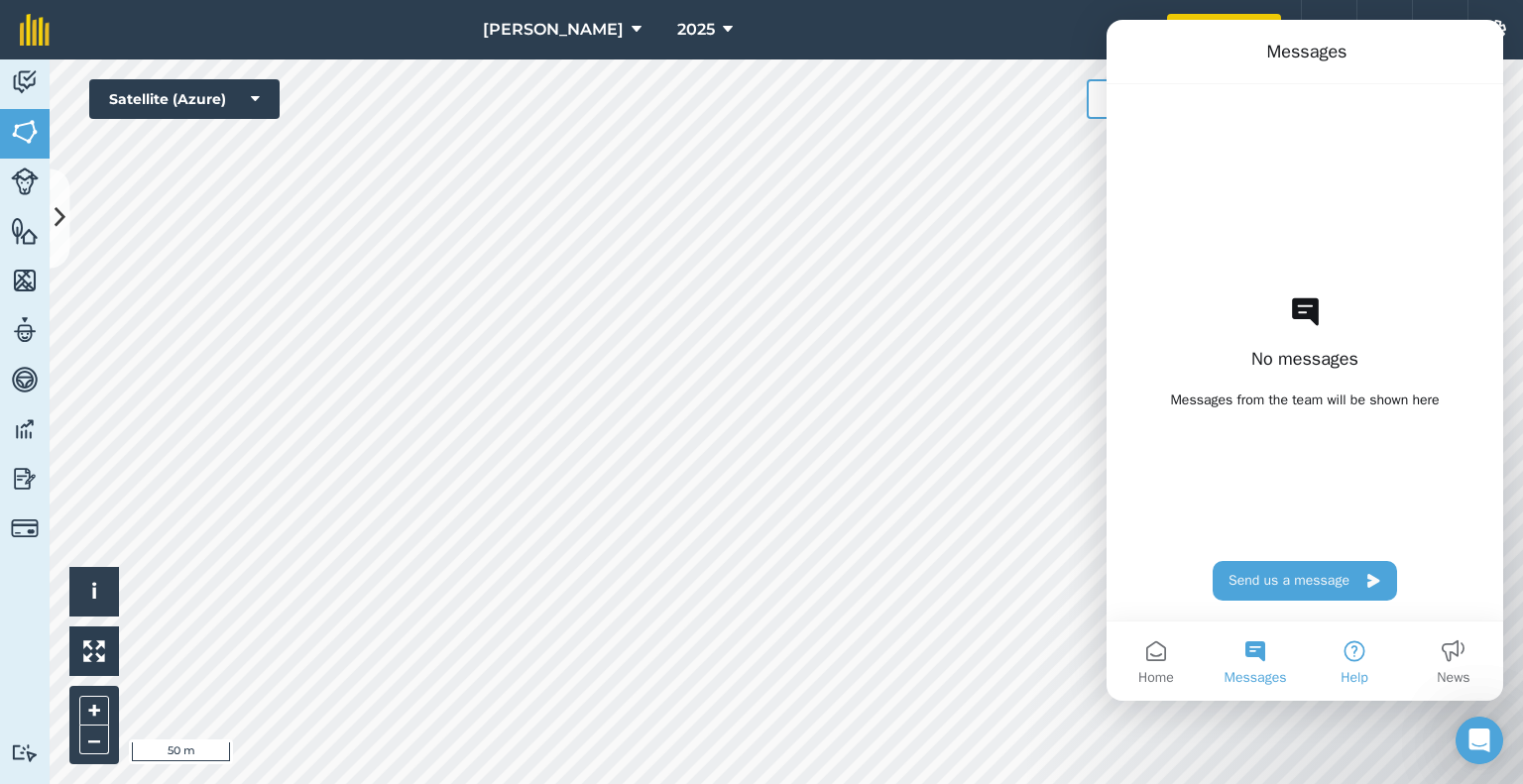 click on "Help" at bounding box center [1354, 661] 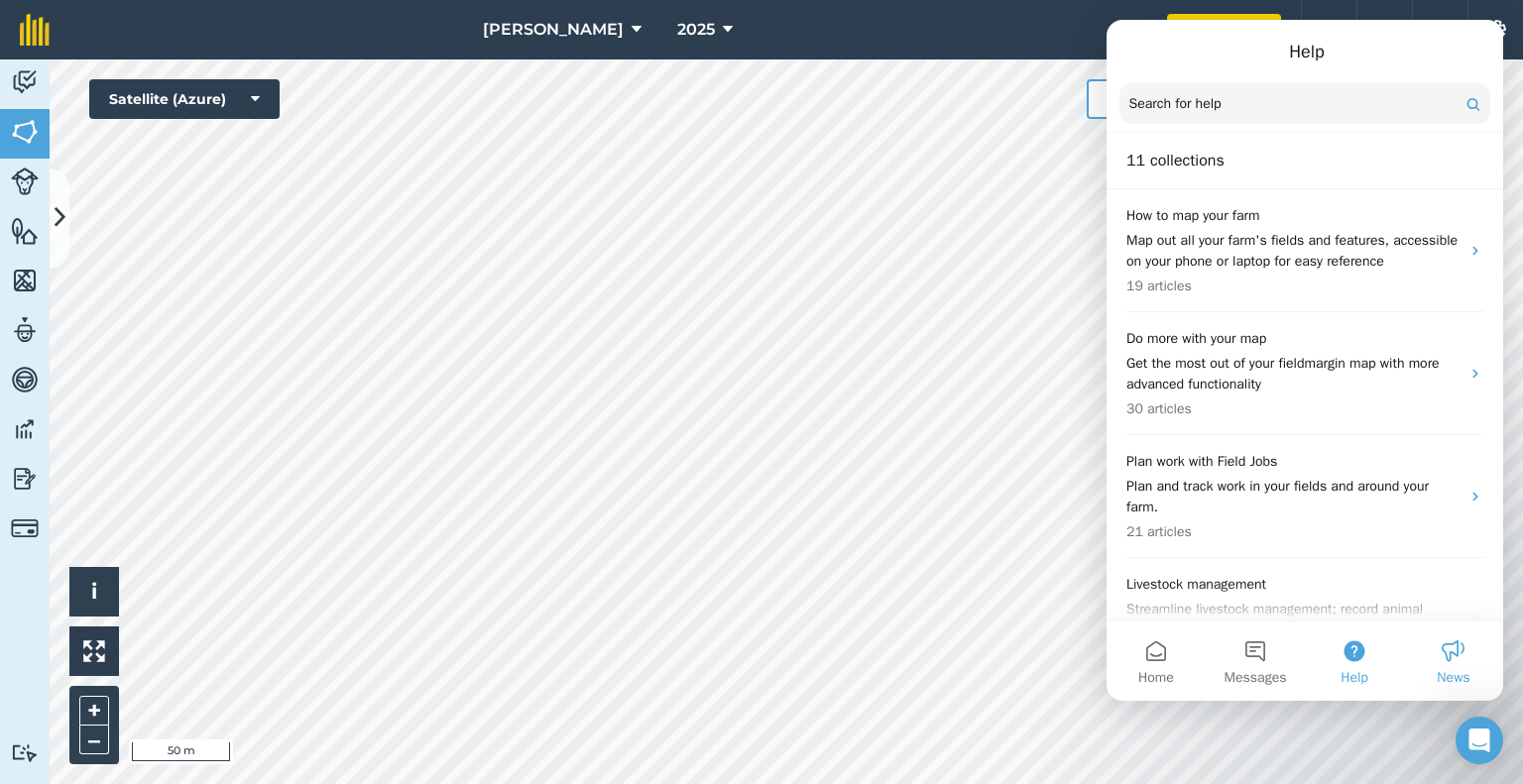 click on "News" at bounding box center (1454, 661) 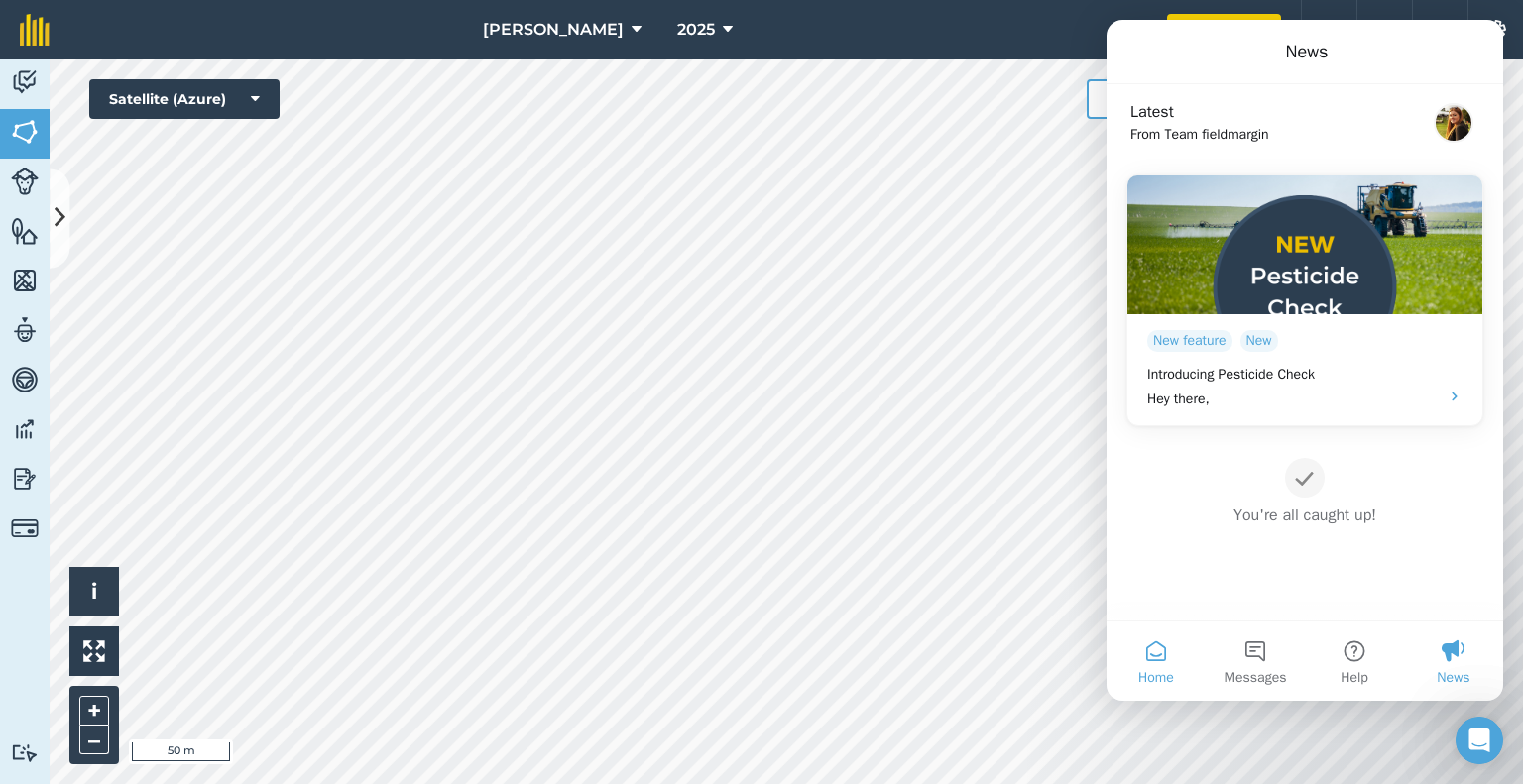 click on "Home" at bounding box center [1156, 661] 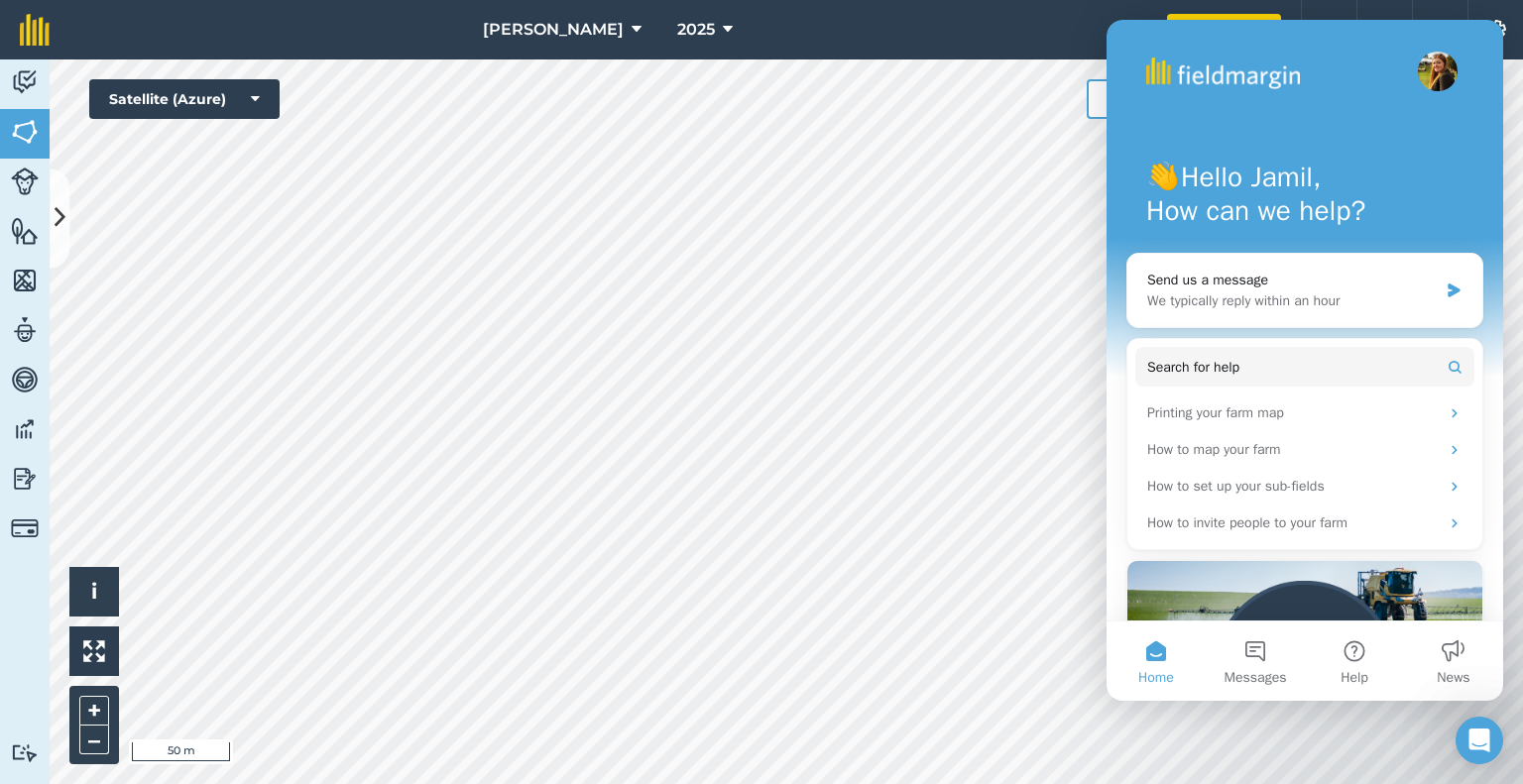 click on "👋Hello Jamil, How can we help?" at bounding box center (1305, 198) 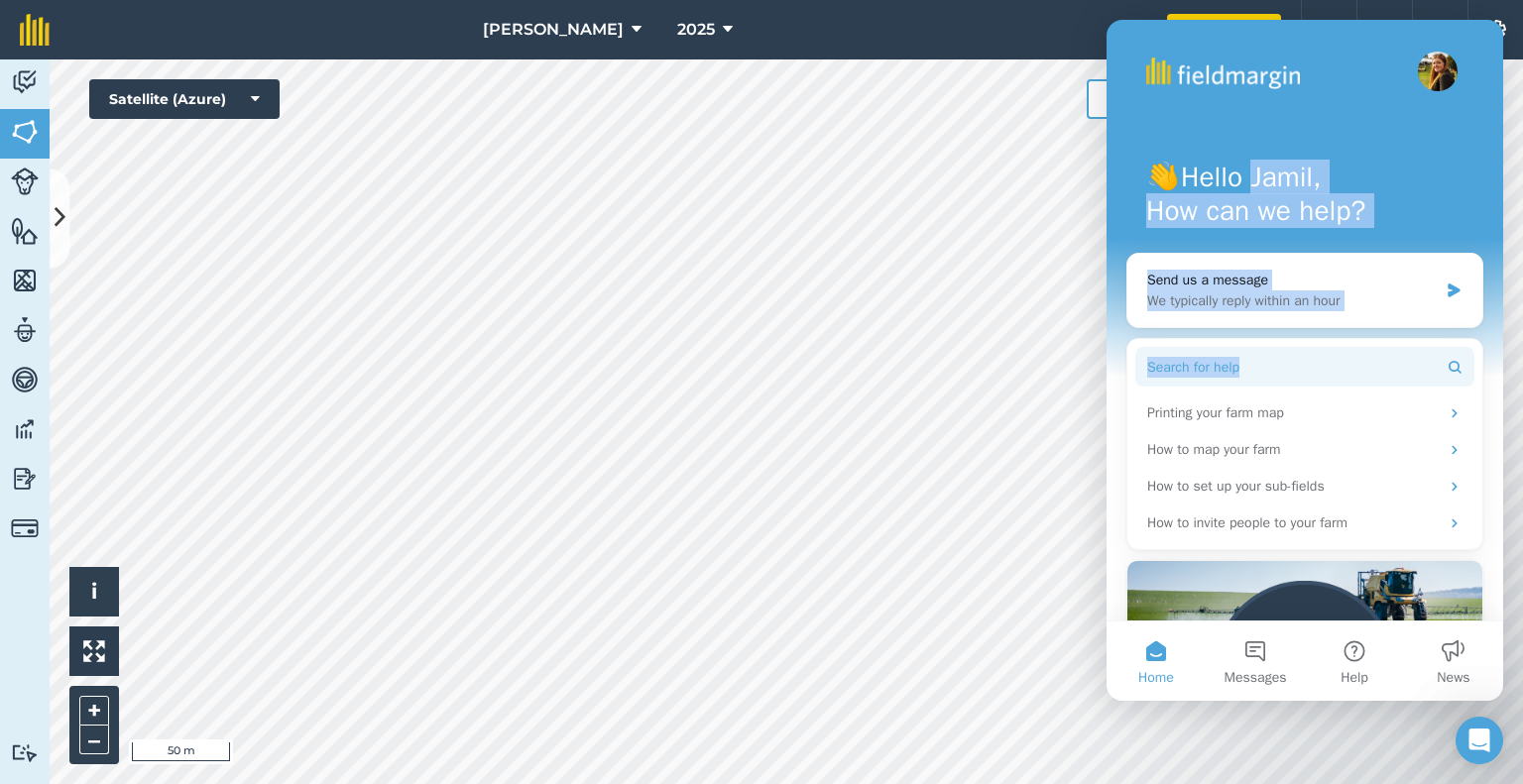 drag, startPoint x: 1259, startPoint y: 189, endPoint x: 1275, endPoint y: 348, distance: 159.803 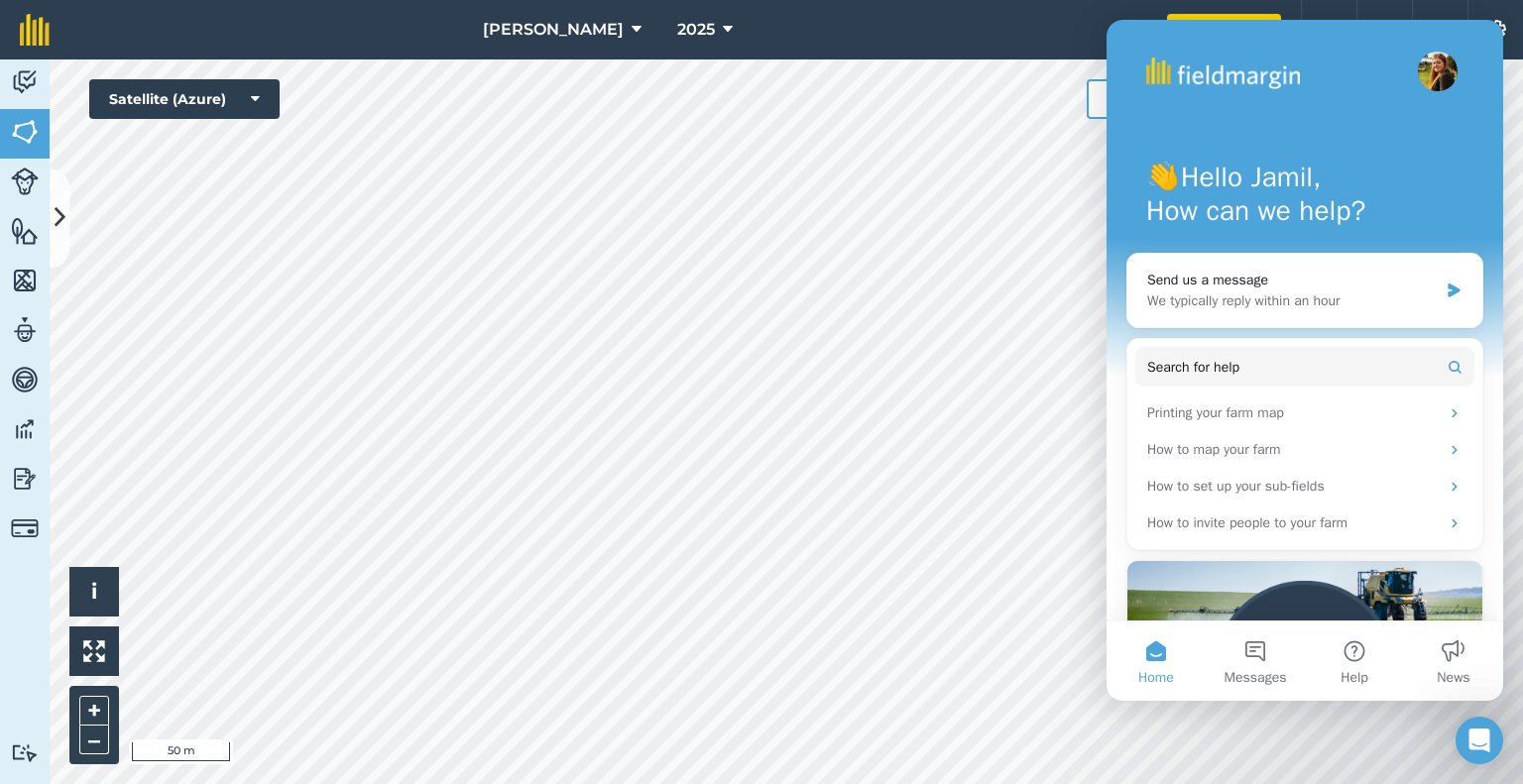 click at bounding box center [1305, 71] 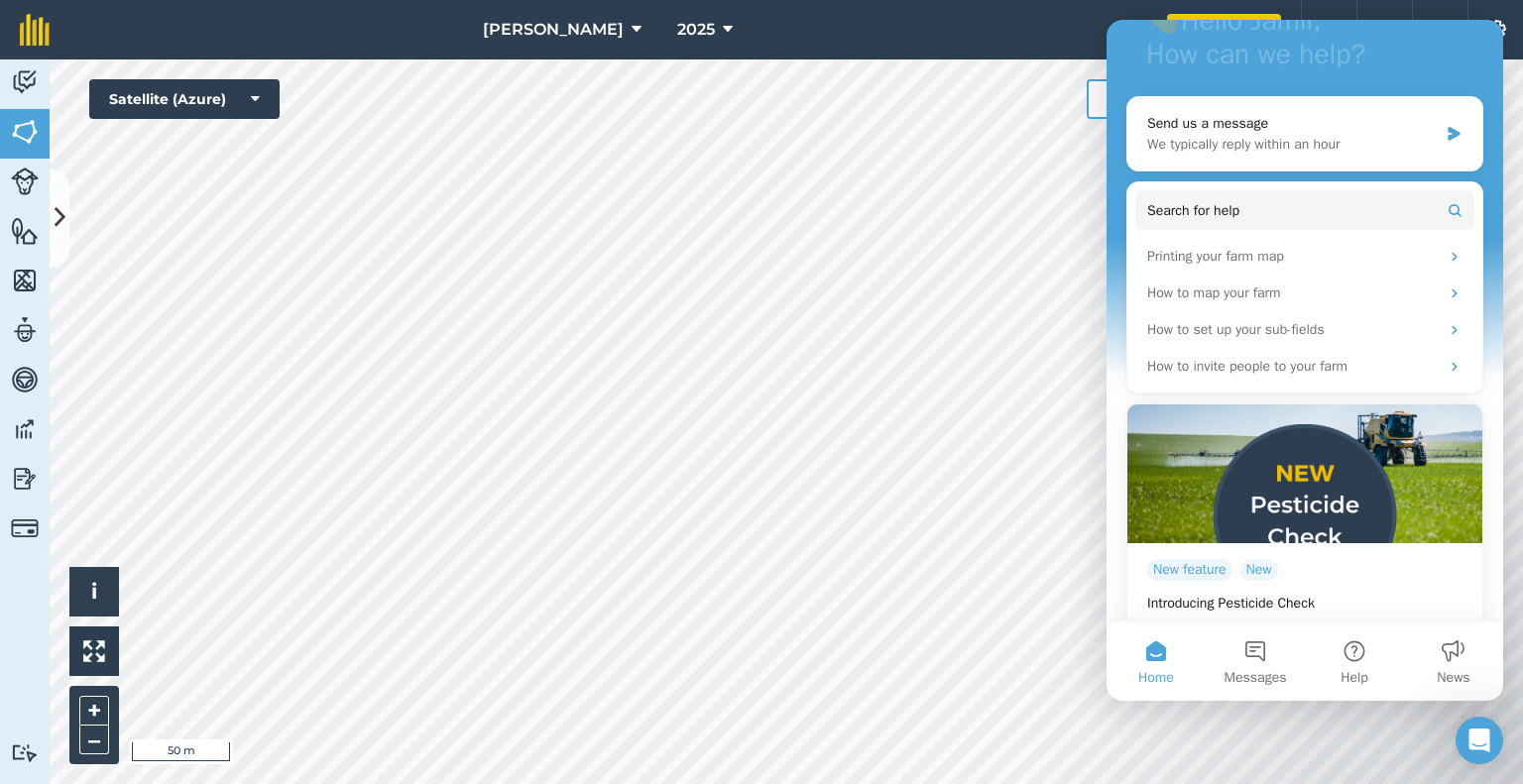 scroll, scrollTop: 199, scrollLeft: 0, axis: vertical 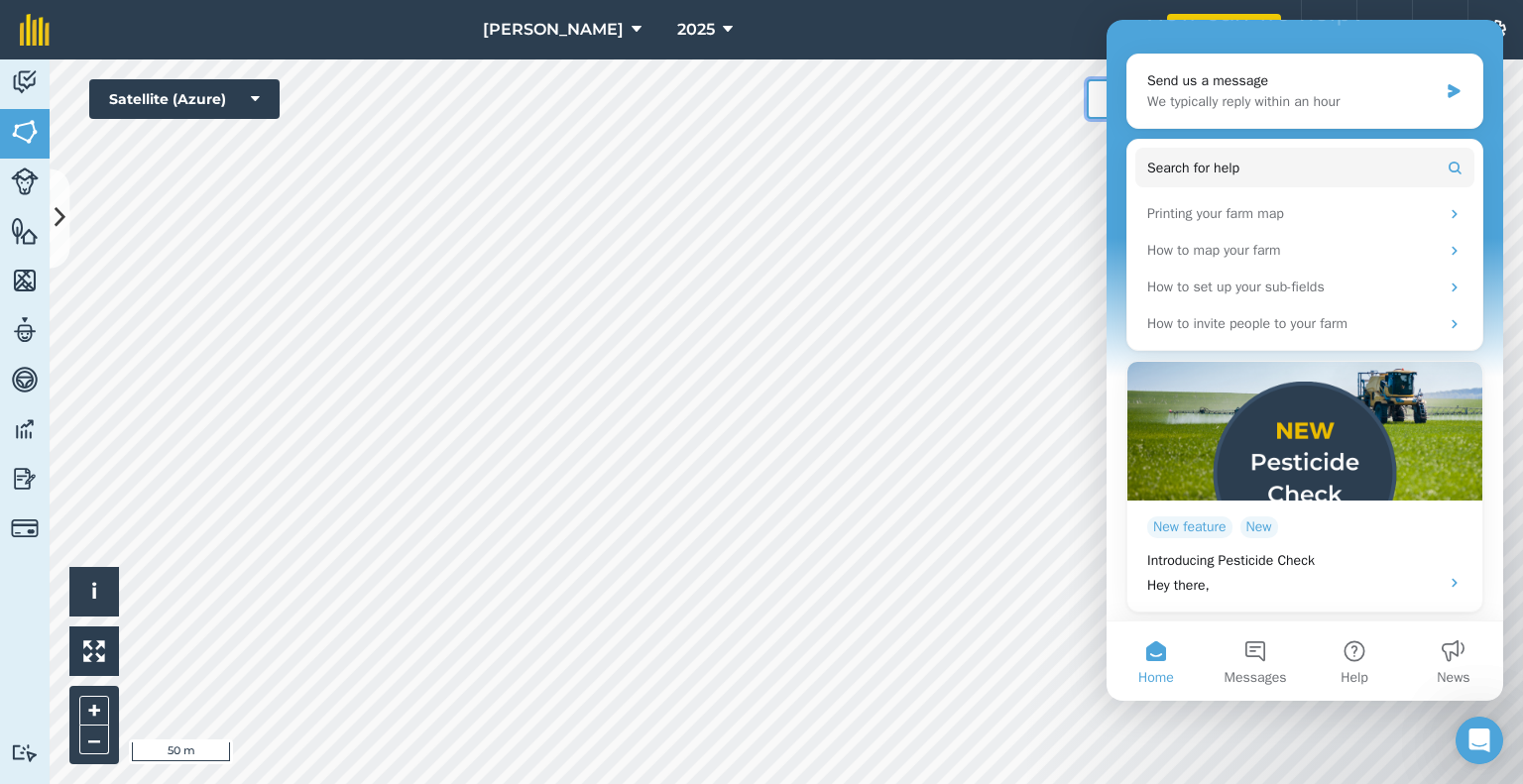 click on "Measure" at bounding box center (1160, 99) 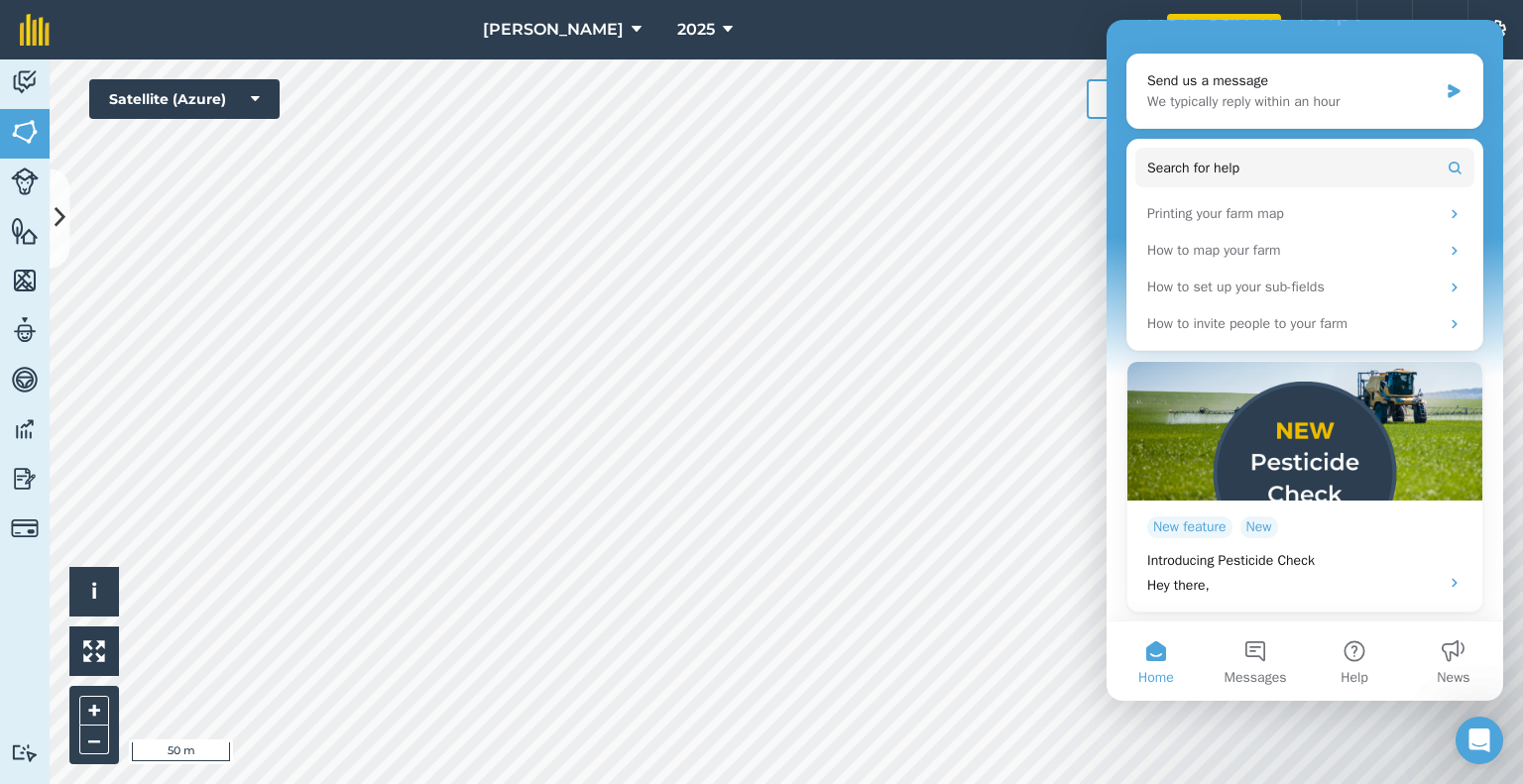 drag, startPoint x: 1116, startPoint y: 36, endPoint x: 1118, endPoint y: 74, distance: 38.052595 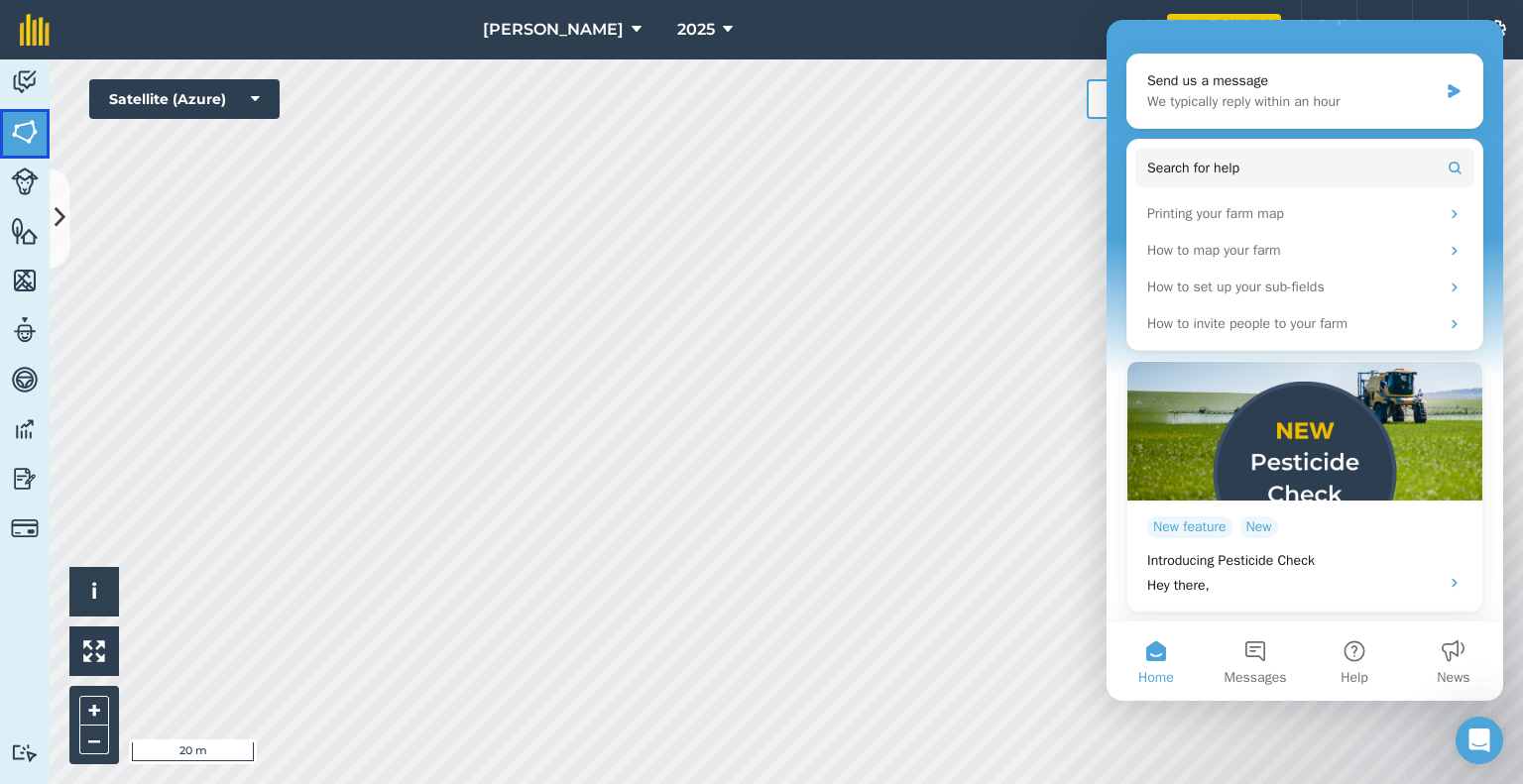 click at bounding box center (25, 132) 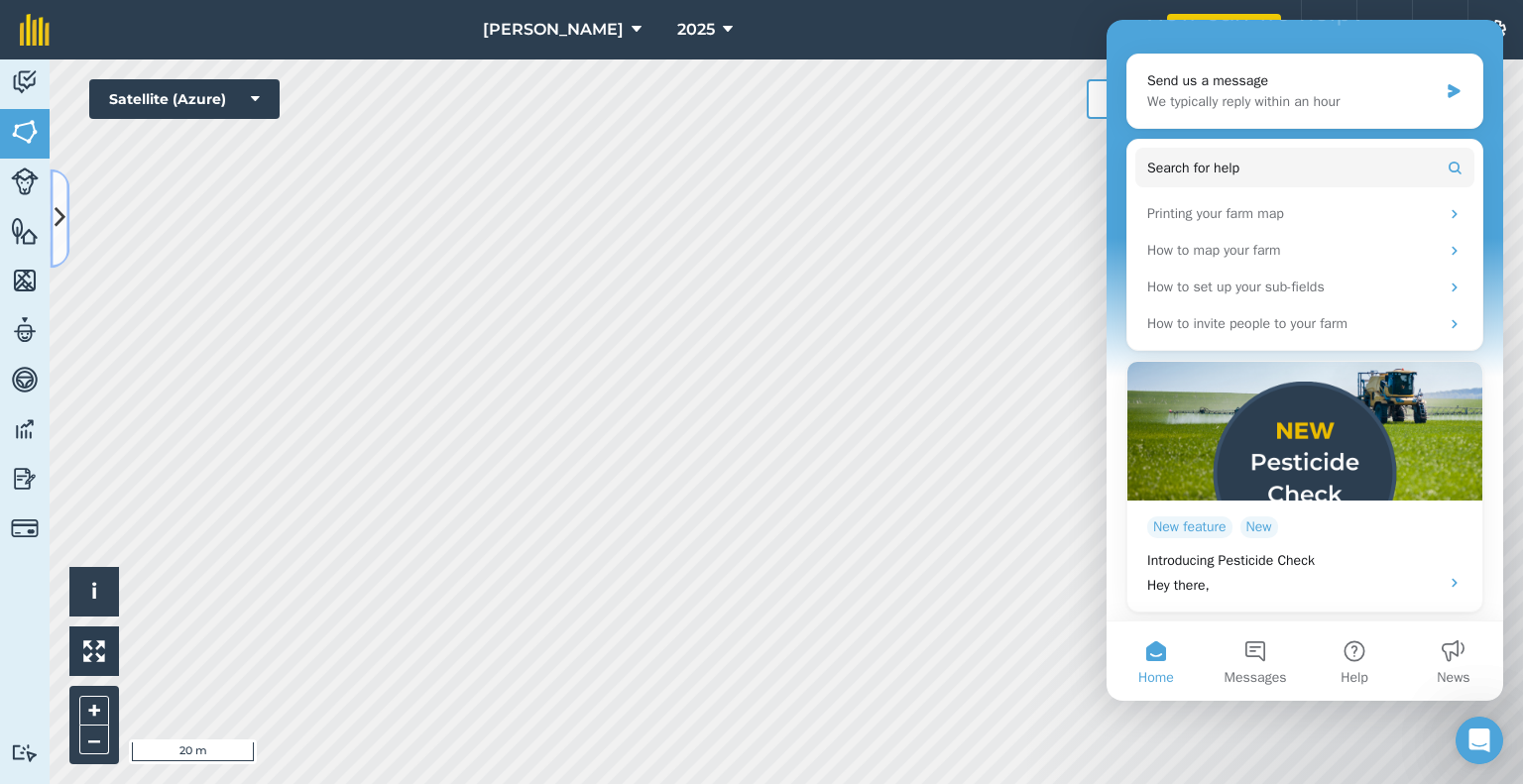 click at bounding box center (59, 218) 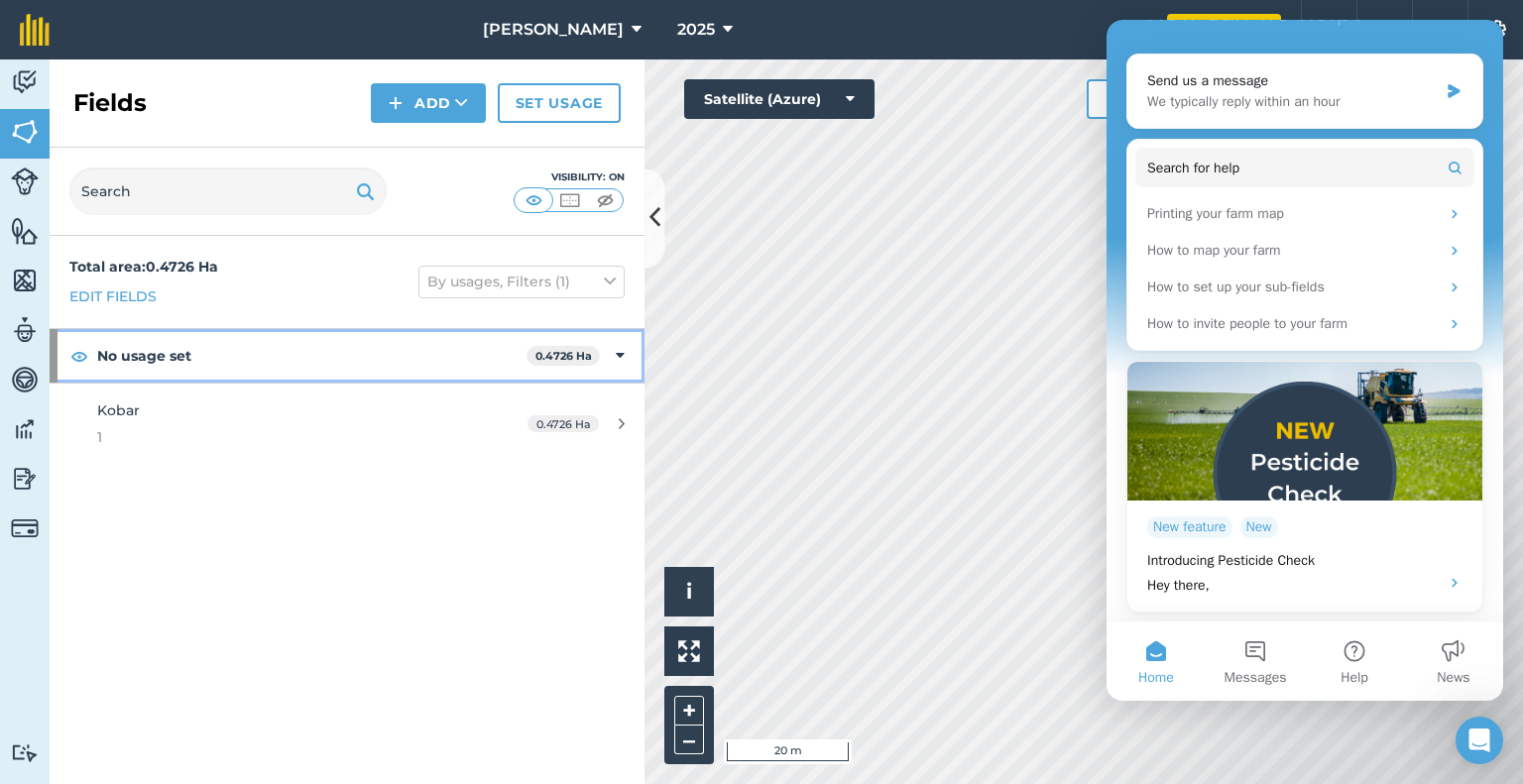 click on "No usage set" at bounding box center (311, 356) 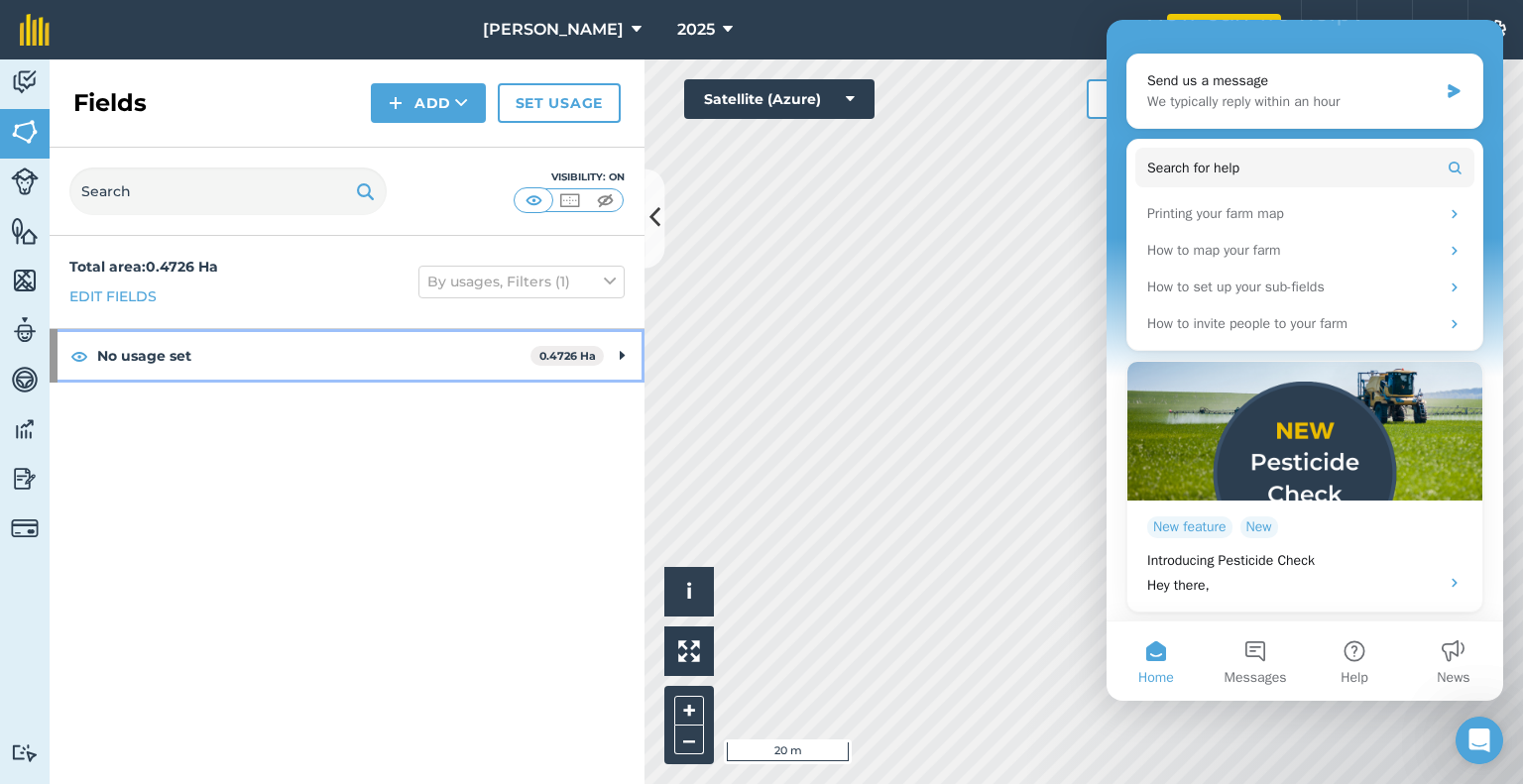 click on "No usage set" at bounding box center (313, 356) 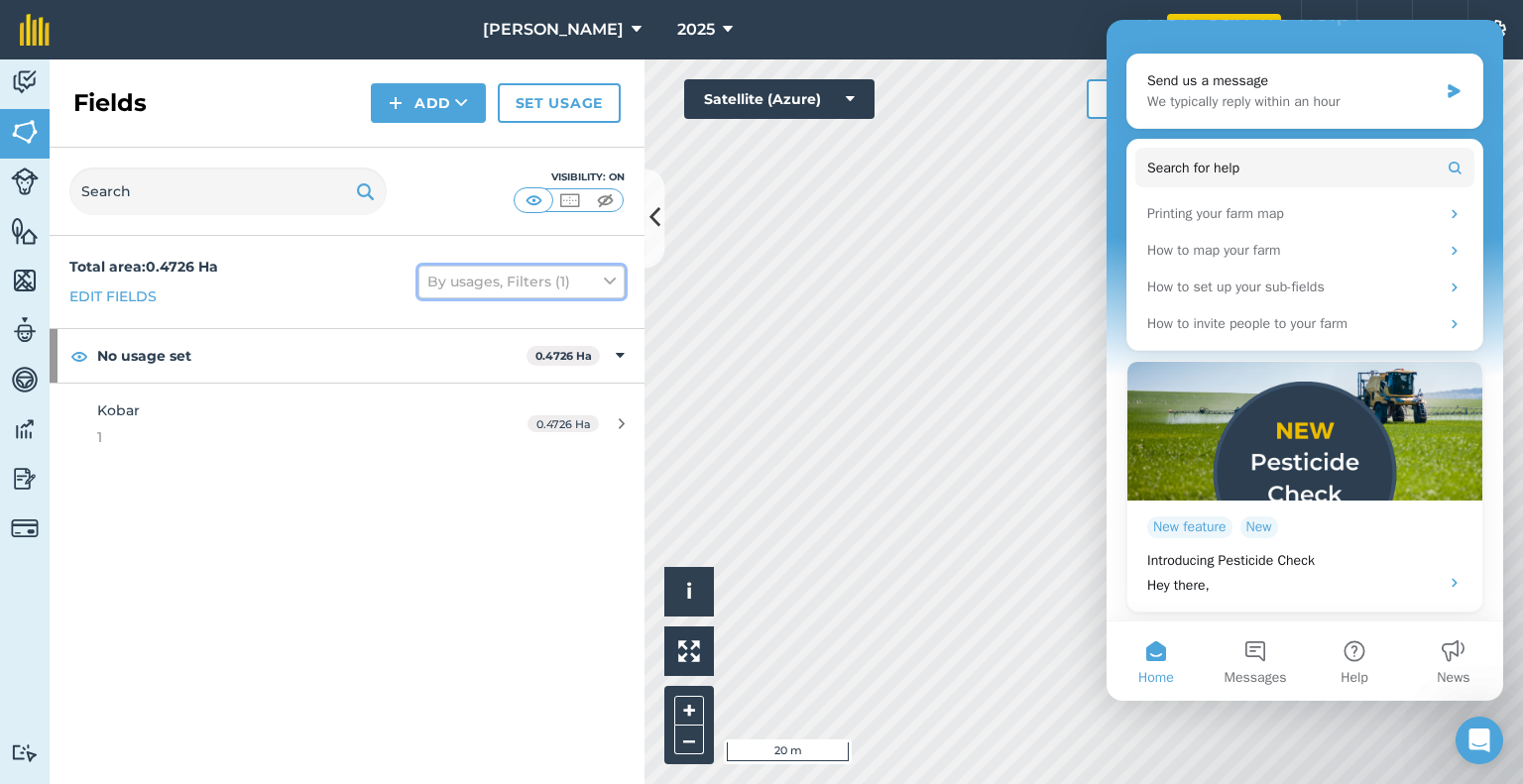 click on "By usages, Filters (1)" at bounding box center (522, 281) 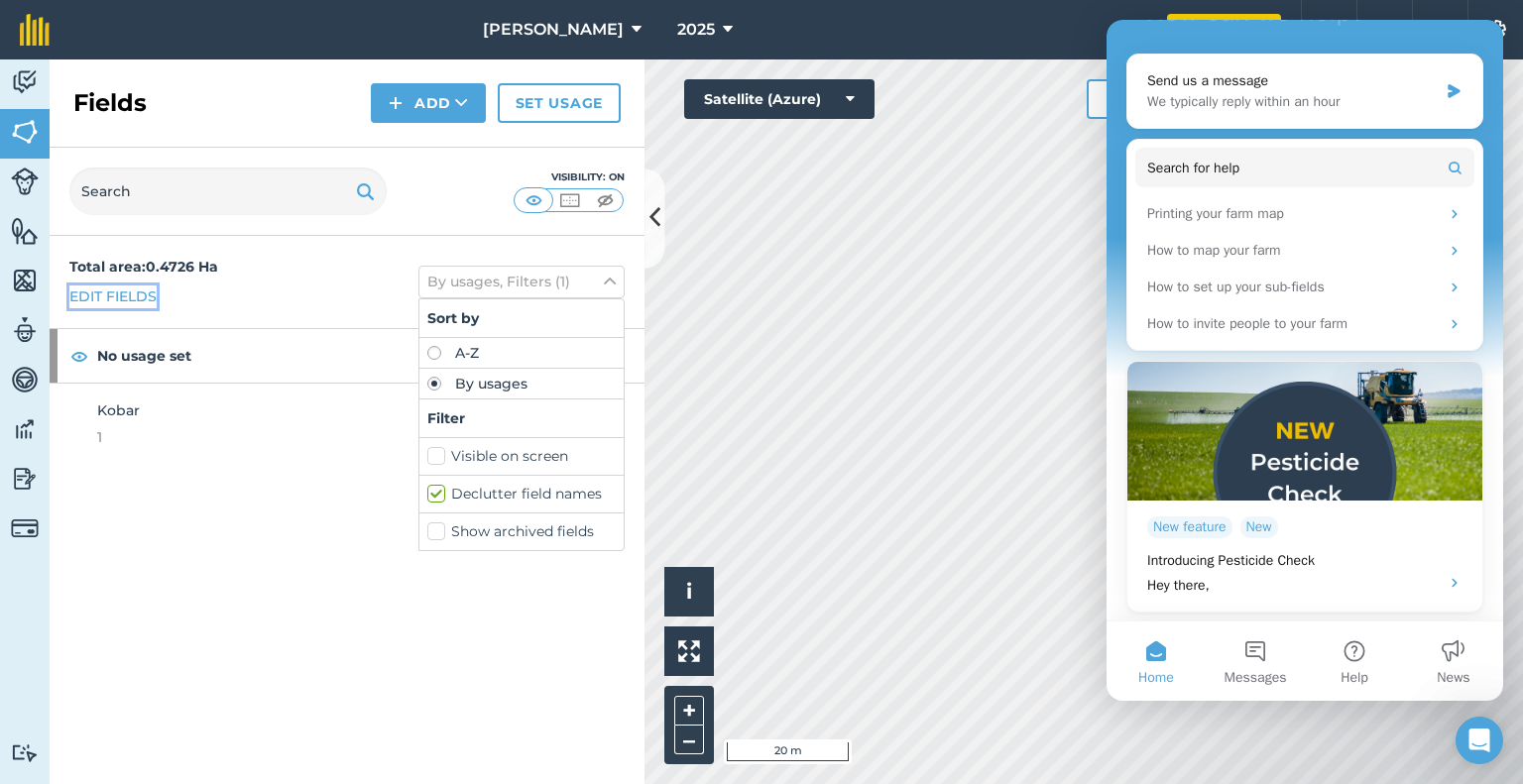 click on "Edit fields" at bounding box center (113, 296) 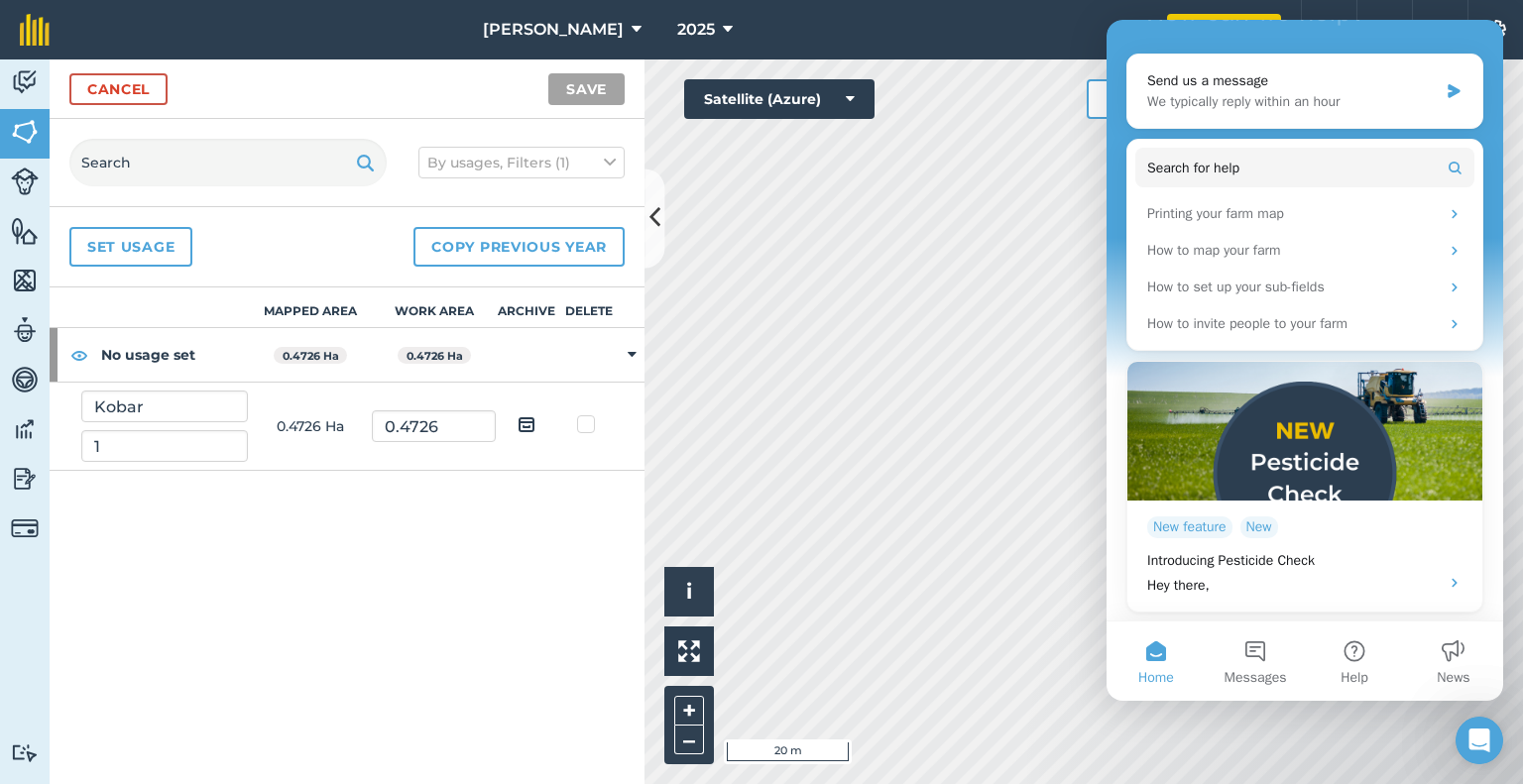 click on "Mapped area Work area Archive Delete   No usage set 0.4726   Ha 0.4726   Ha     Kobar 1 0.4726   Ha 0.4726" at bounding box center (347, 535) 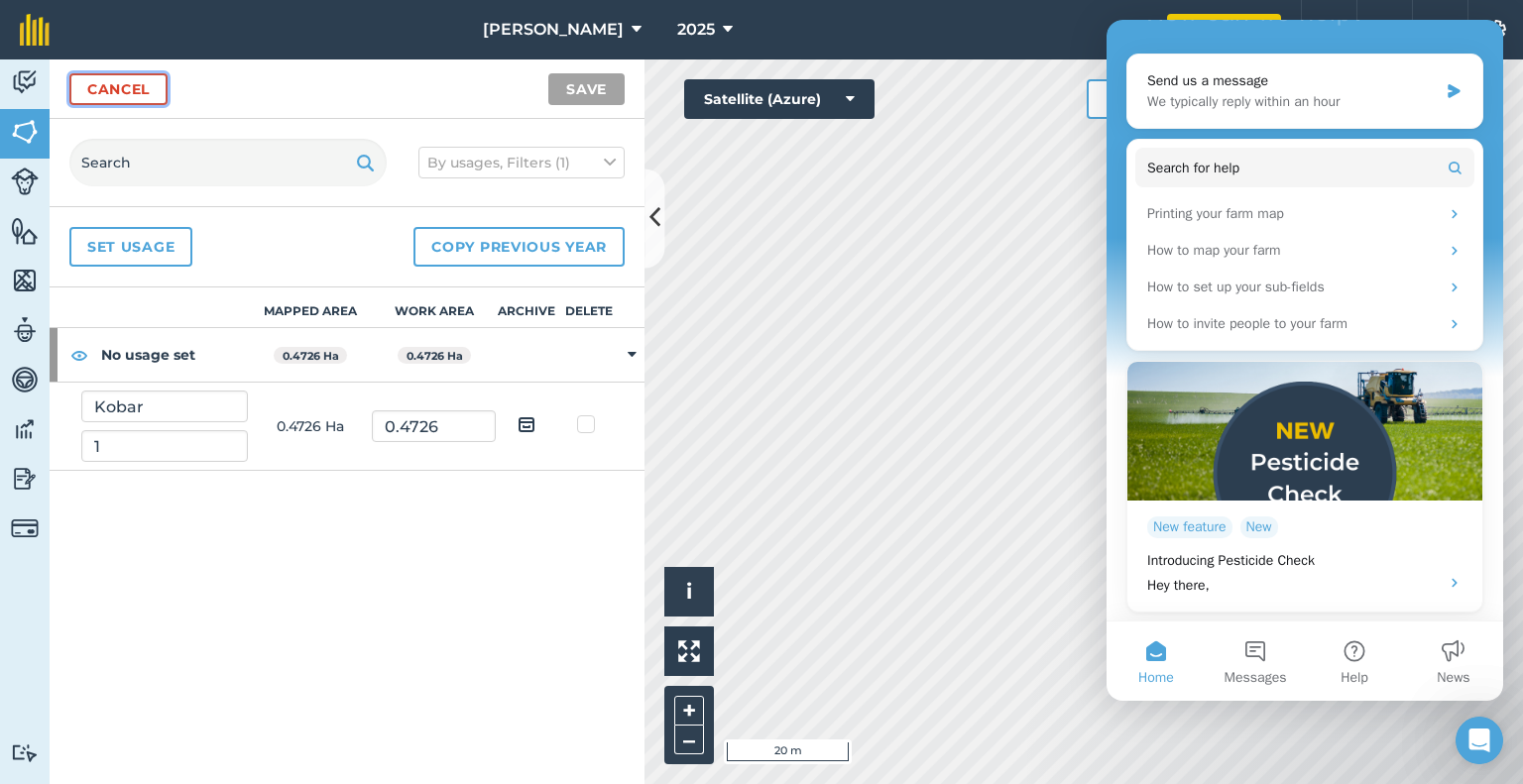 click on "Cancel" at bounding box center [118, 89] 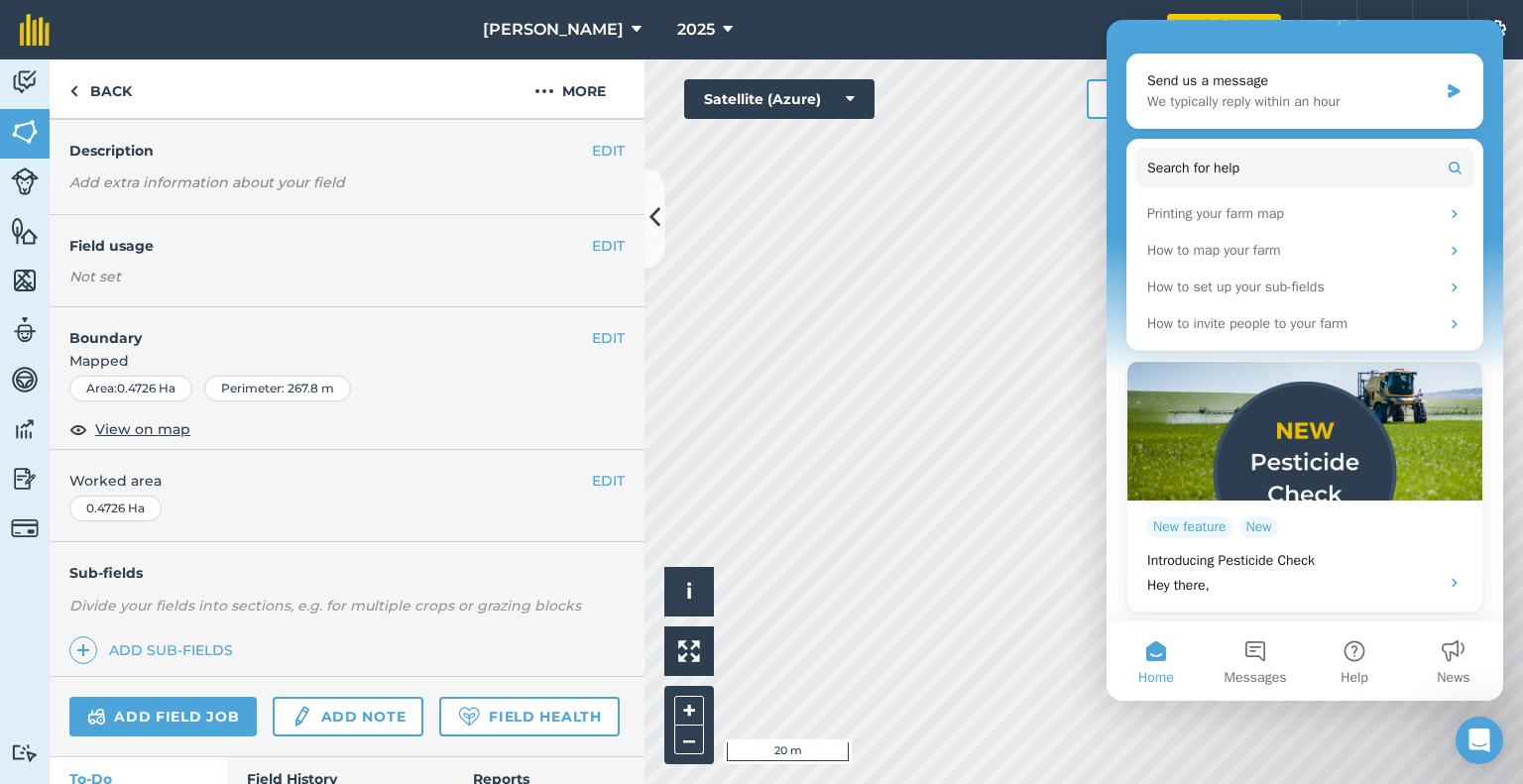 scroll, scrollTop: 222, scrollLeft: 0, axis: vertical 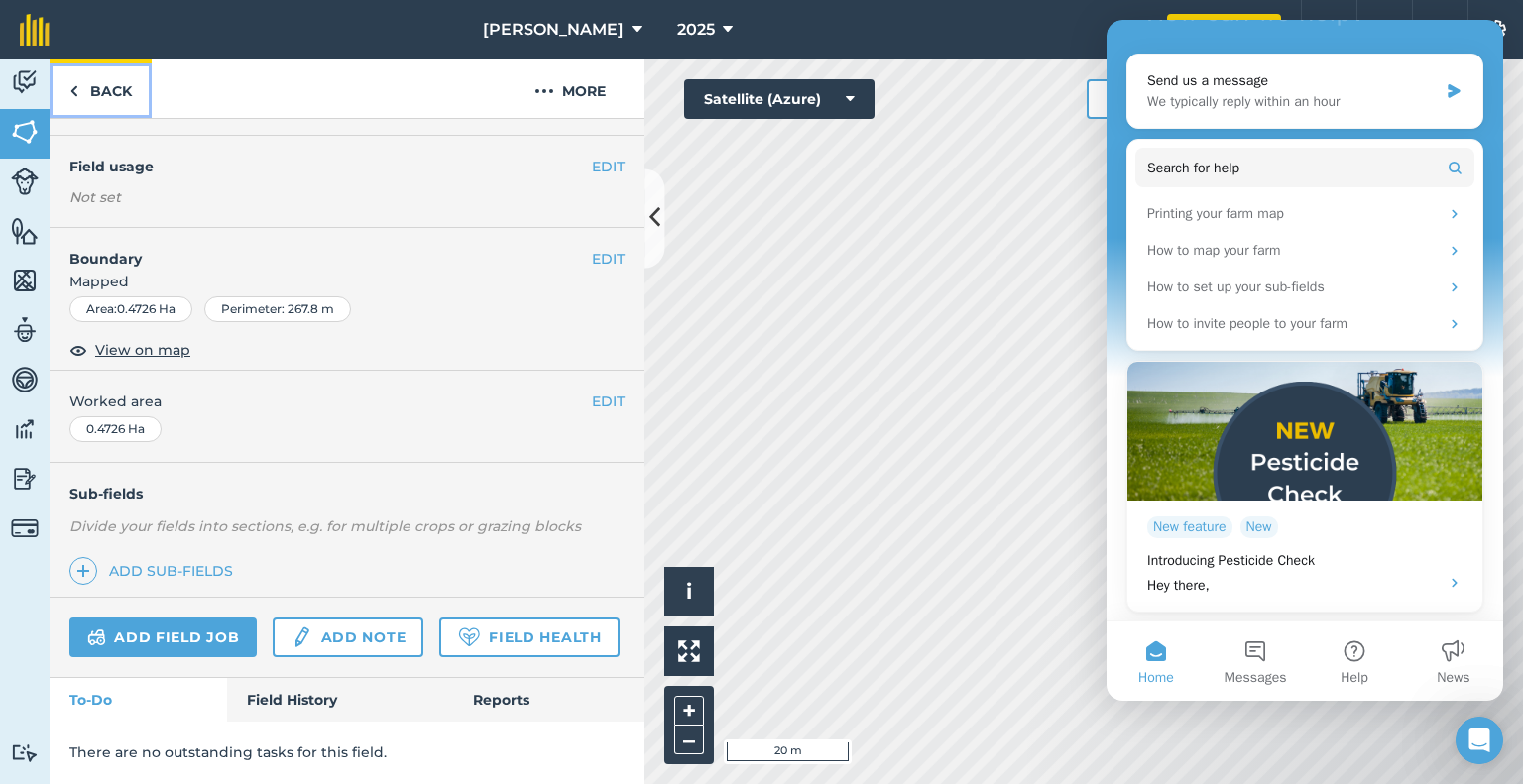 click on "Back" at bounding box center [100, 88] 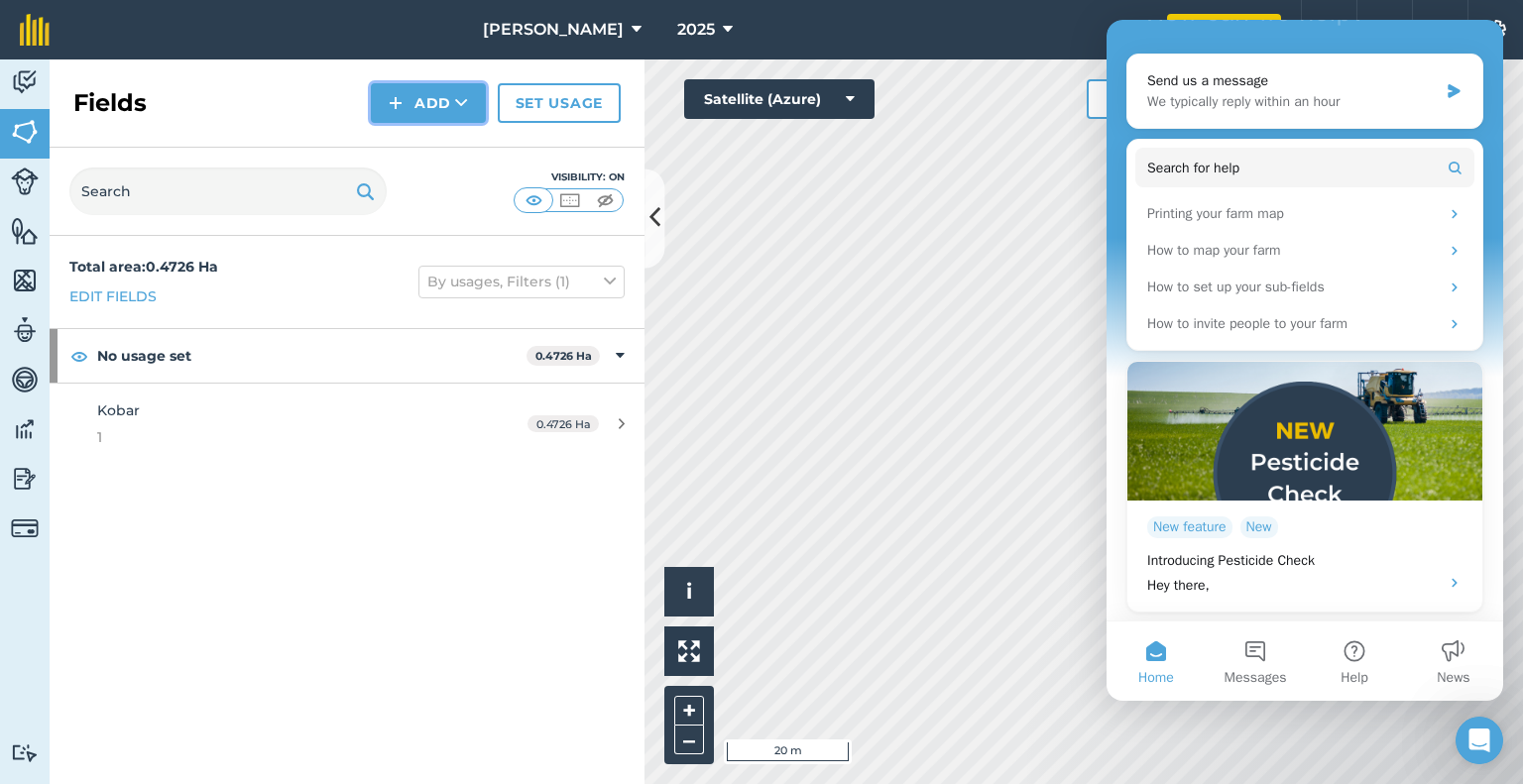 click at bounding box center [461, 103] 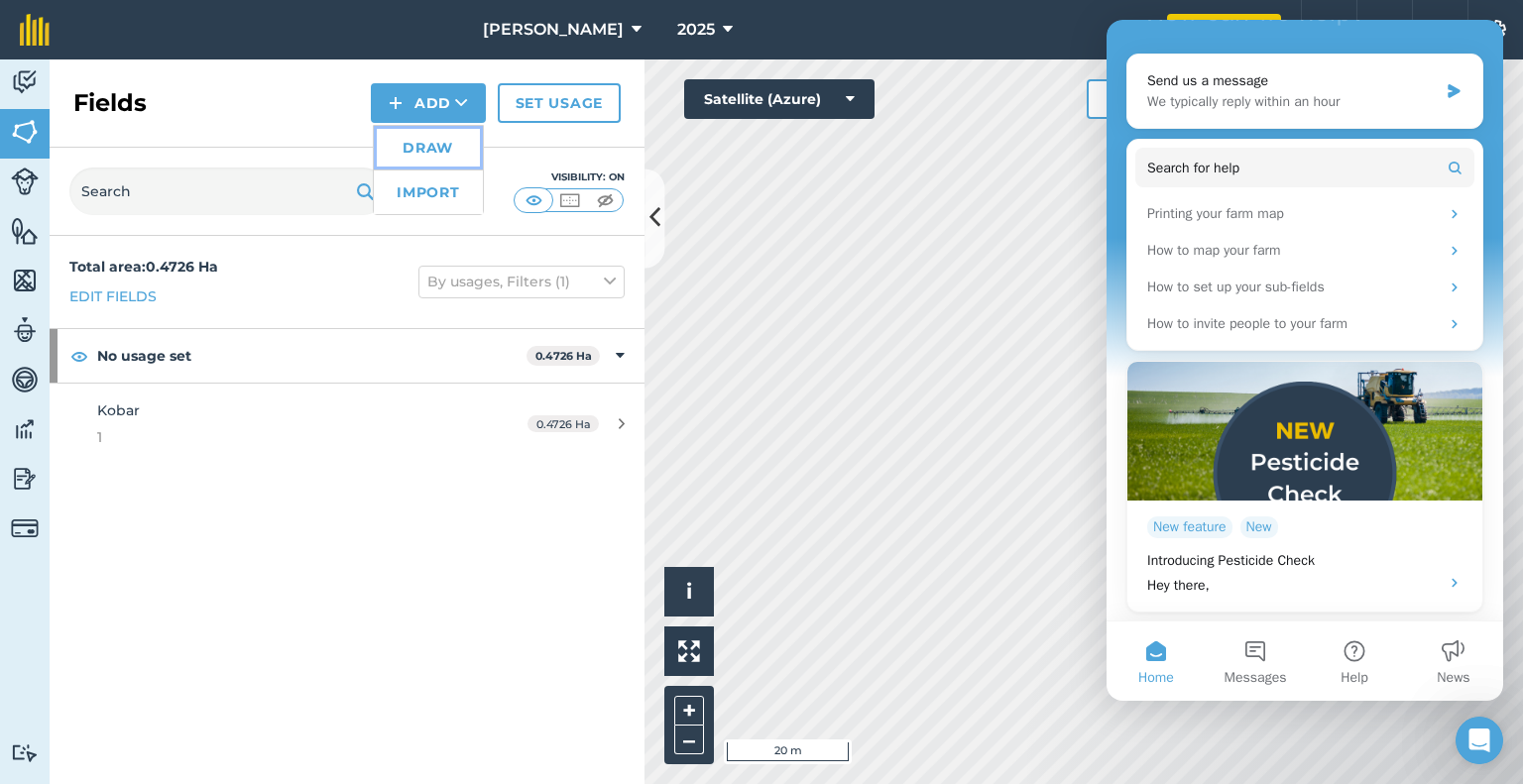 click on "Draw" at bounding box center [428, 148] 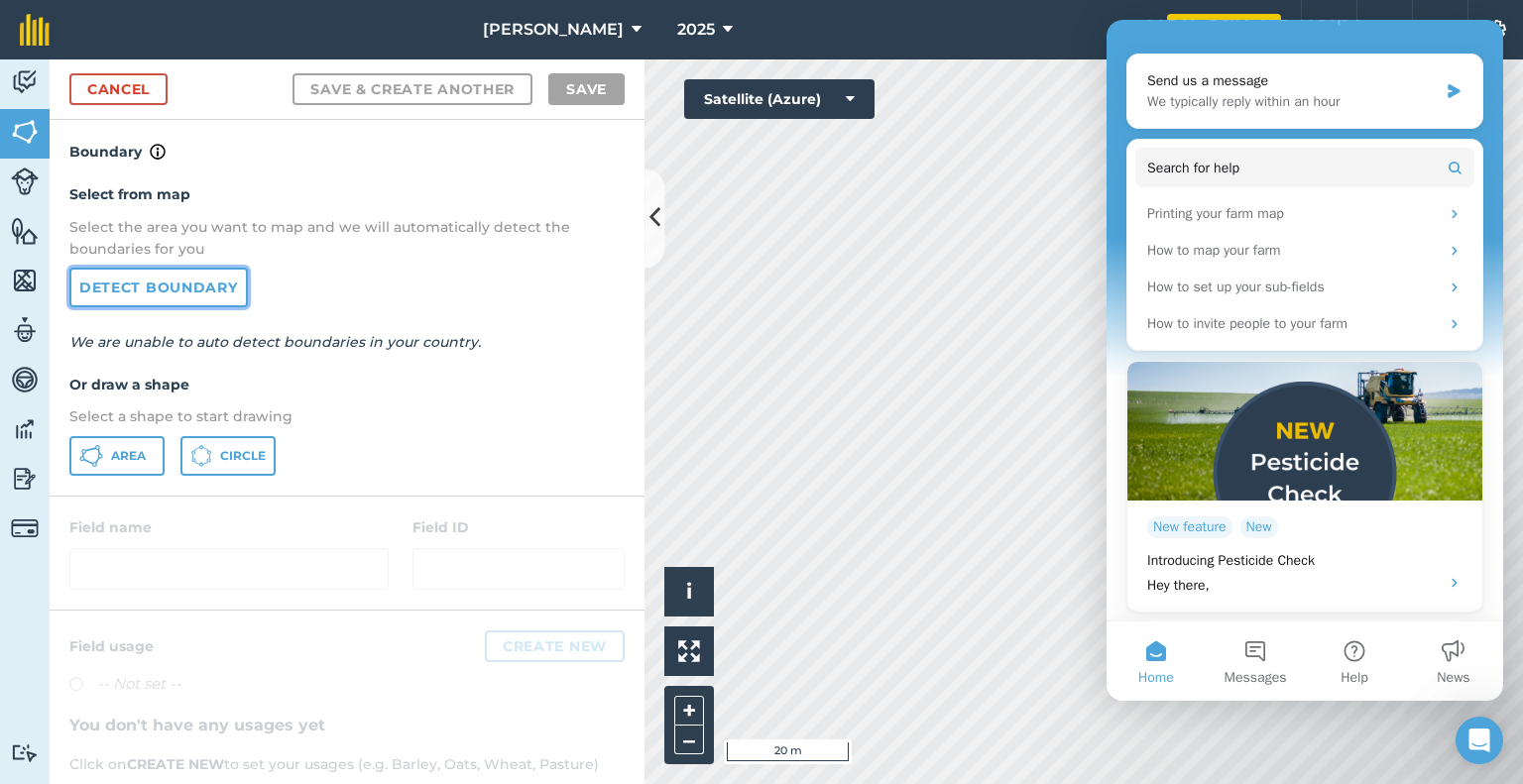 click on "Detect boundary" at bounding box center (159, 287) 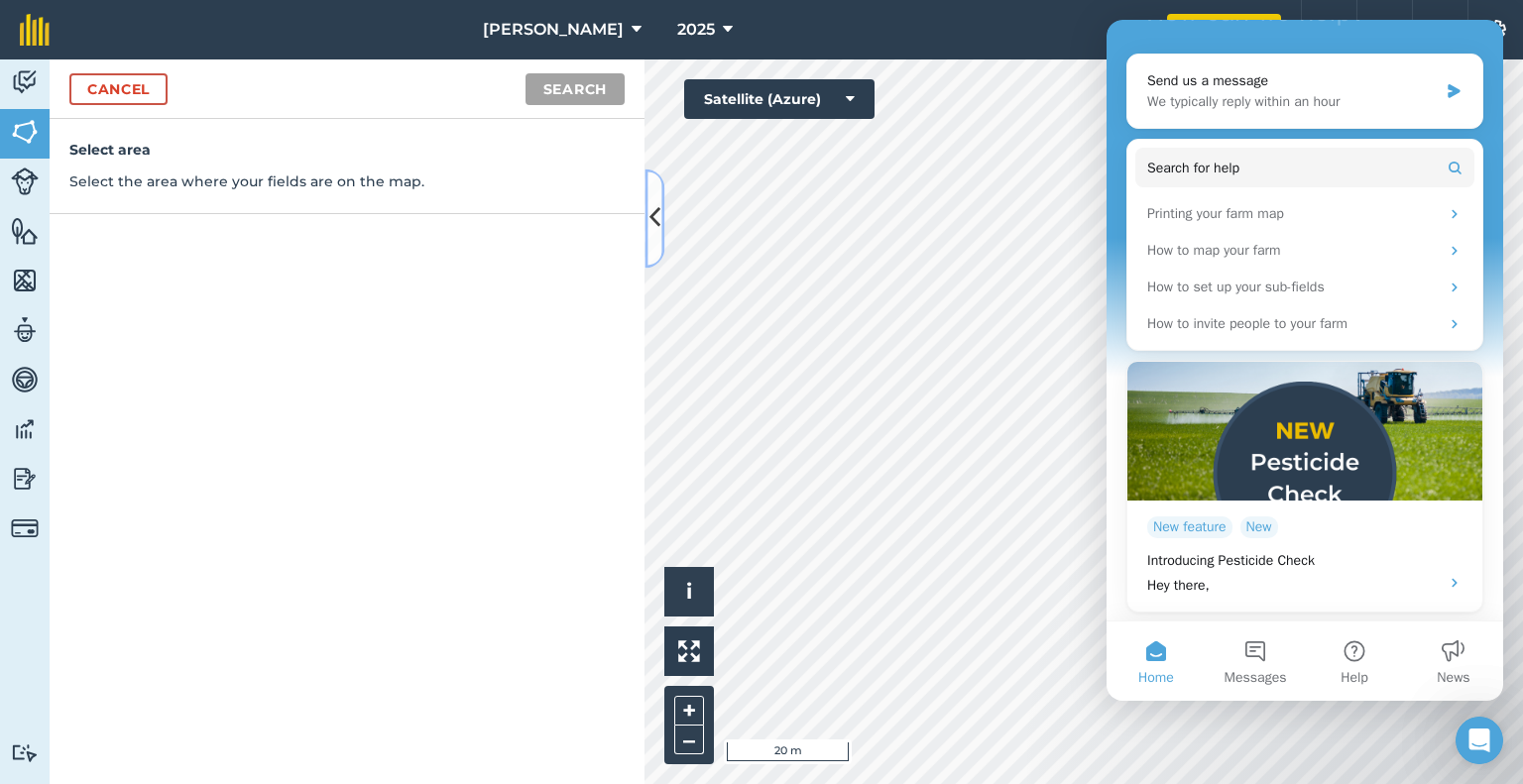 click at bounding box center [654, 218] 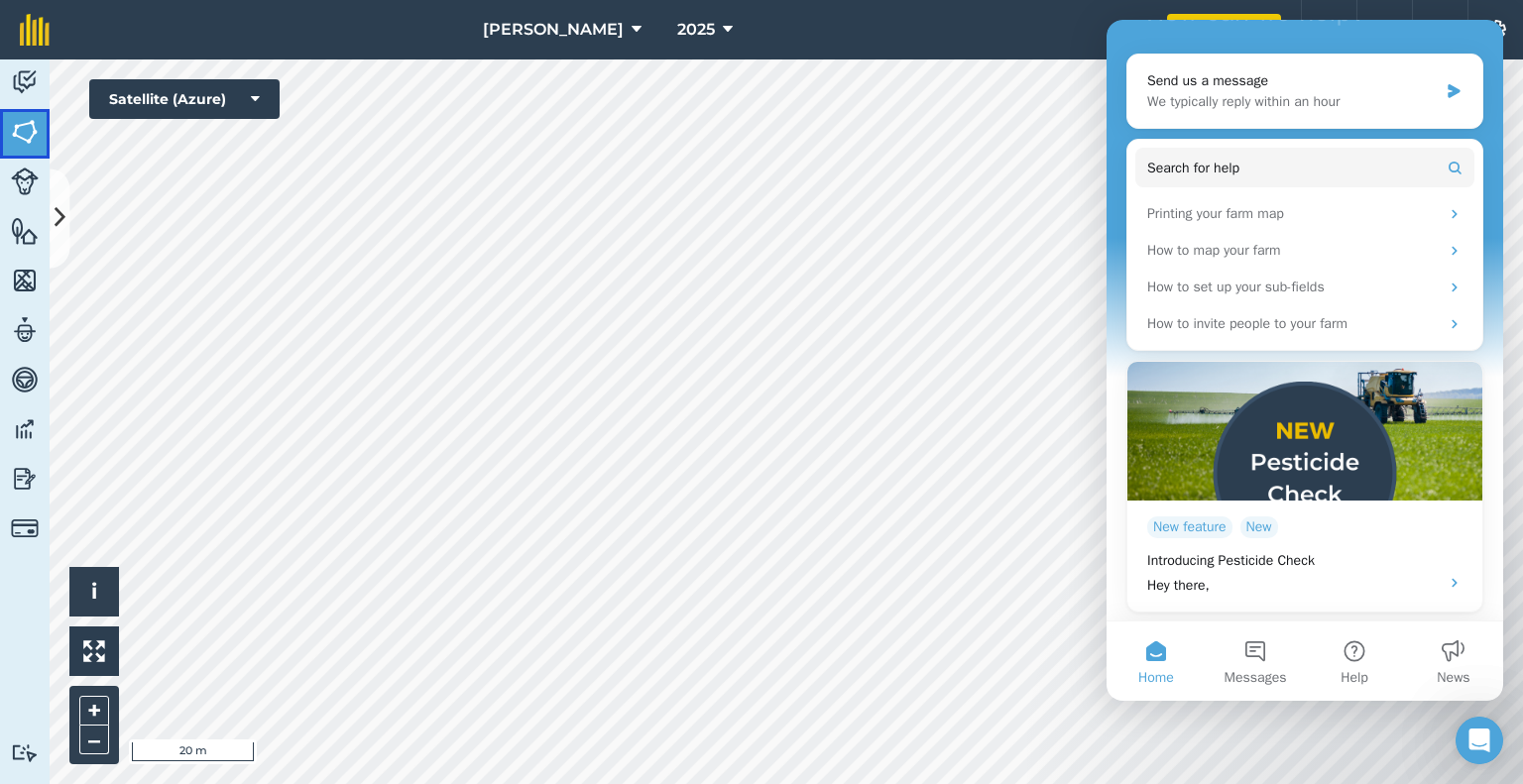 click at bounding box center (25, 132) 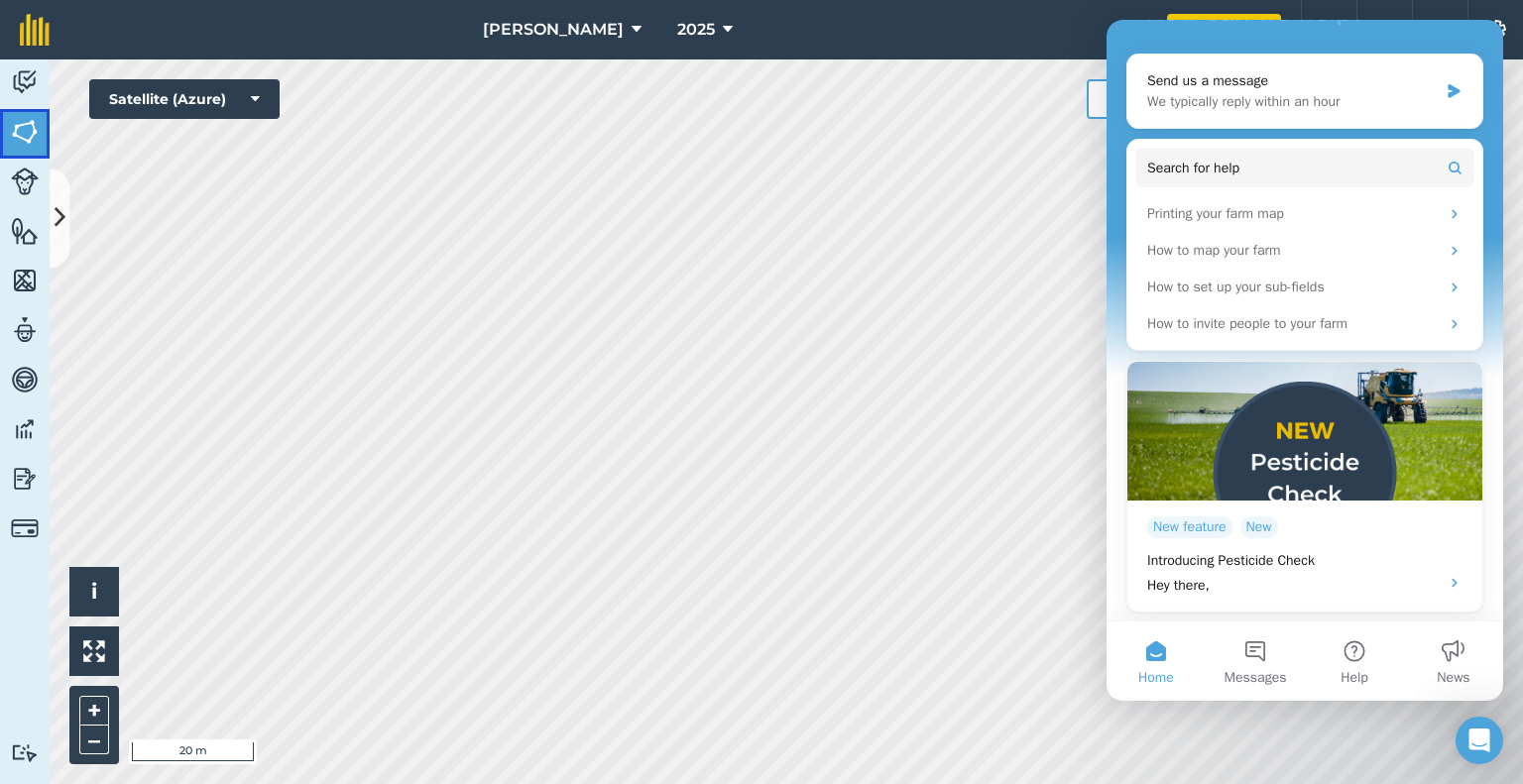 click at bounding box center (25, 132) 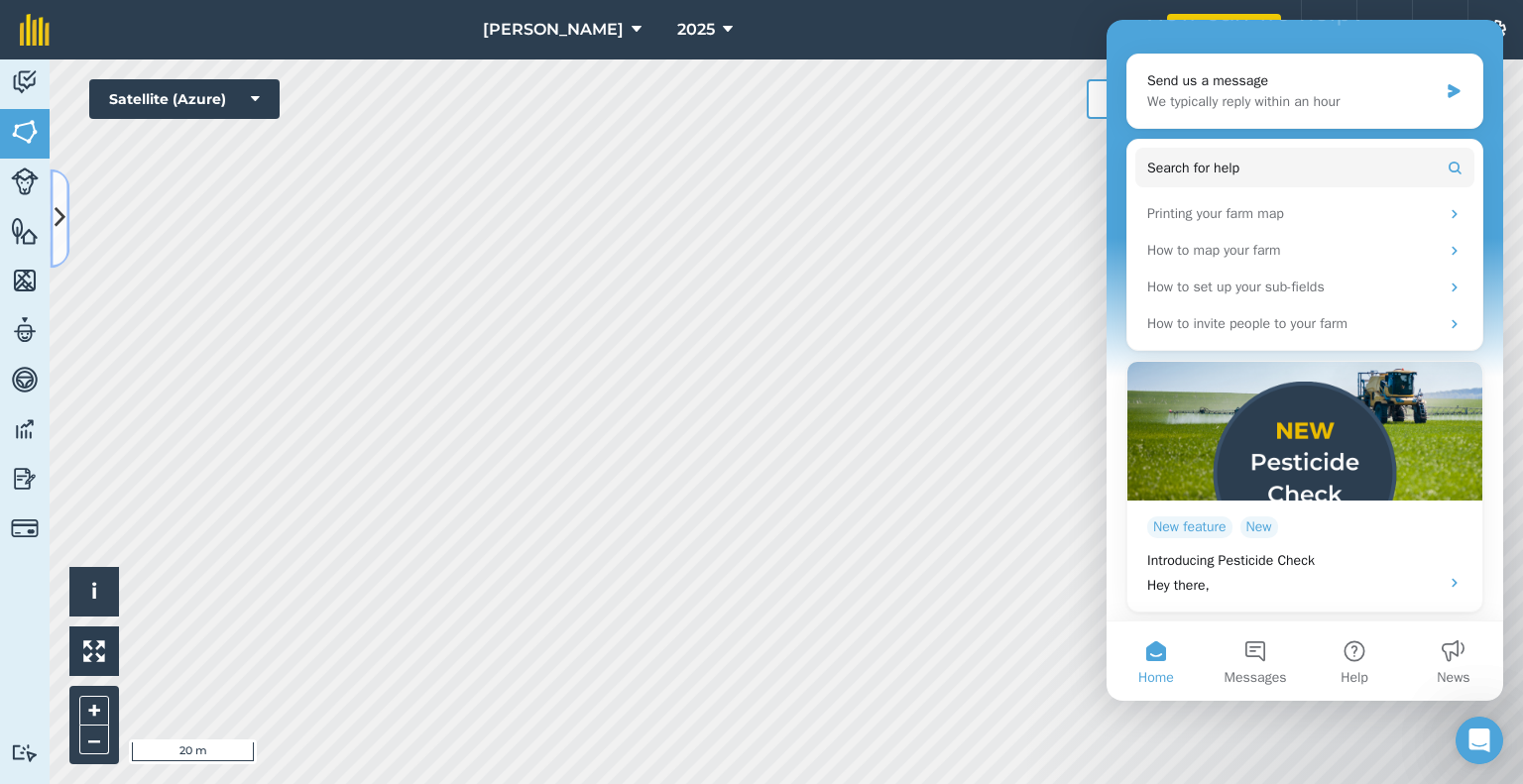 click at bounding box center [59, 218] 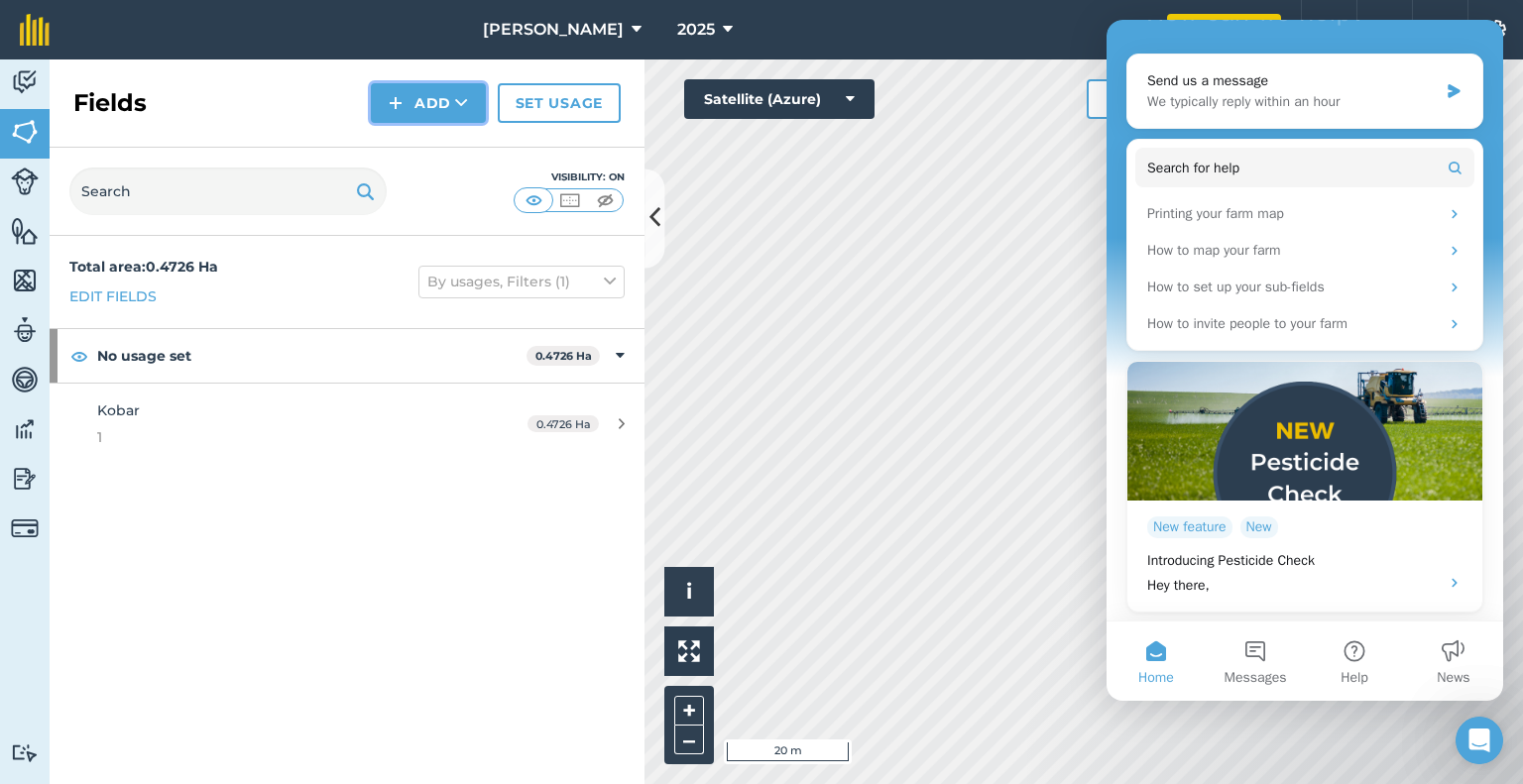 click on "Add" at bounding box center (428, 103) 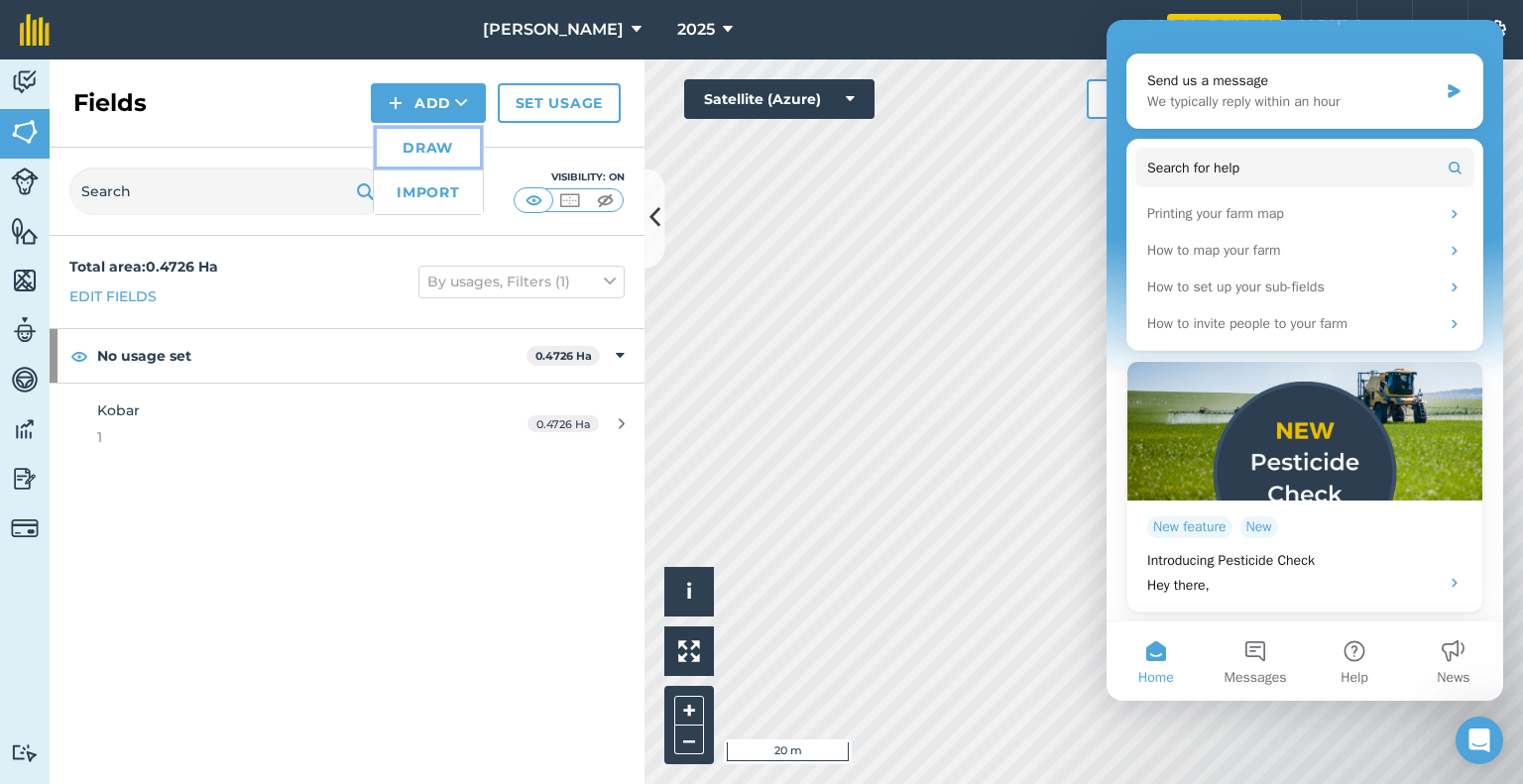 click on "Draw" at bounding box center [428, 148] 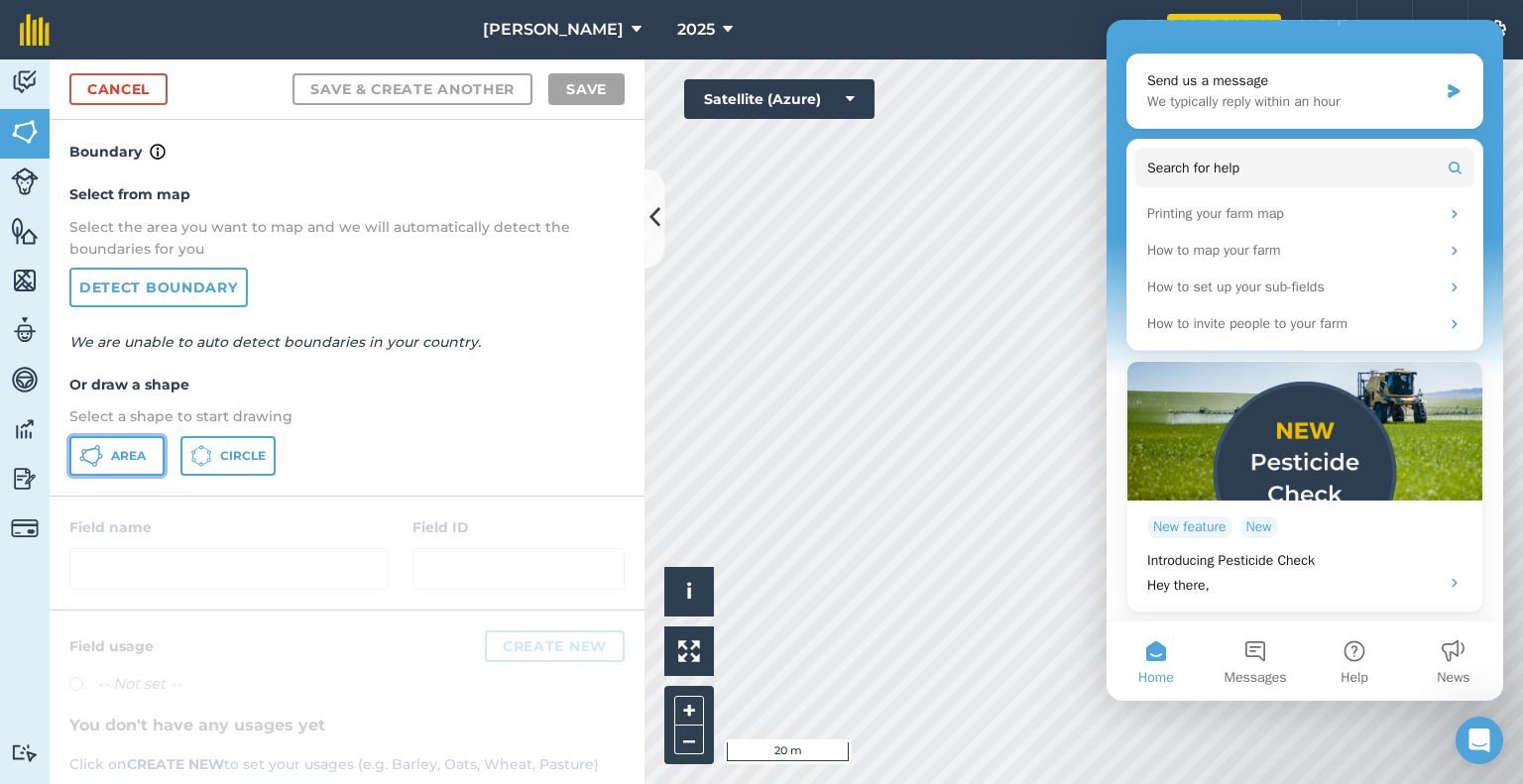 click on "Area" at bounding box center [117, 456] 